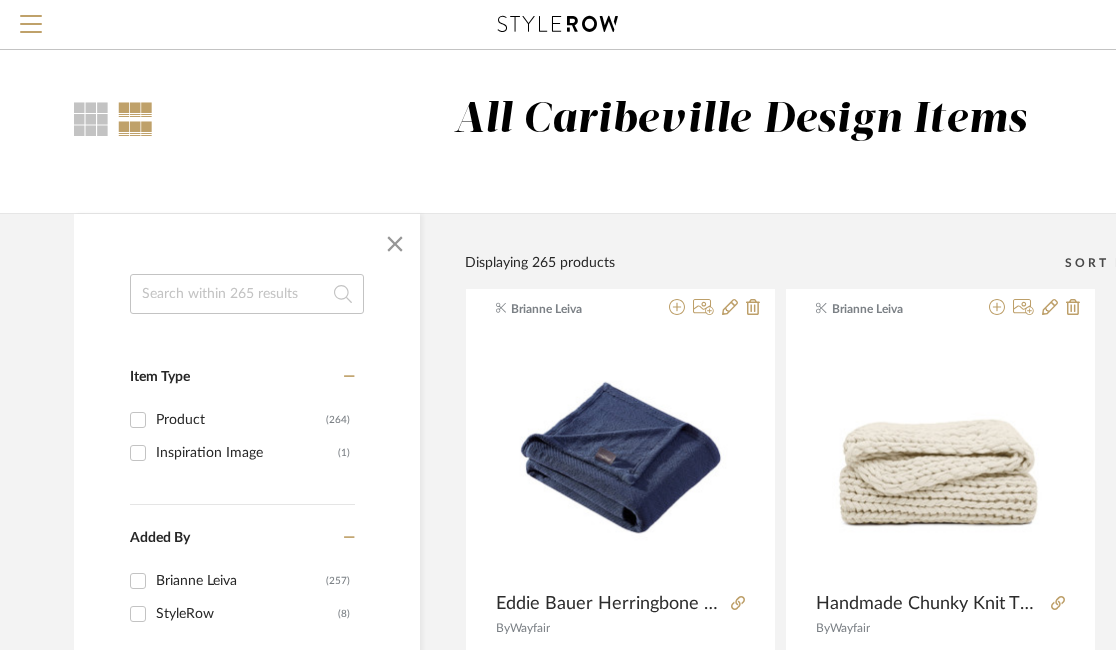 click 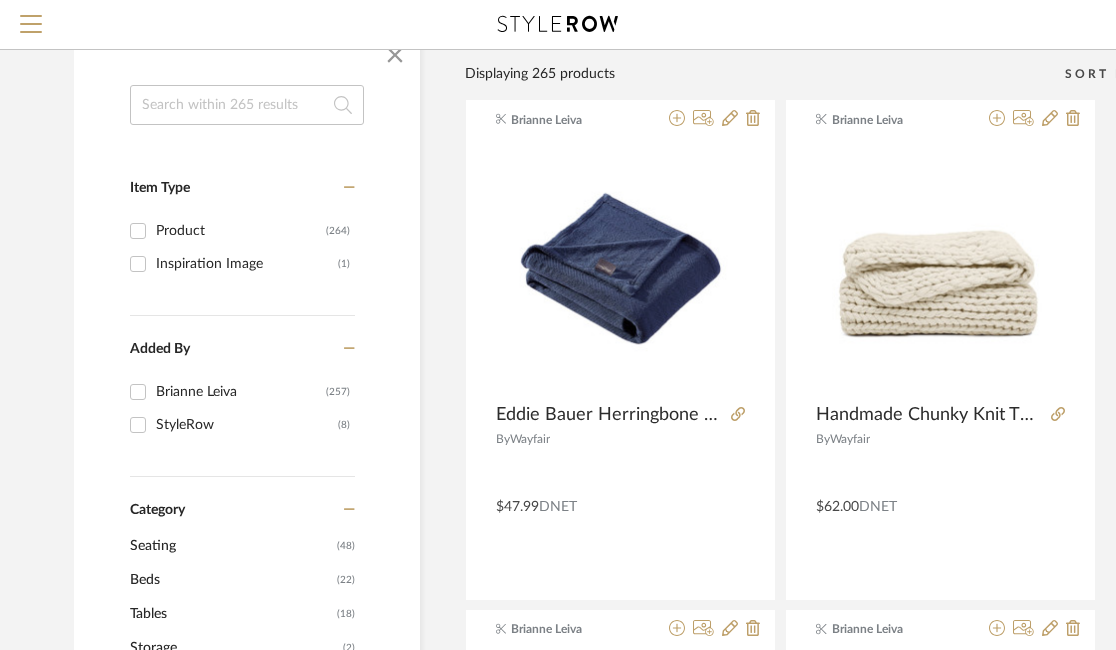 scroll, scrollTop: 0, scrollLeft: 0, axis: both 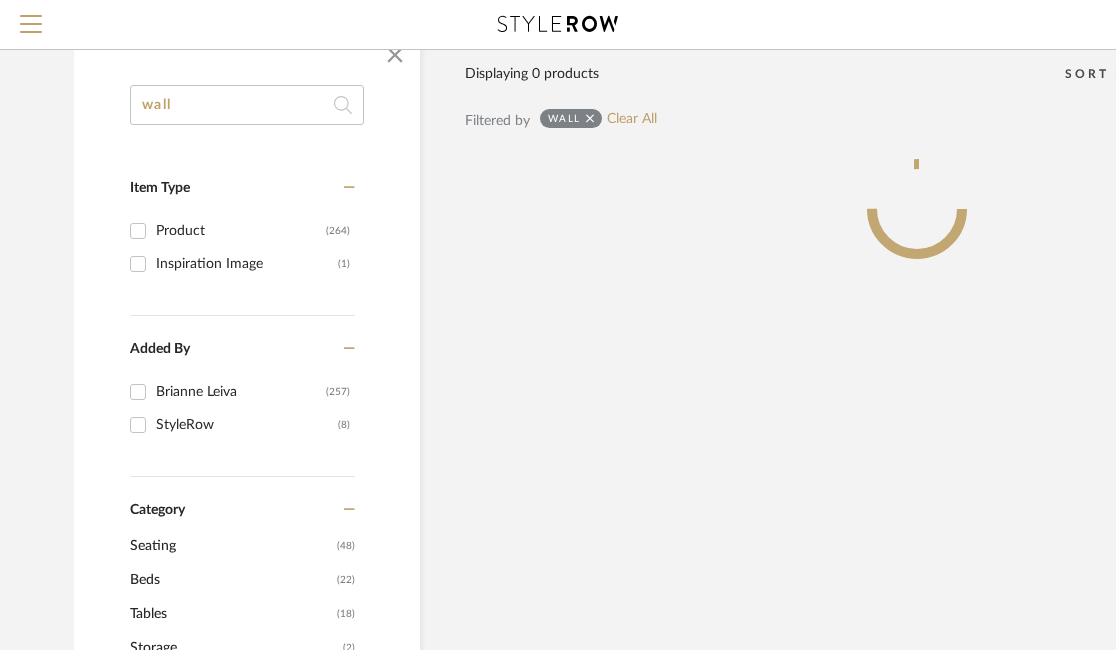 type on "wall" 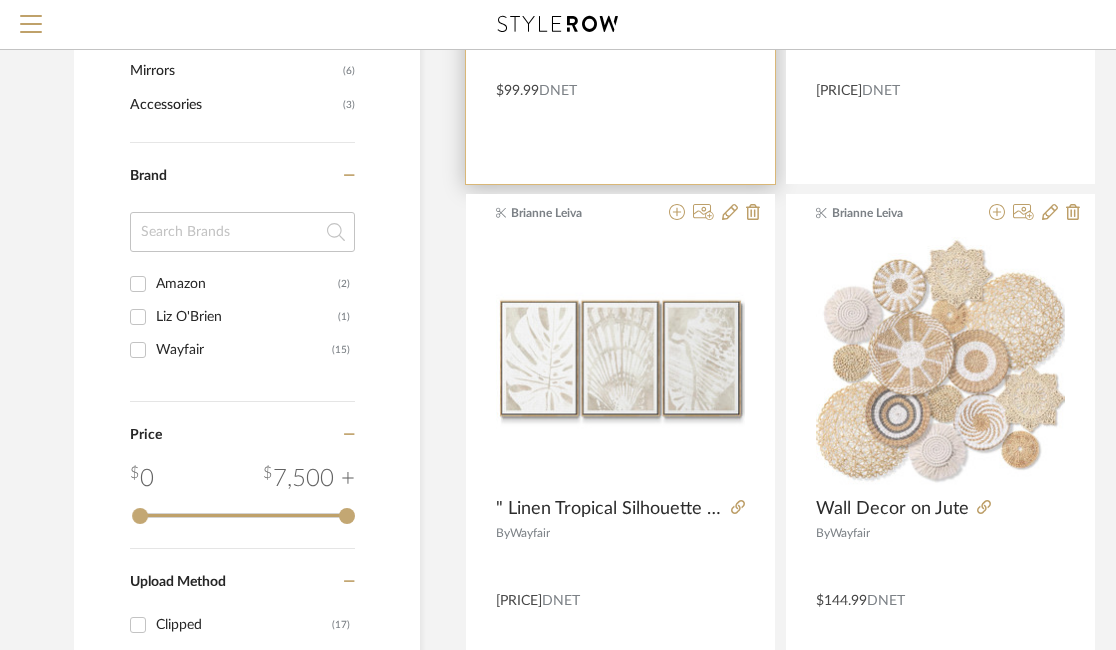 scroll, scrollTop: 697, scrollLeft: 0, axis: vertical 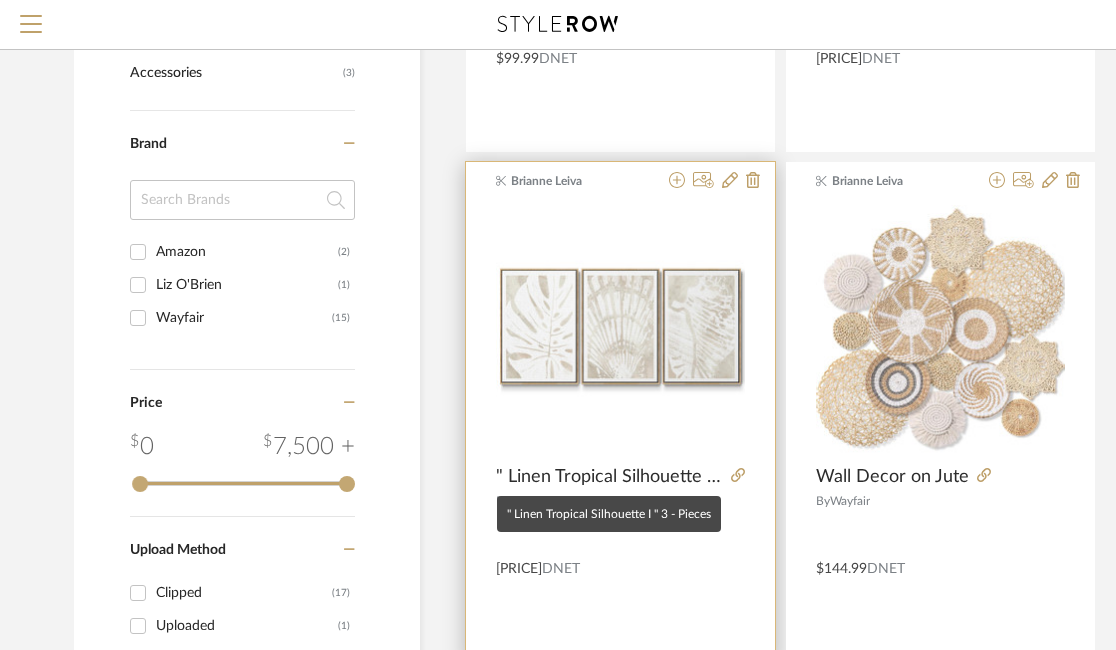 click on "" Linen Tropical Silhouette I " 3 - Pieces" at bounding box center [609, 477] 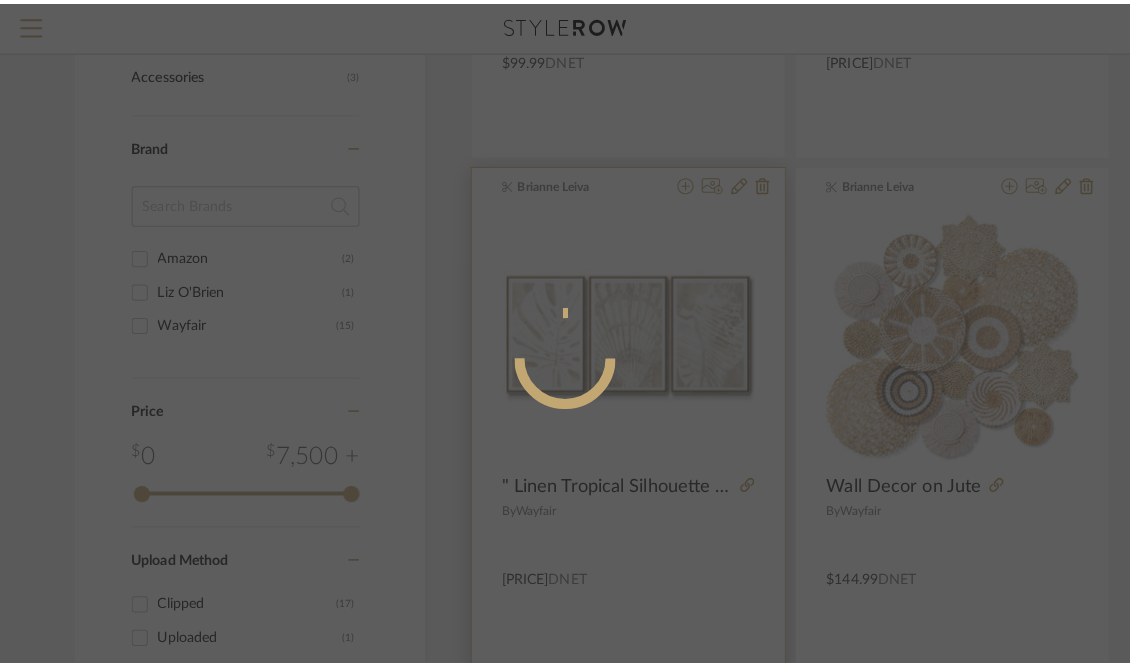 scroll, scrollTop: 0, scrollLeft: 0, axis: both 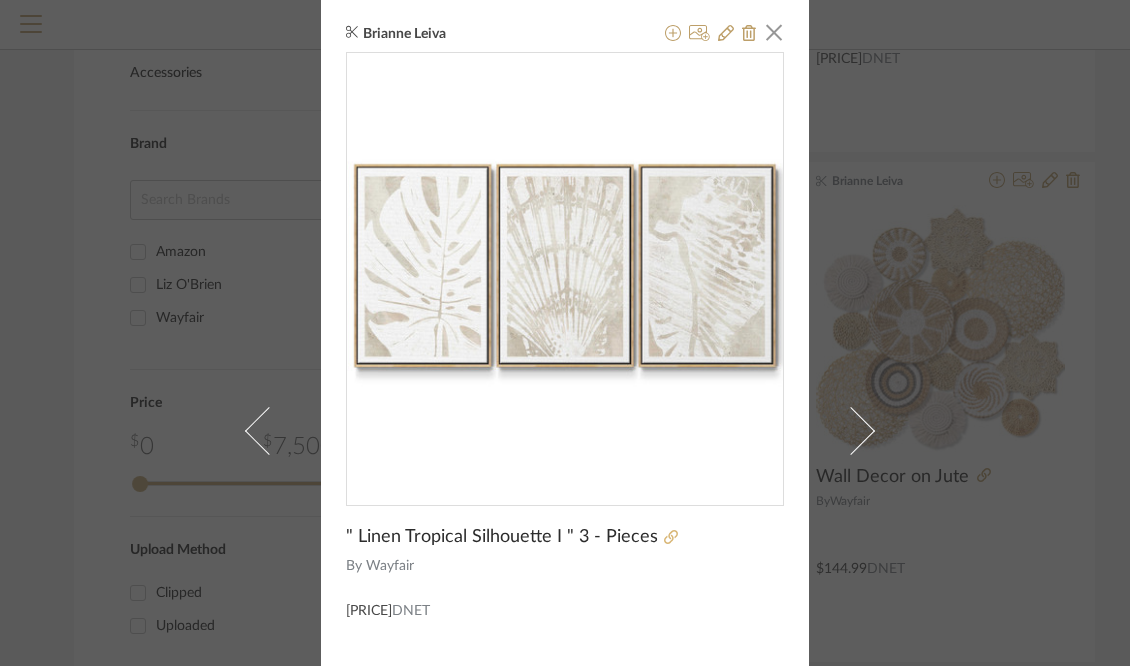 click 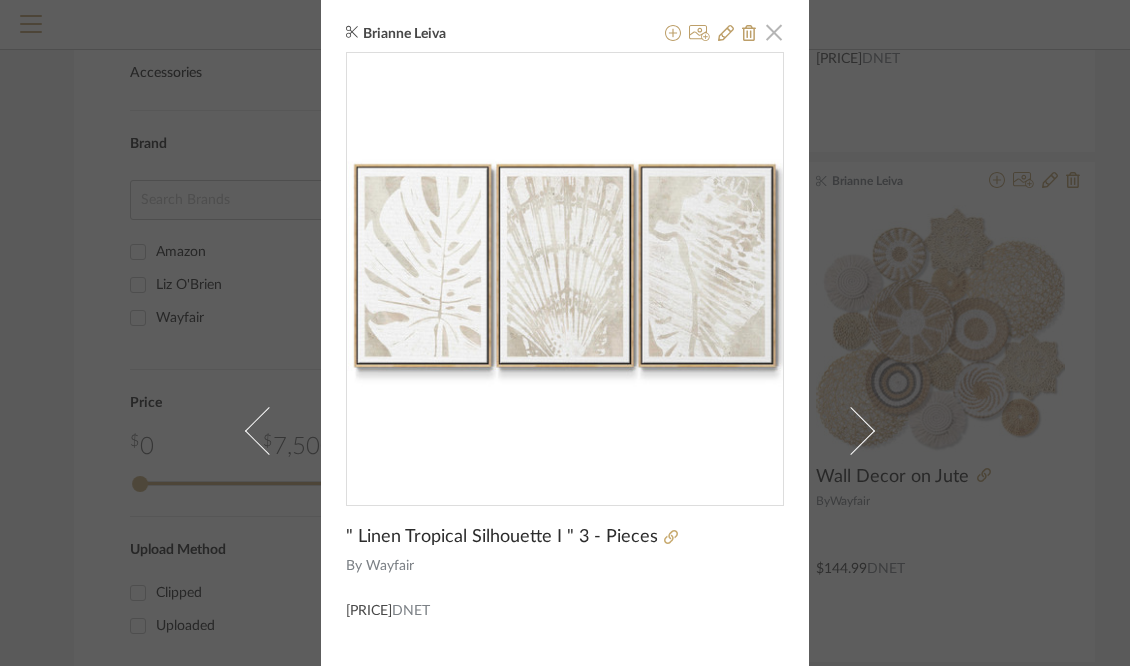 click 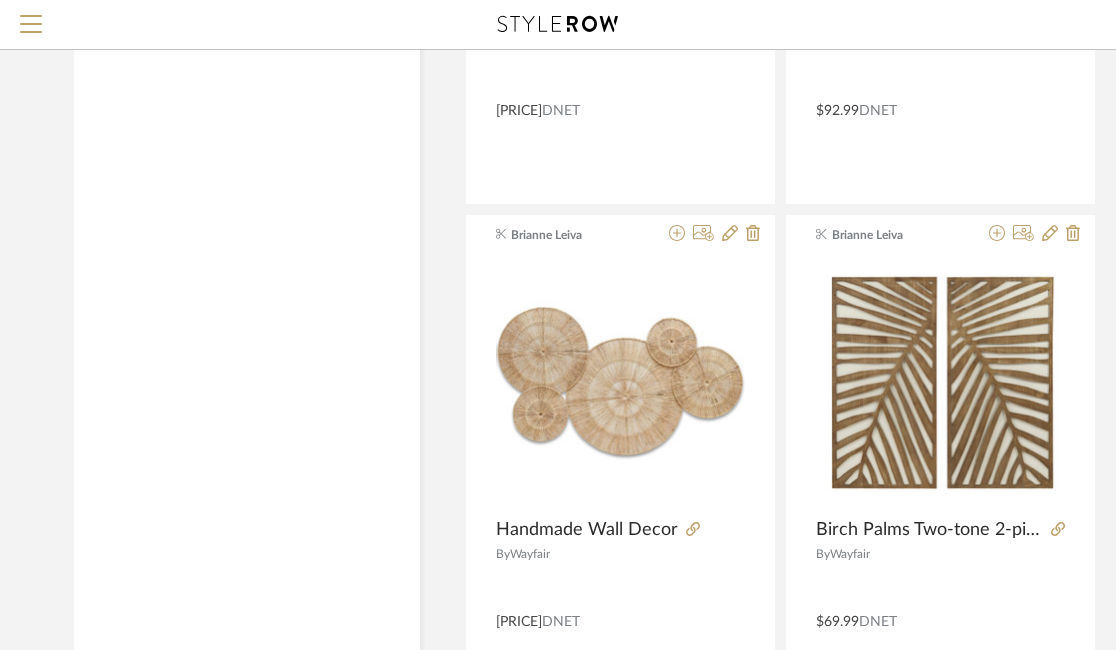 scroll, scrollTop: 2254, scrollLeft: 0, axis: vertical 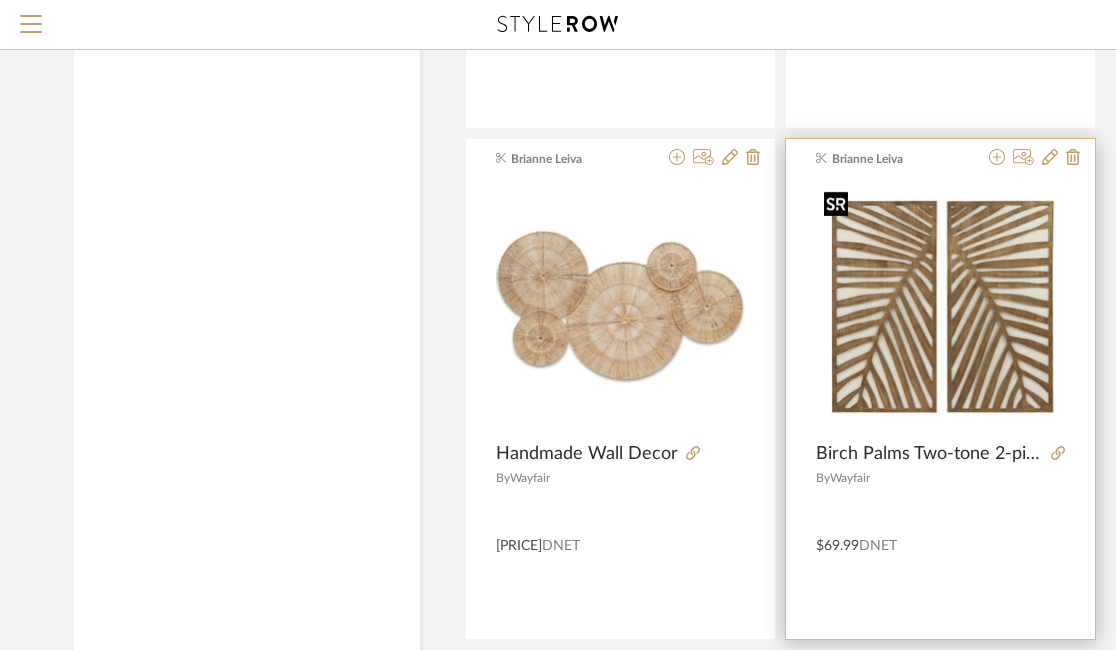 click at bounding box center [940, 307] 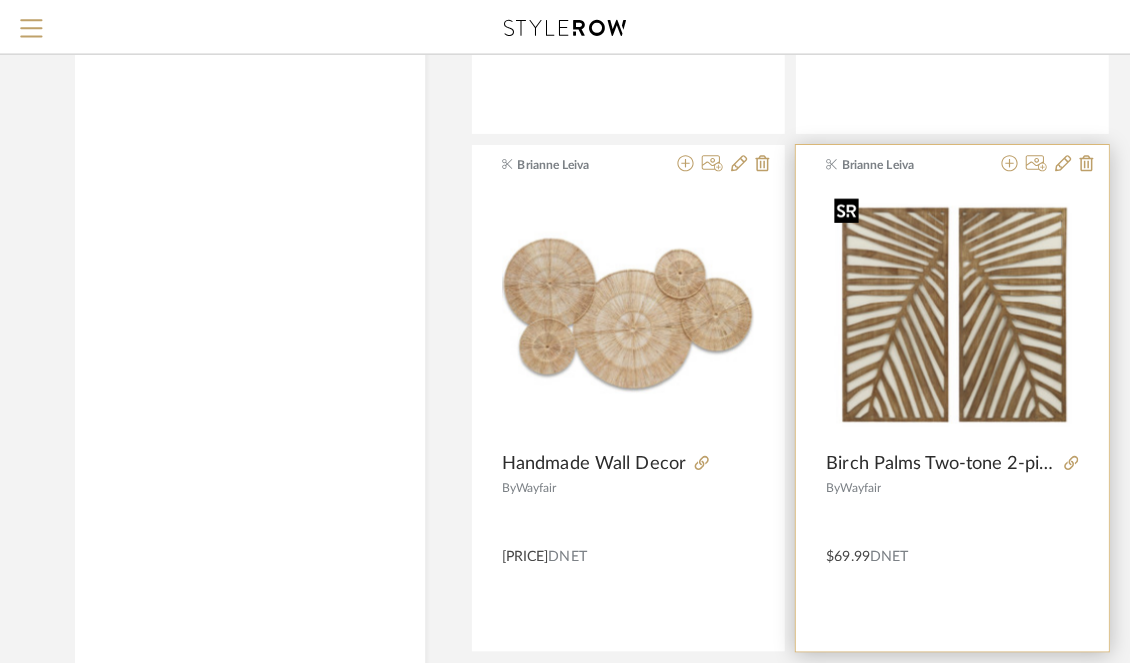 scroll, scrollTop: 0, scrollLeft: 0, axis: both 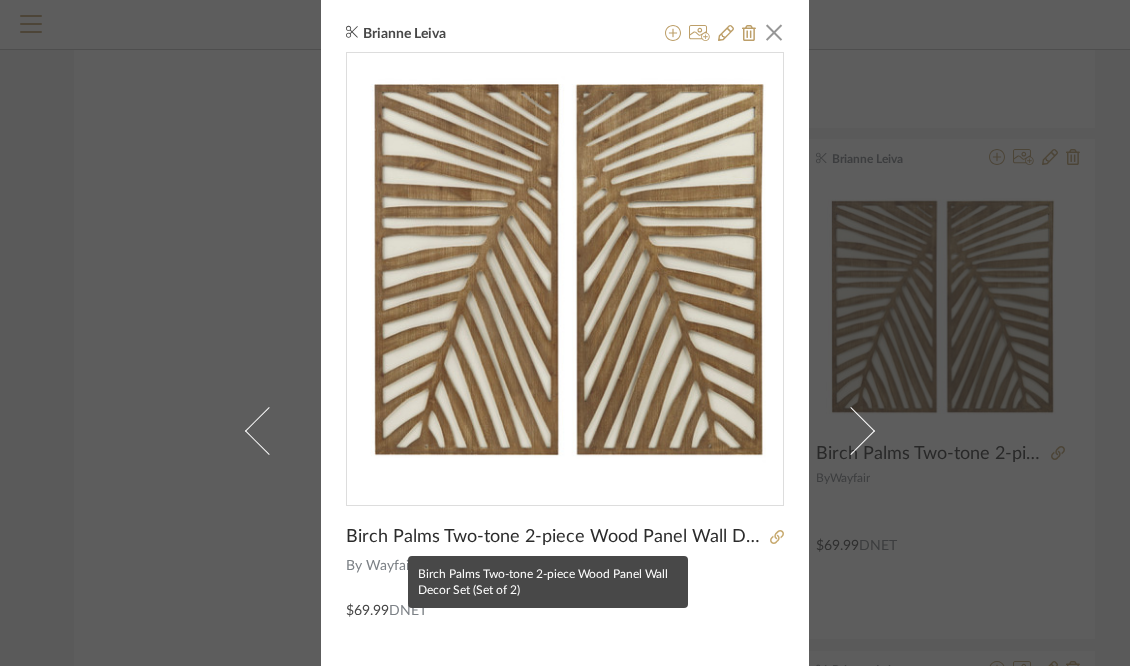 click on "Birch Palms Two-tone 2-piece Wood Panel Wall Decor Set (Set of 2)" 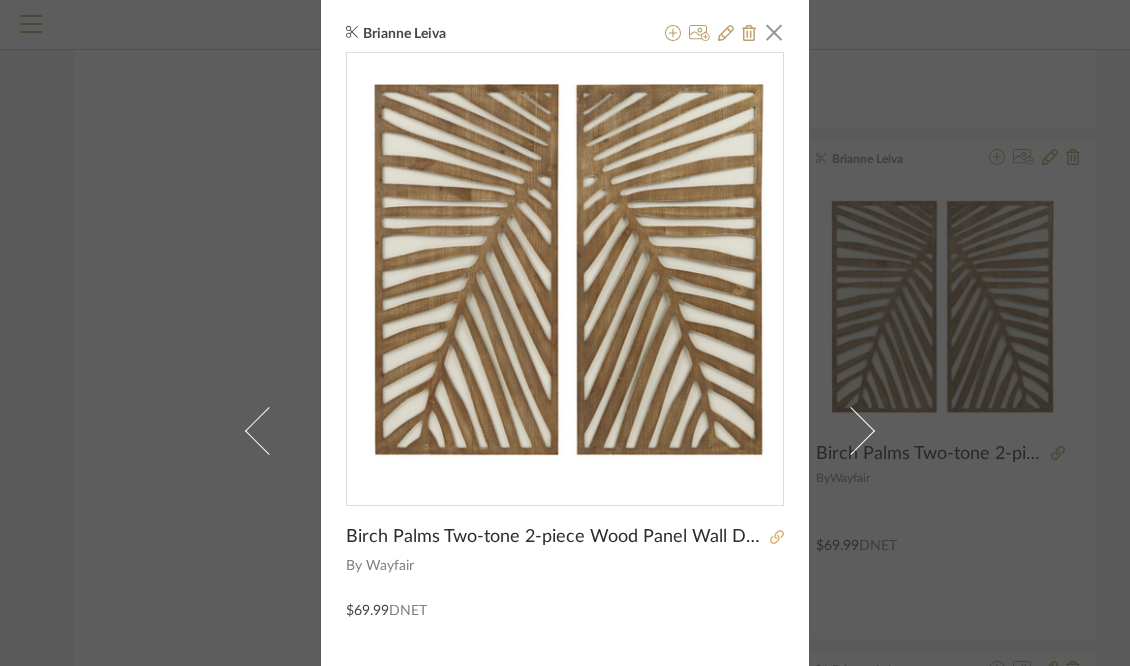 click 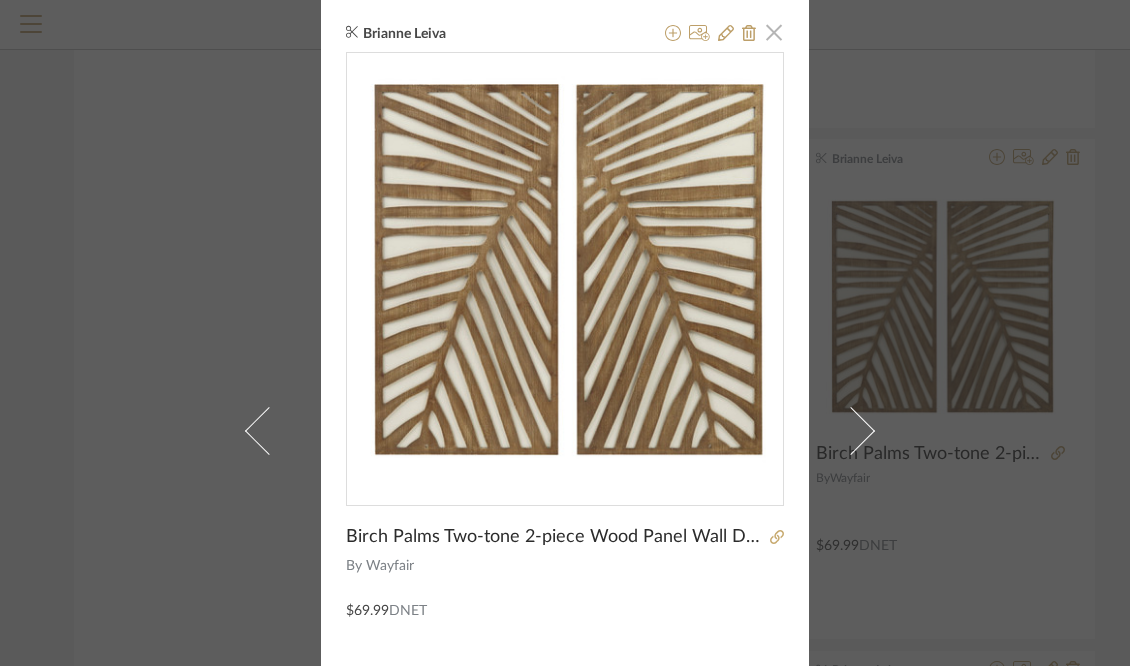 click 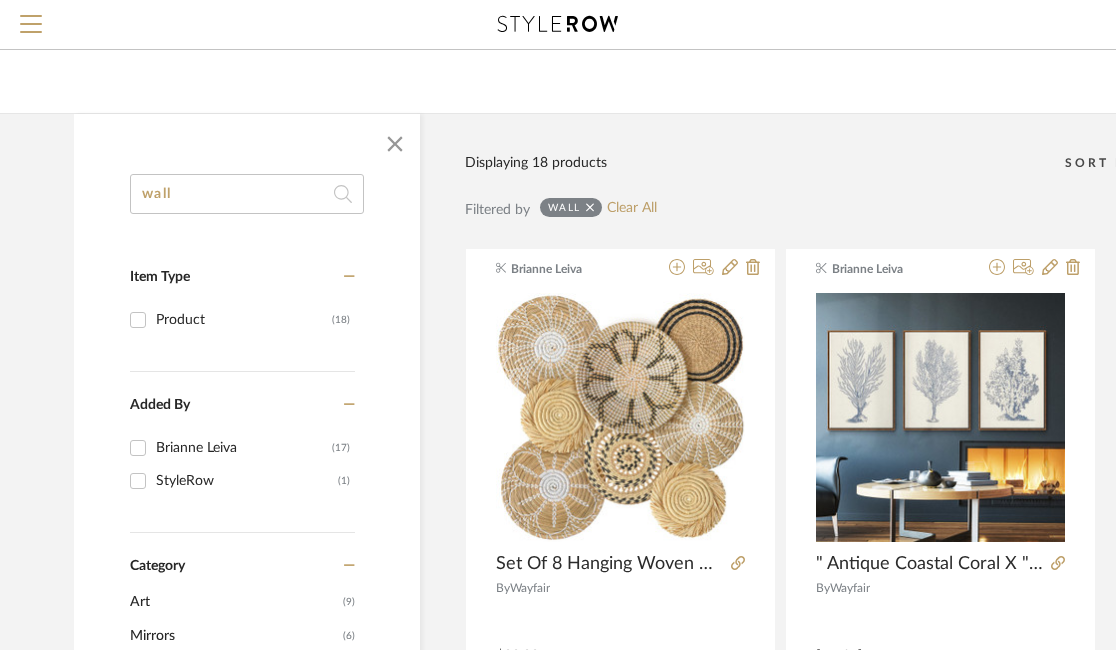 scroll, scrollTop: 0, scrollLeft: 0, axis: both 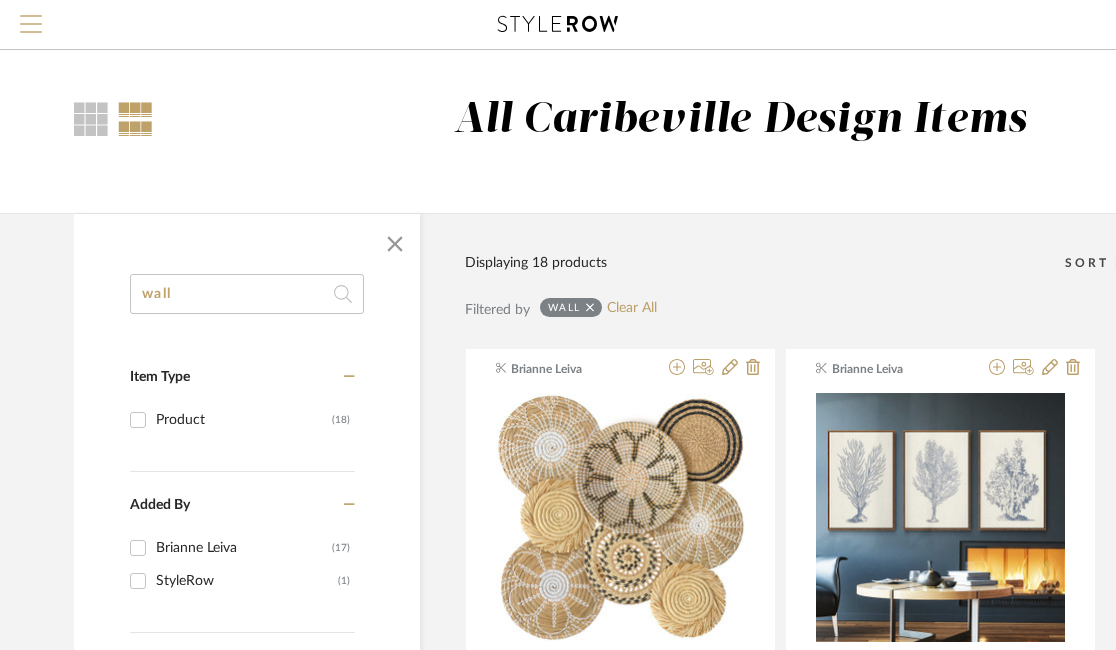 click at bounding box center (31, 24) 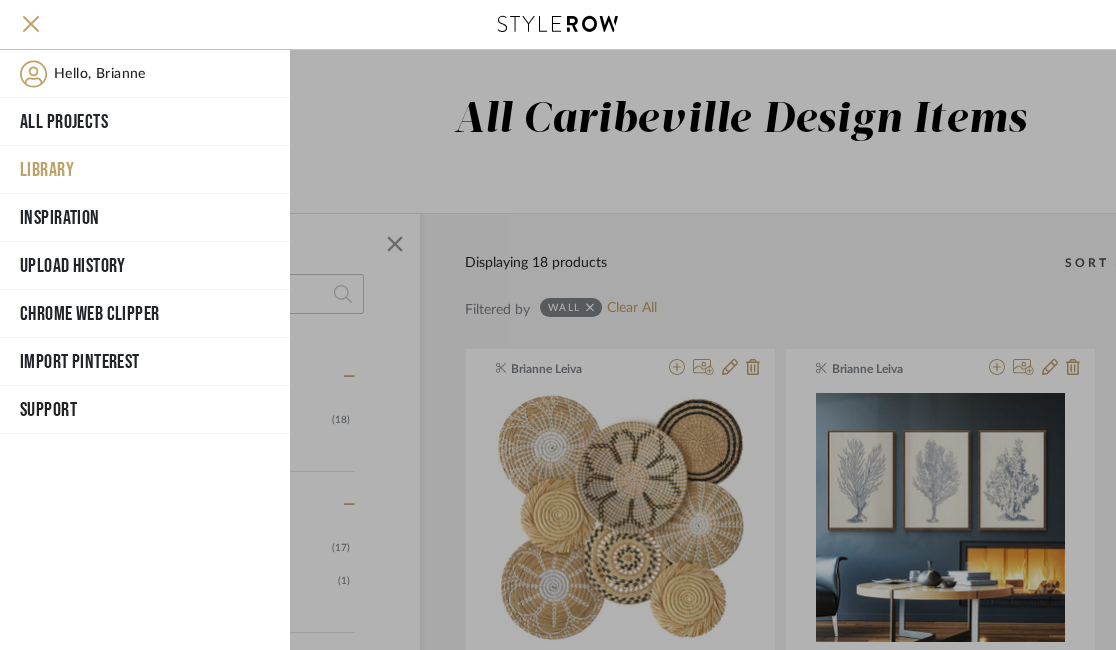 click on "Library" at bounding box center [145, 170] 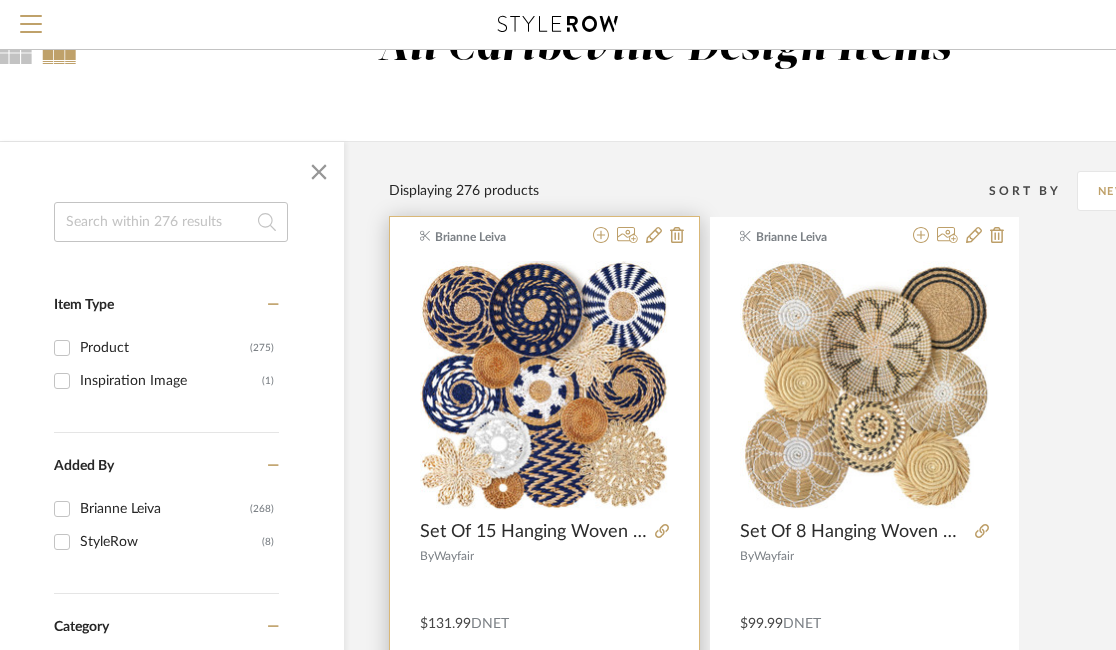 scroll, scrollTop: 0, scrollLeft: 76, axis: horizontal 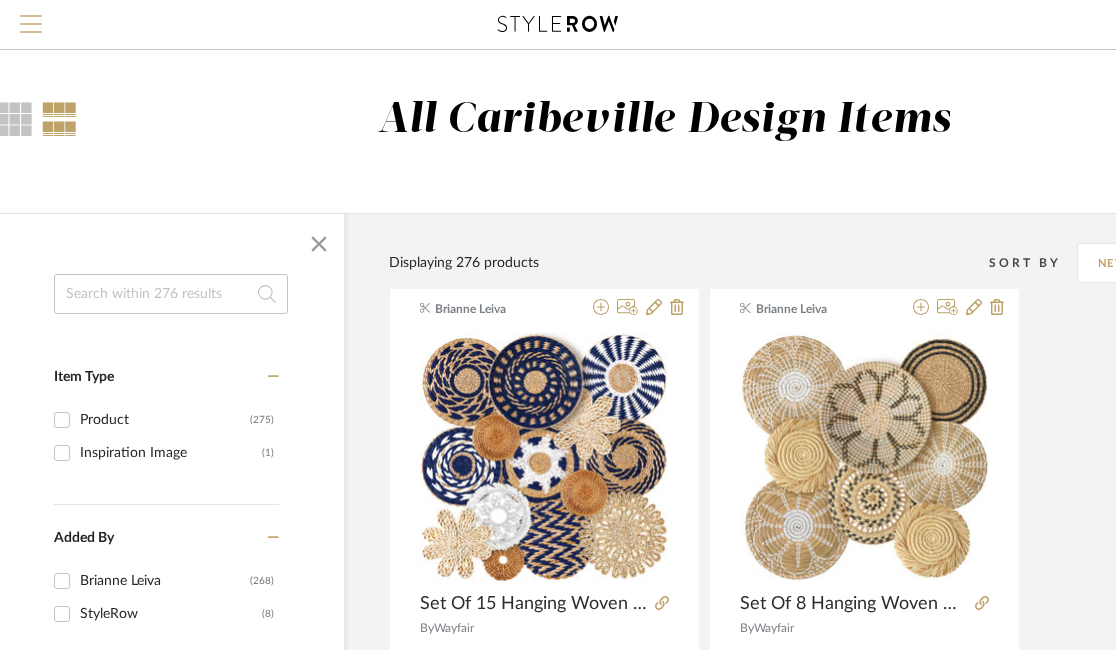 click at bounding box center [31, 24] 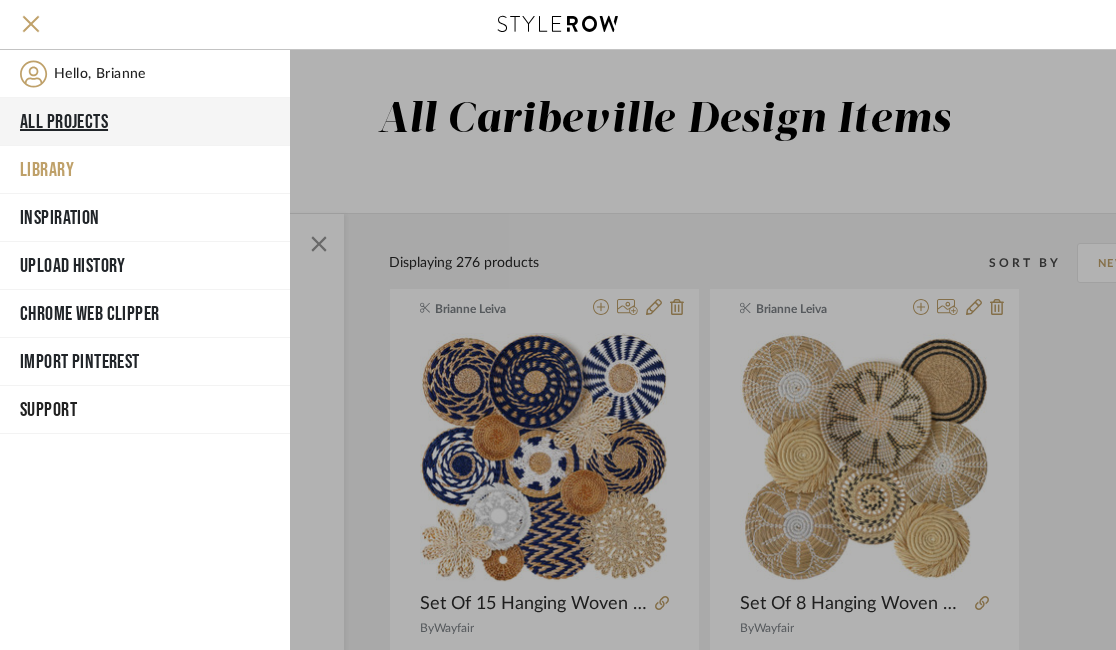 click on "All Projects" at bounding box center (145, 122) 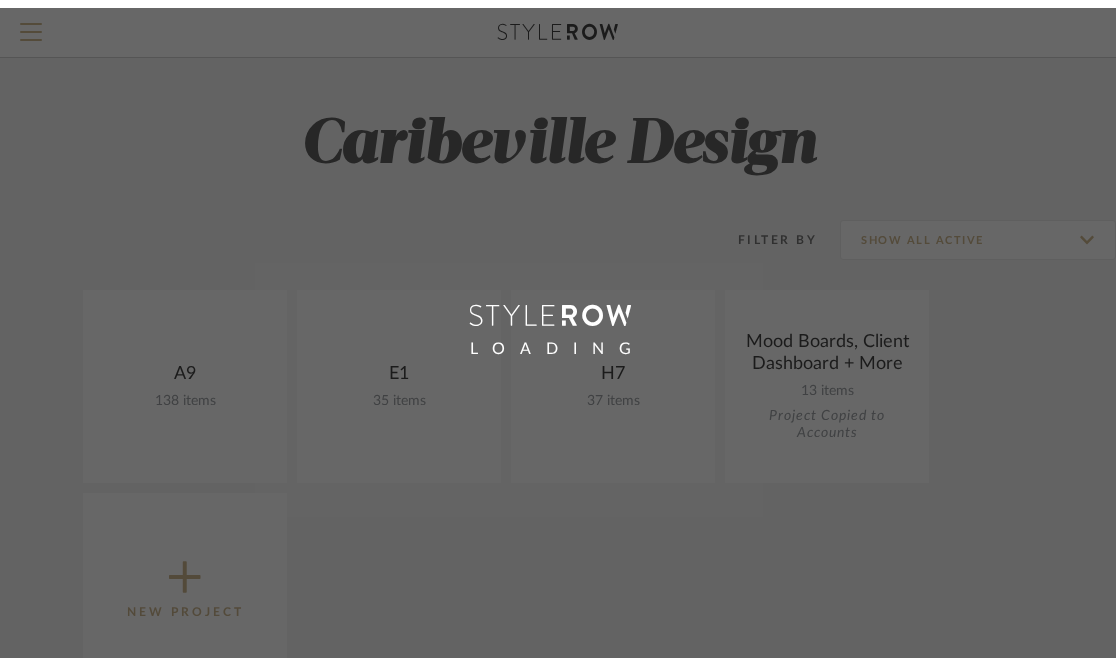 scroll, scrollTop: 0, scrollLeft: 0, axis: both 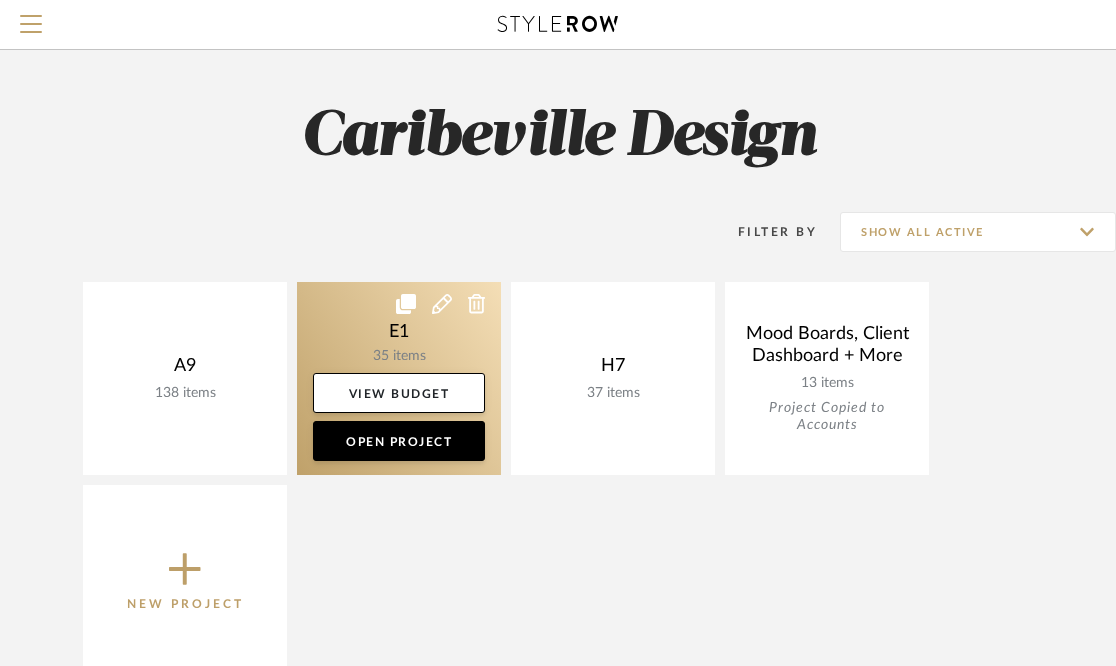 click 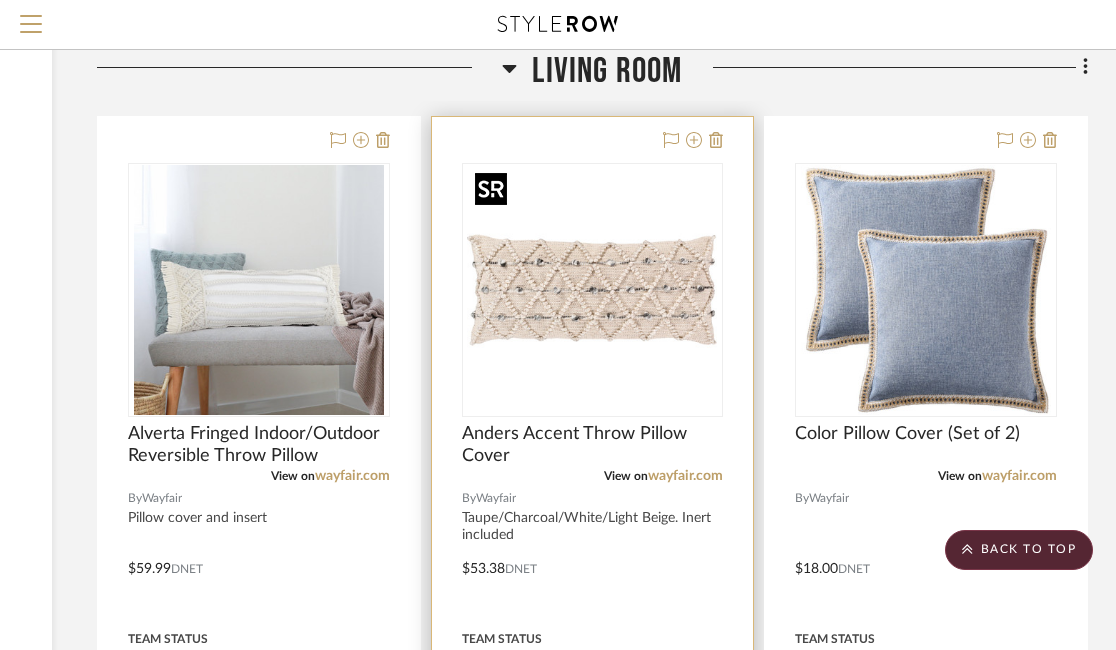 scroll, scrollTop: 503, scrollLeft: 324, axis: both 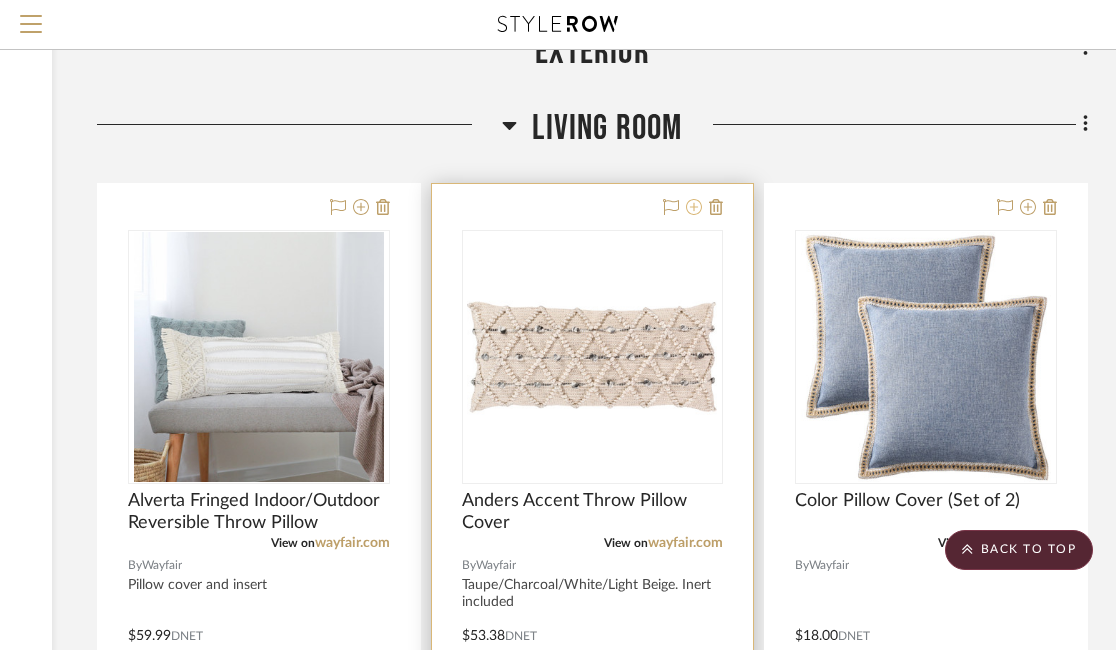 click 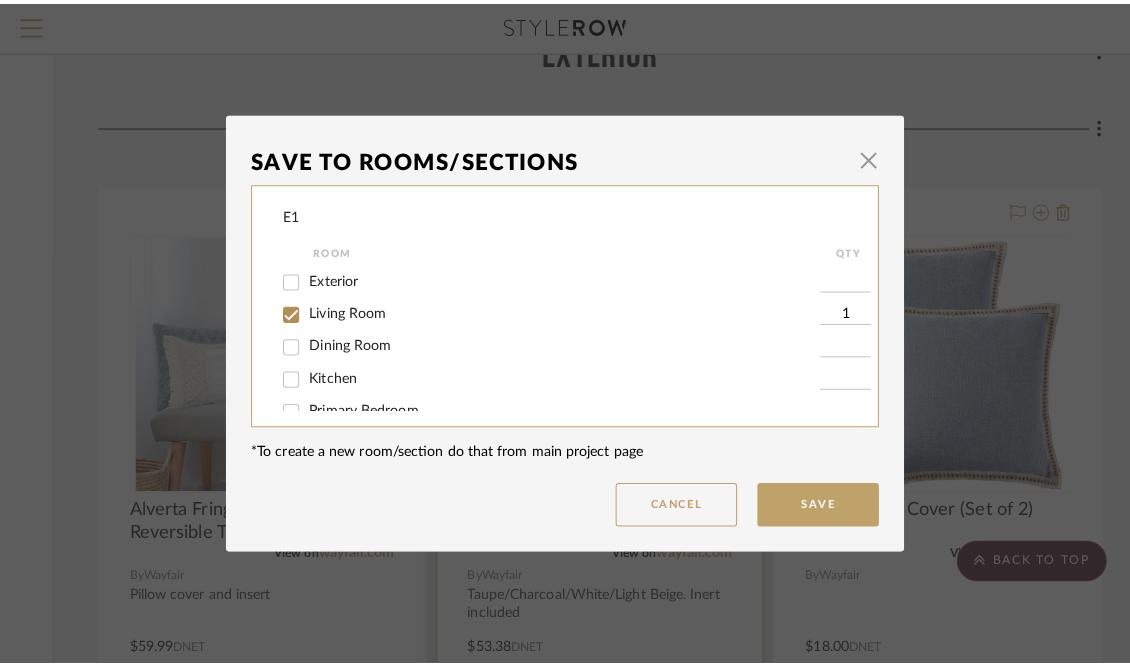 scroll, scrollTop: 0, scrollLeft: 0, axis: both 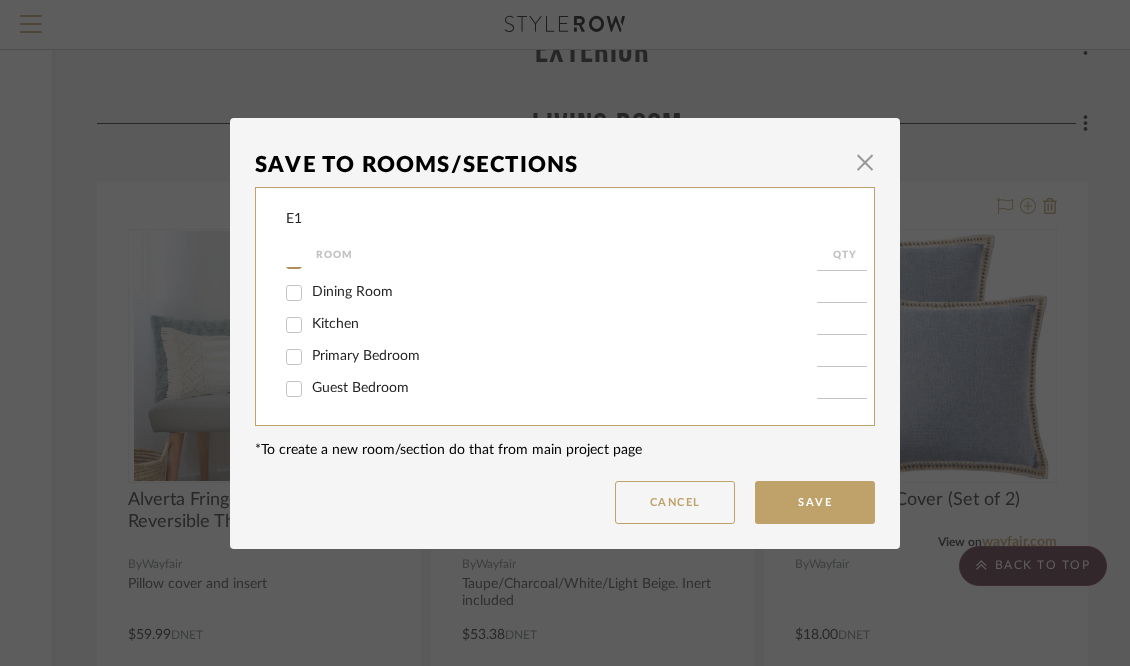 click on "Primary Bedroom" at bounding box center (366, 356) 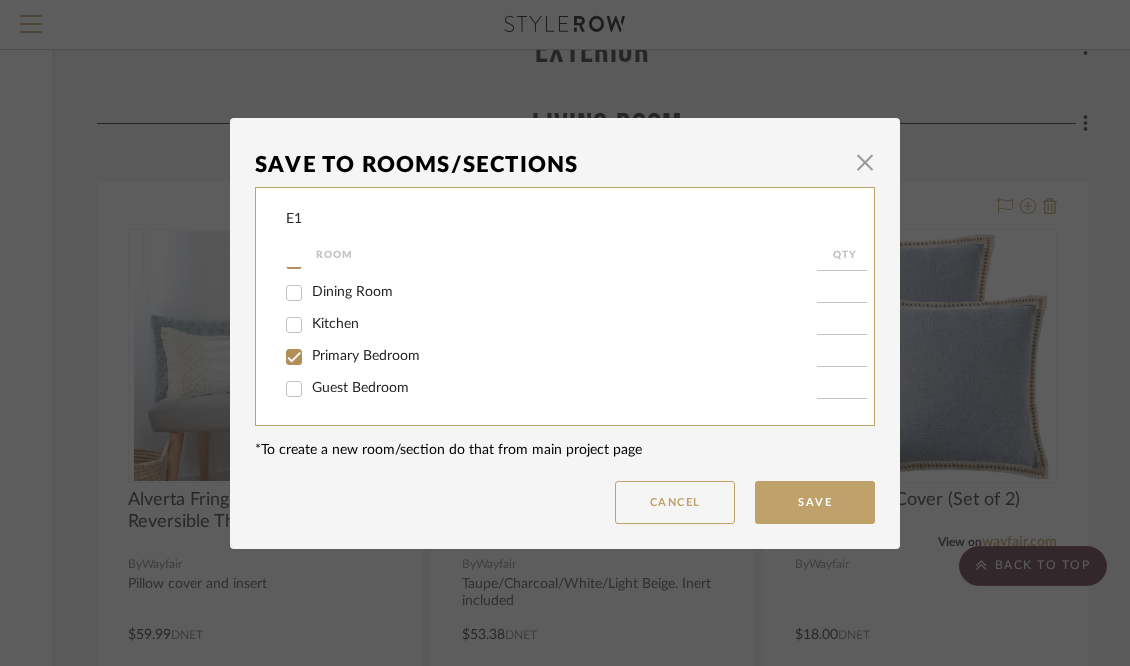 checkbox on "true" 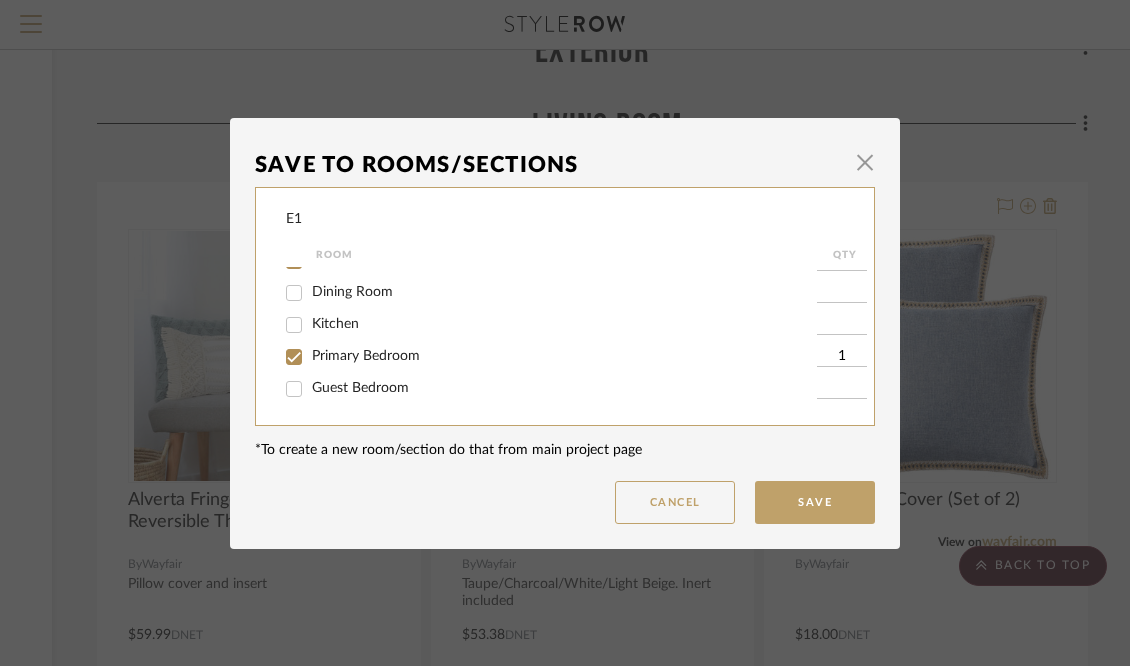 scroll, scrollTop: 0, scrollLeft: 0, axis: both 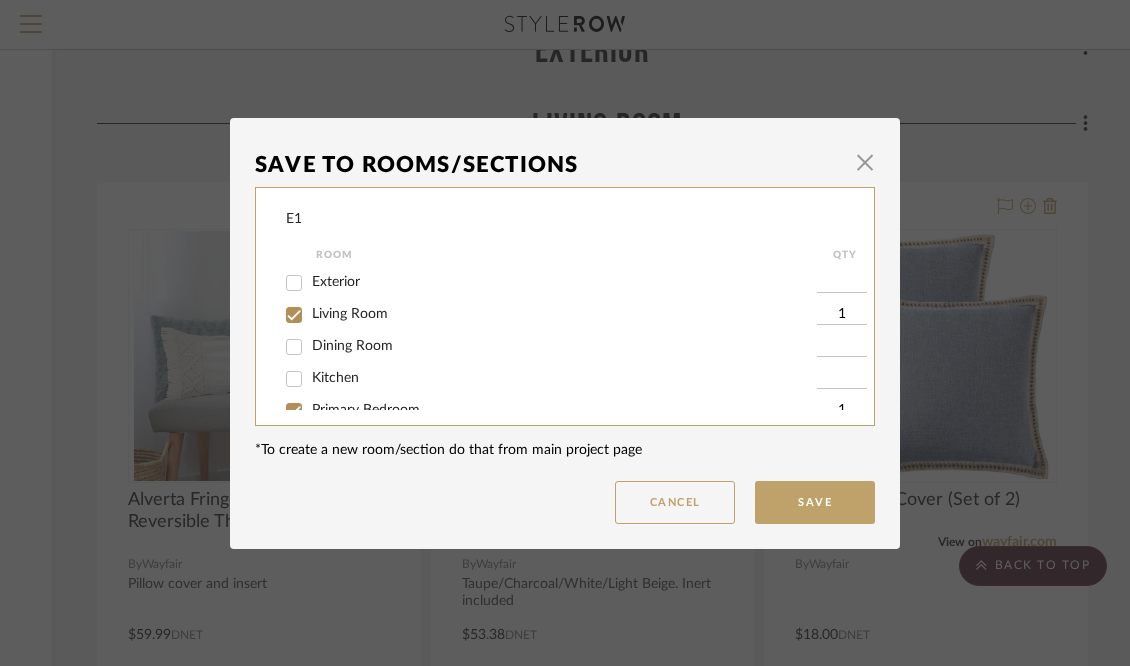 click on "Living Room" at bounding box center (350, 314) 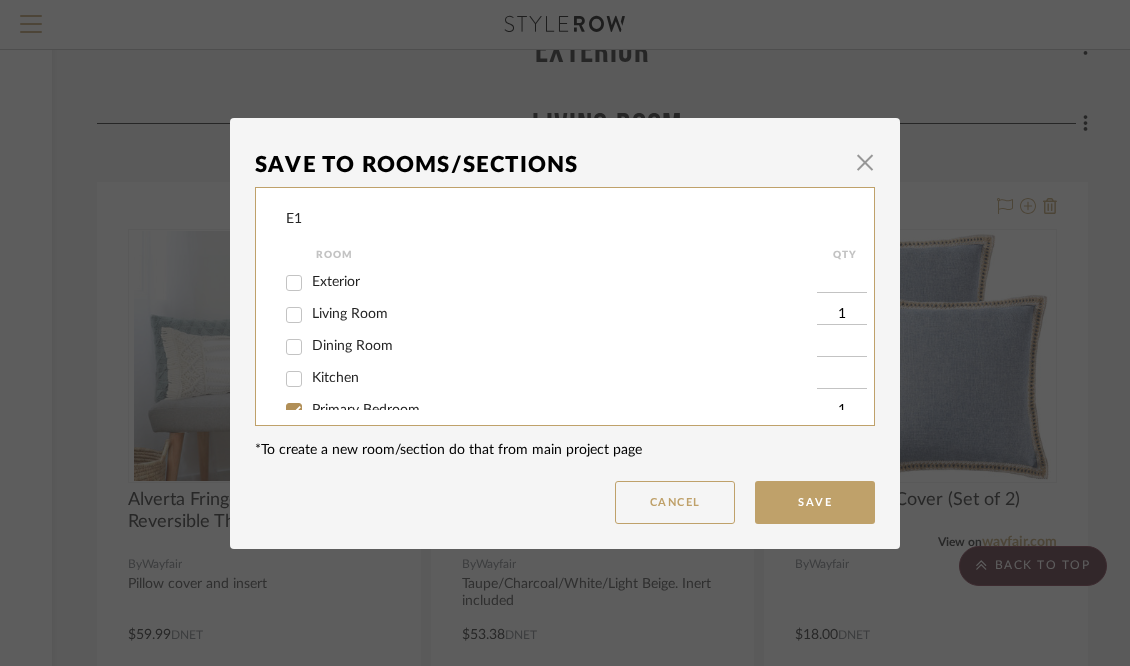 checkbox on "false" 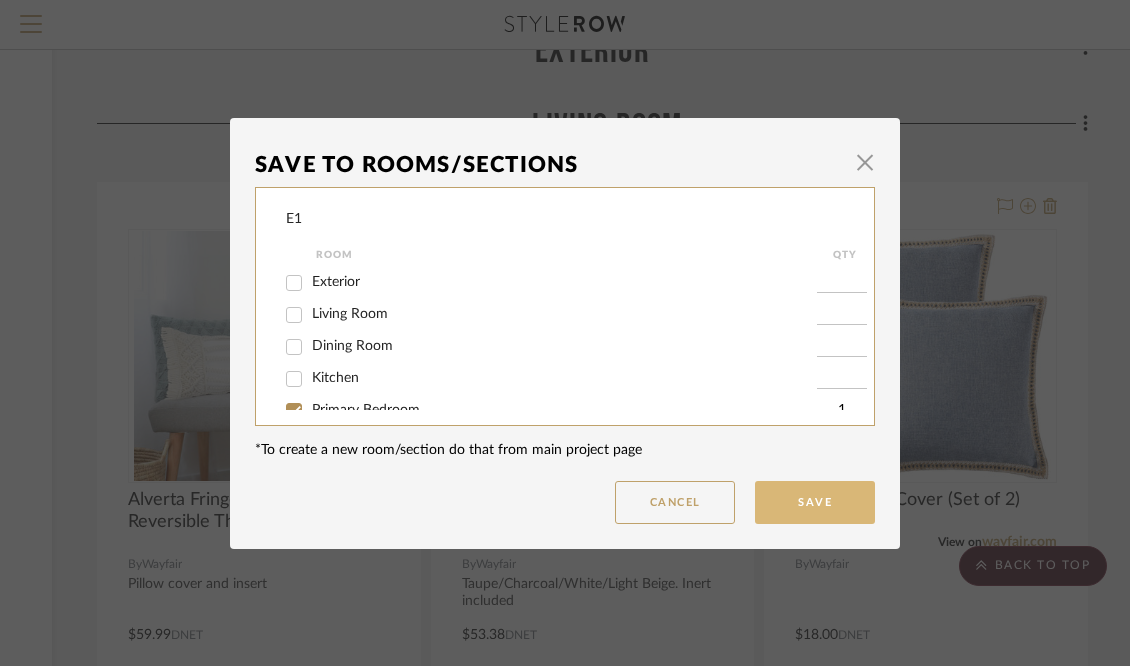 click on "Save" at bounding box center [815, 502] 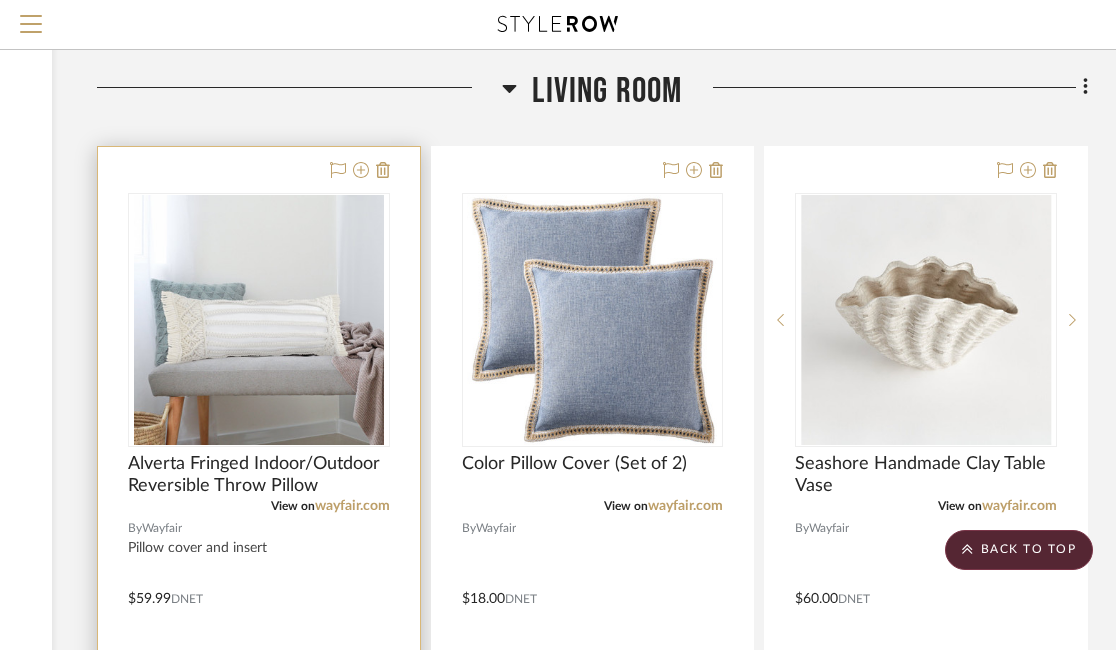 scroll, scrollTop: 535, scrollLeft: 324, axis: both 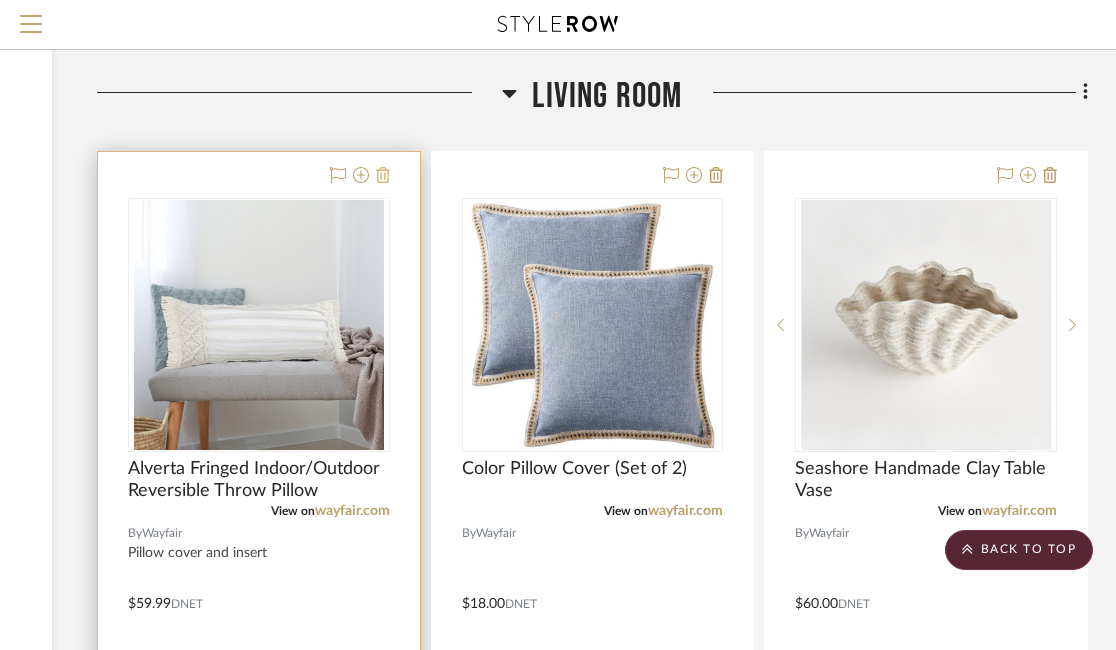 click 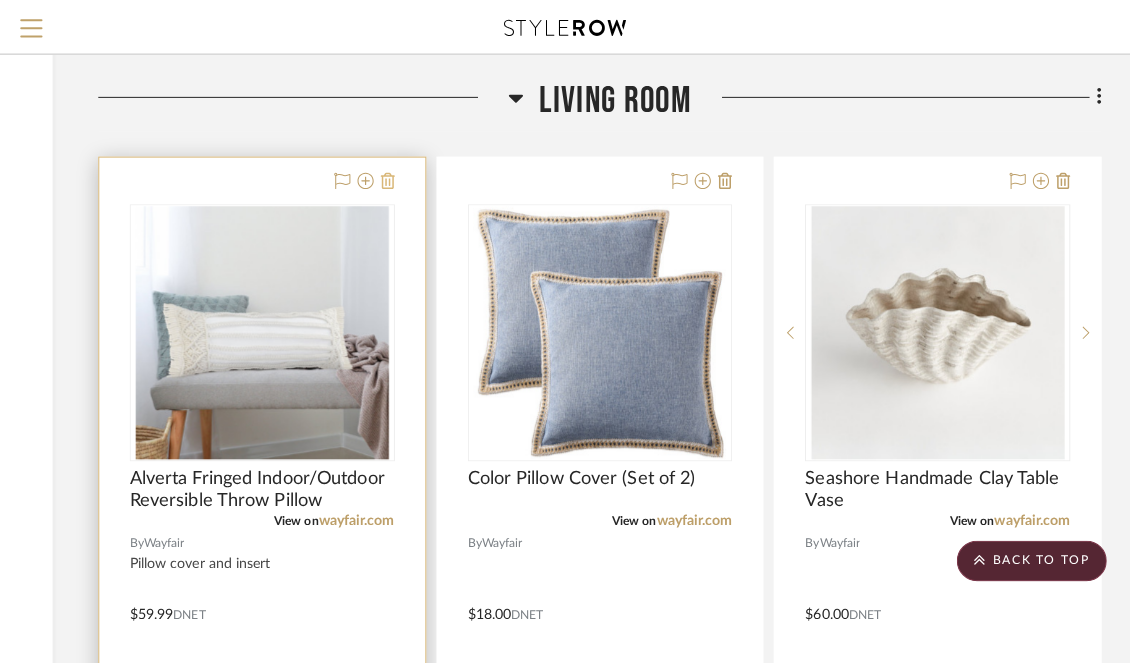 scroll, scrollTop: 0, scrollLeft: 0, axis: both 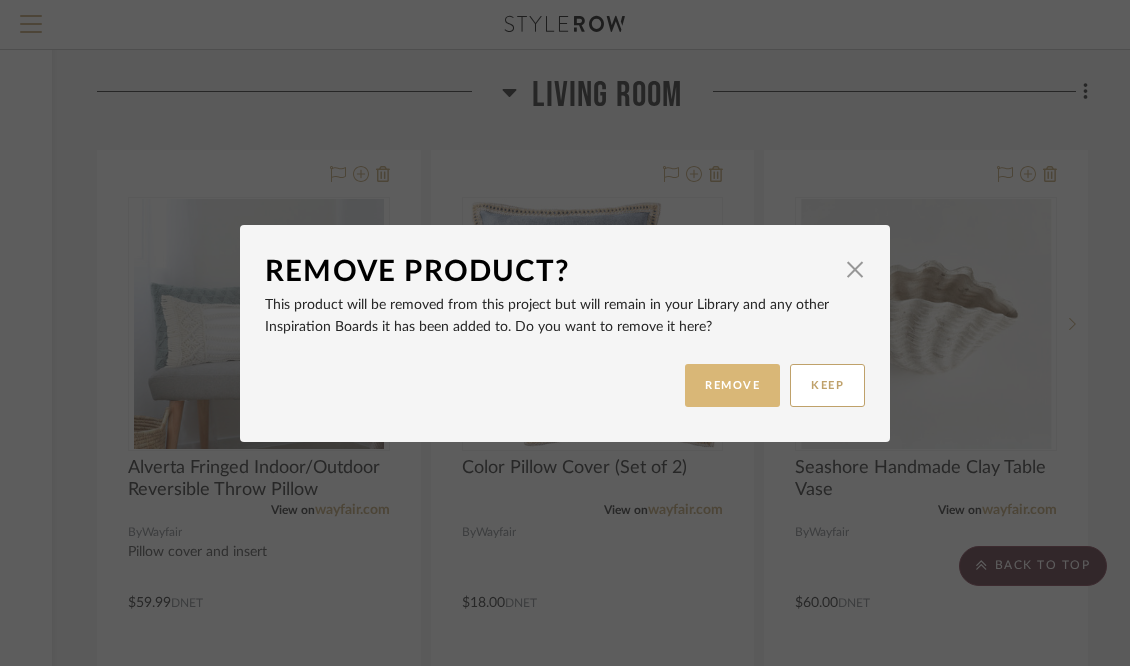 click on "REMOVE" at bounding box center (732, 385) 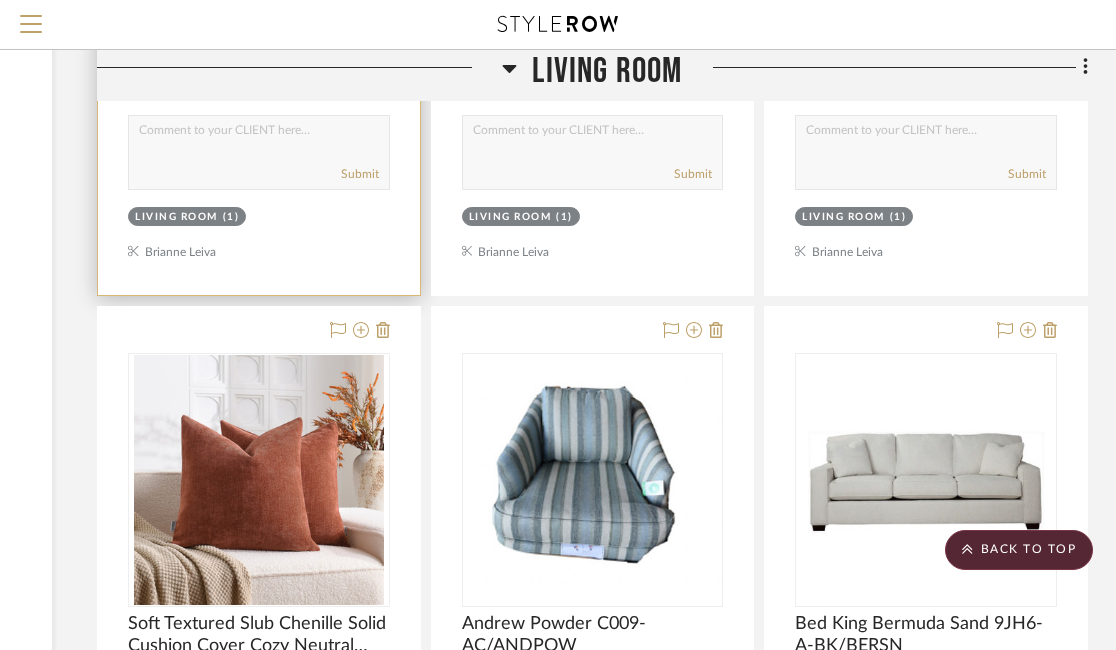 scroll, scrollTop: 1272, scrollLeft: 324, axis: both 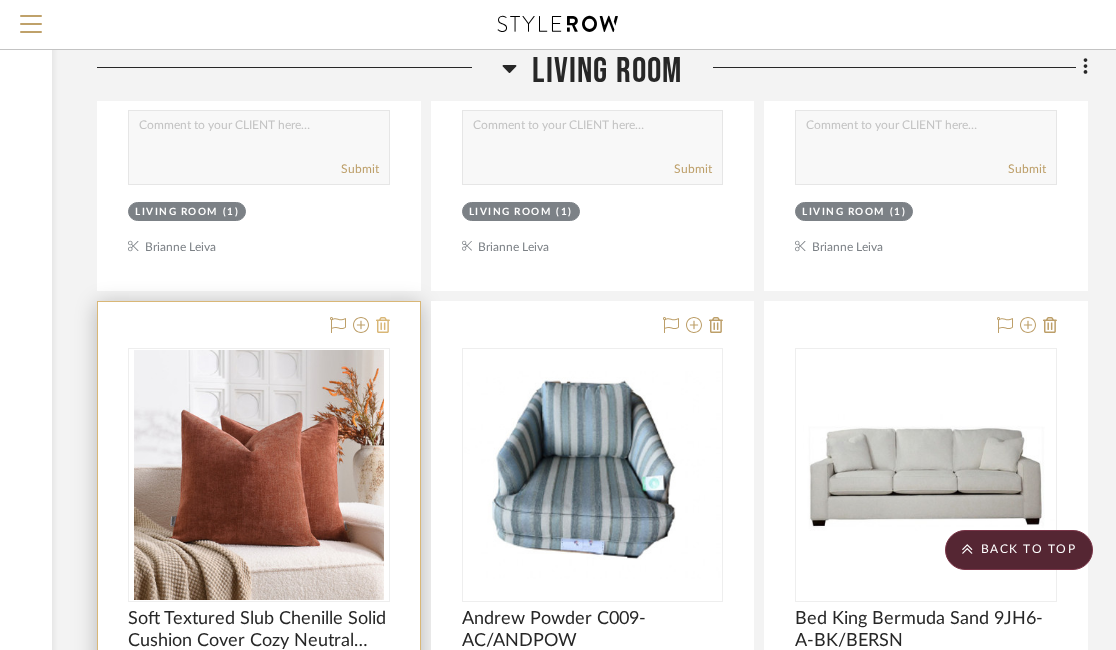 click 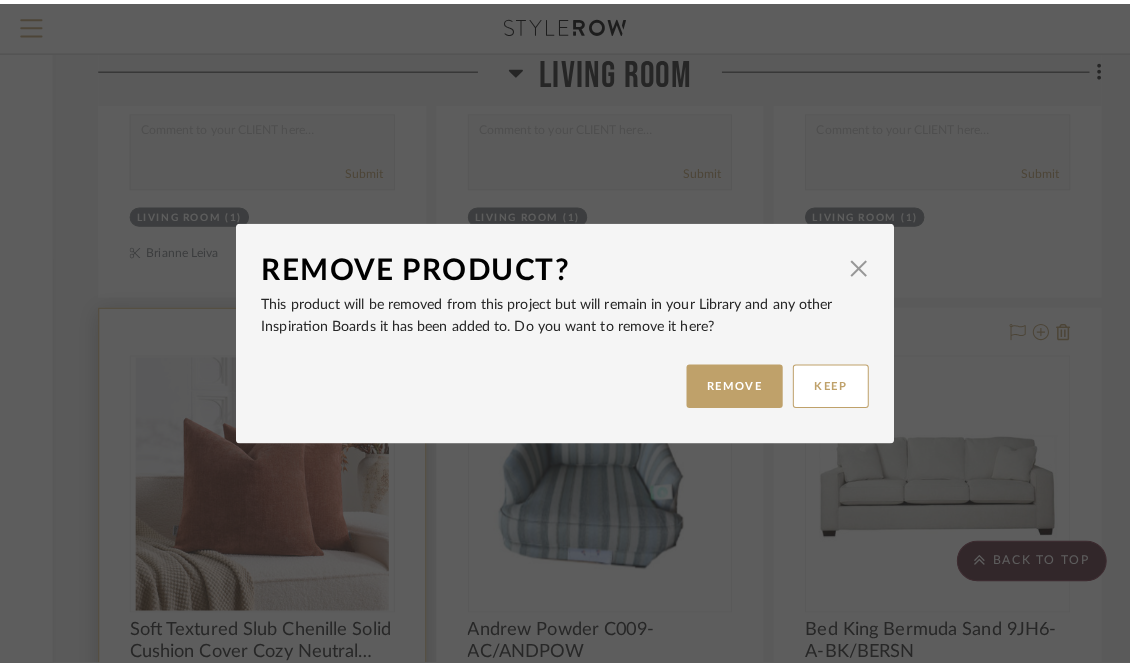 scroll, scrollTop: 0, scrollLeft: 0, axis: both 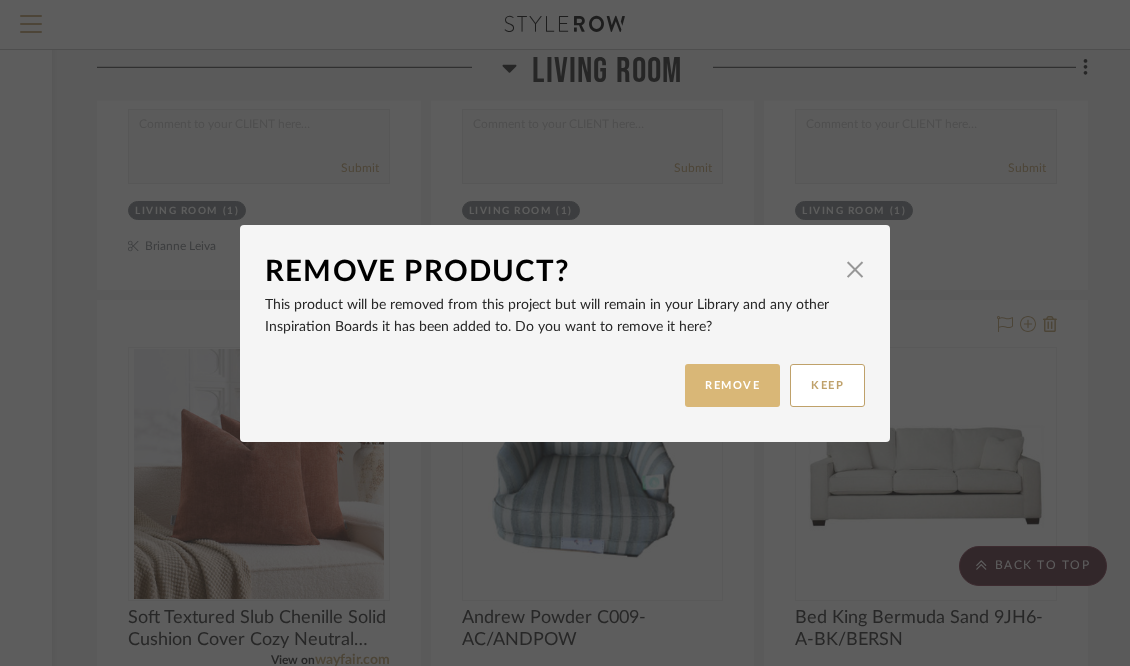 click on "REMOVE" at bounding box center [732, 385] 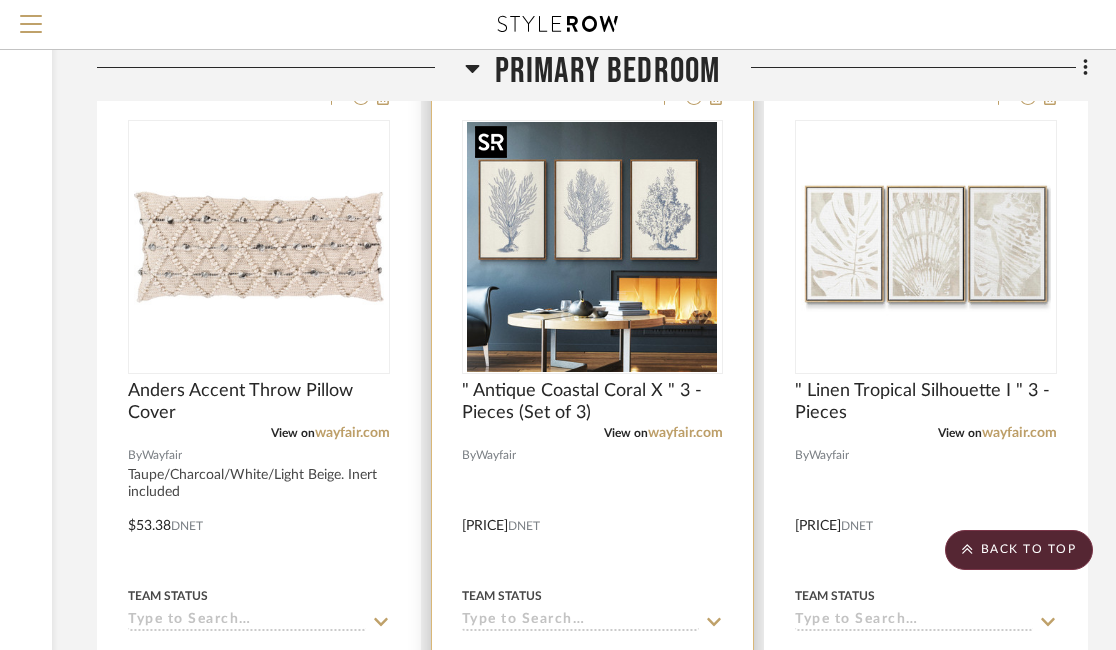 scroll, scrollTop: 4435, scrollLeft: 324, axis: both 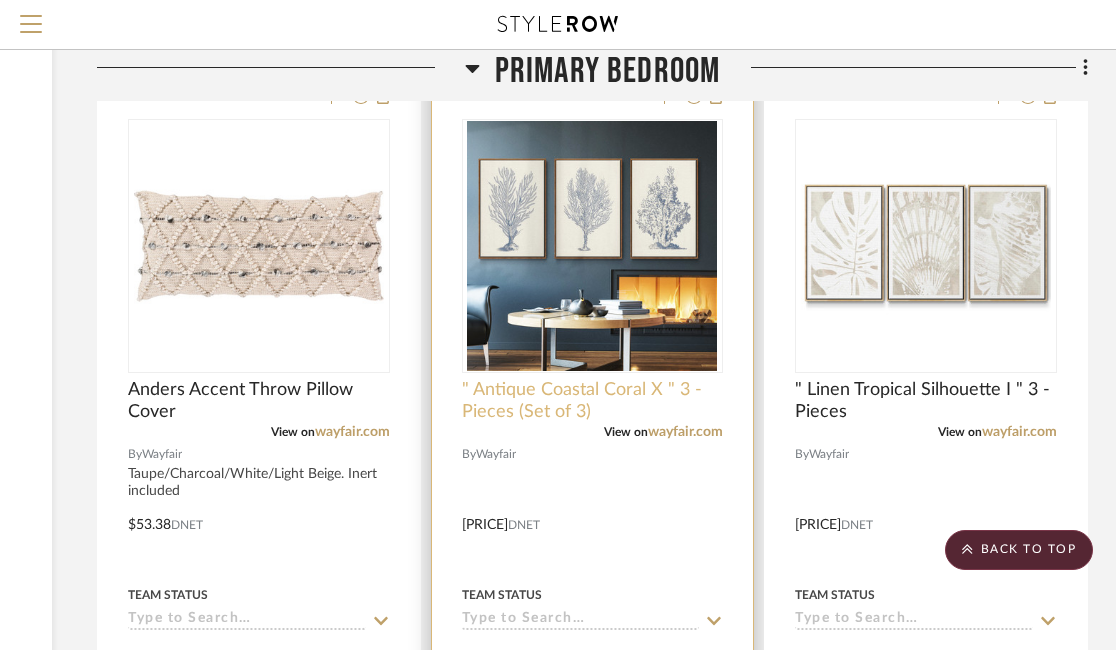 click on "" Antique Coastal Coral X " 3 - Pieces (Set of 3)" at bounding box center (593, 401) 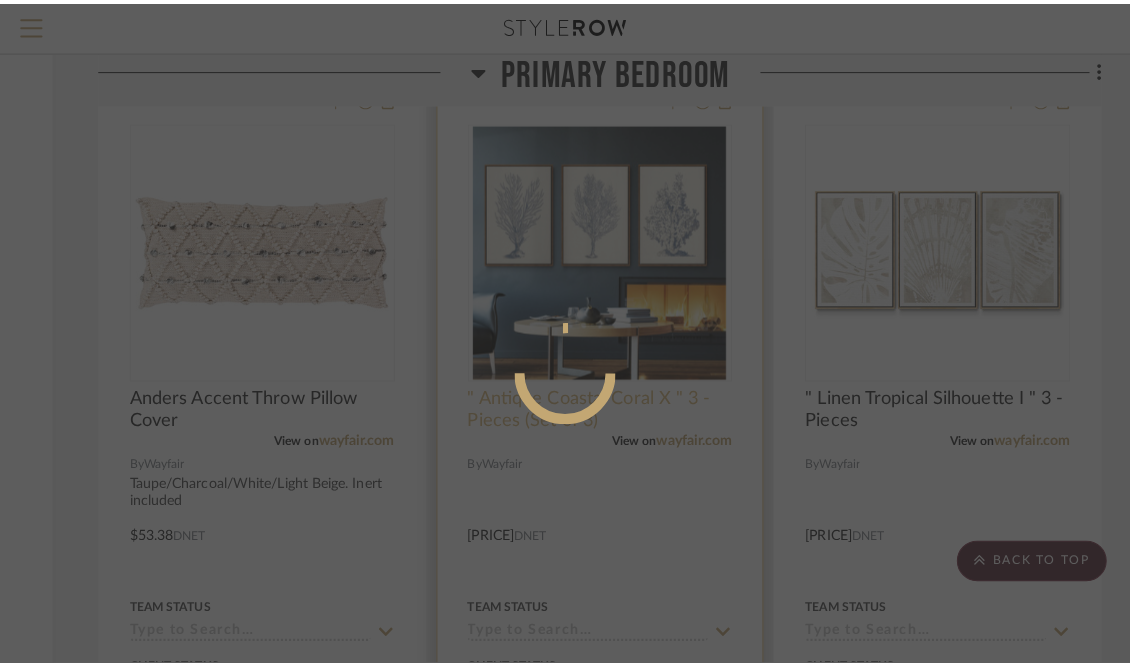 scroll, scrollTop: 0, scrollLeft: 0, axis: both 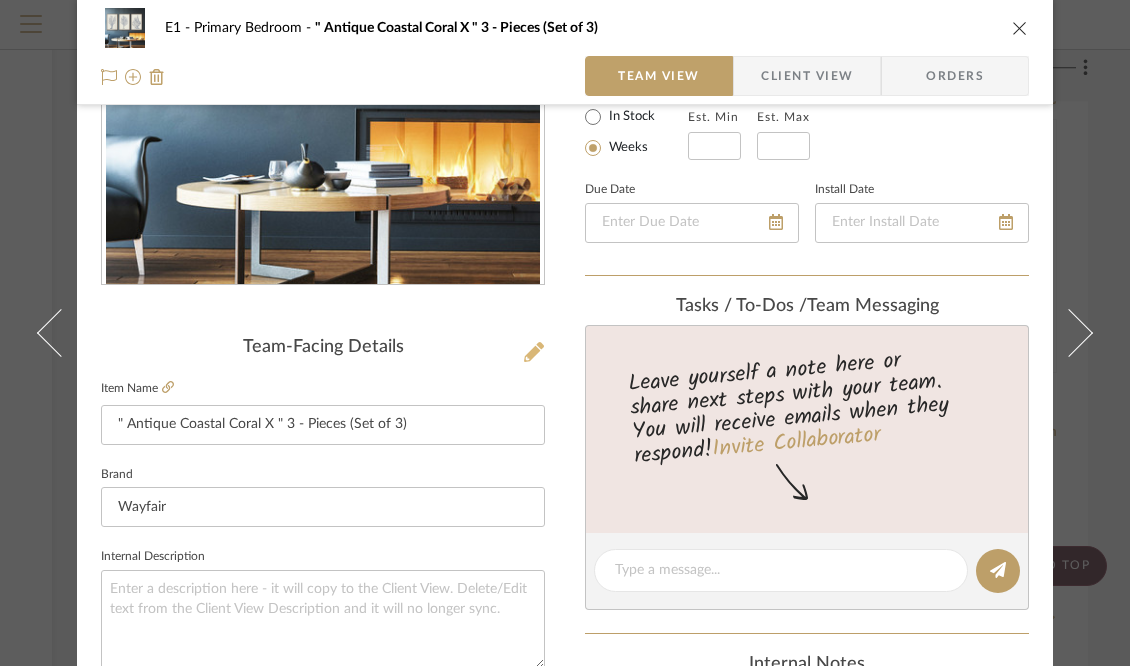 click 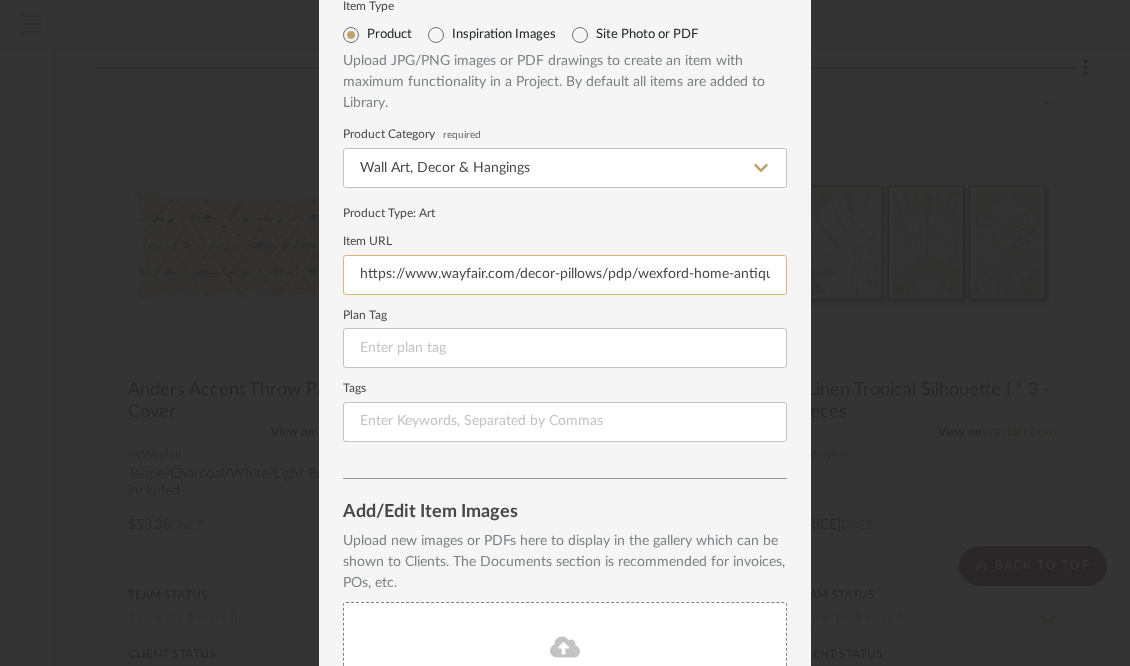 scroll, scrollTop: 0, scrollLeft: 0, axis: both 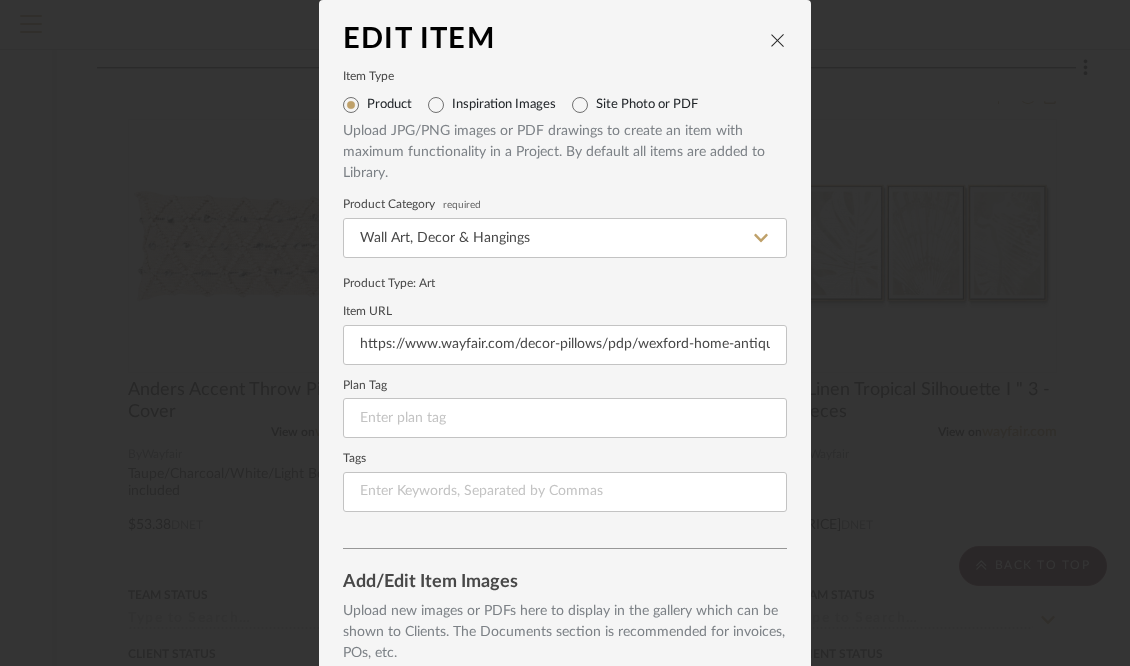 click on "Edit Item" at bounding box center (565, 40) 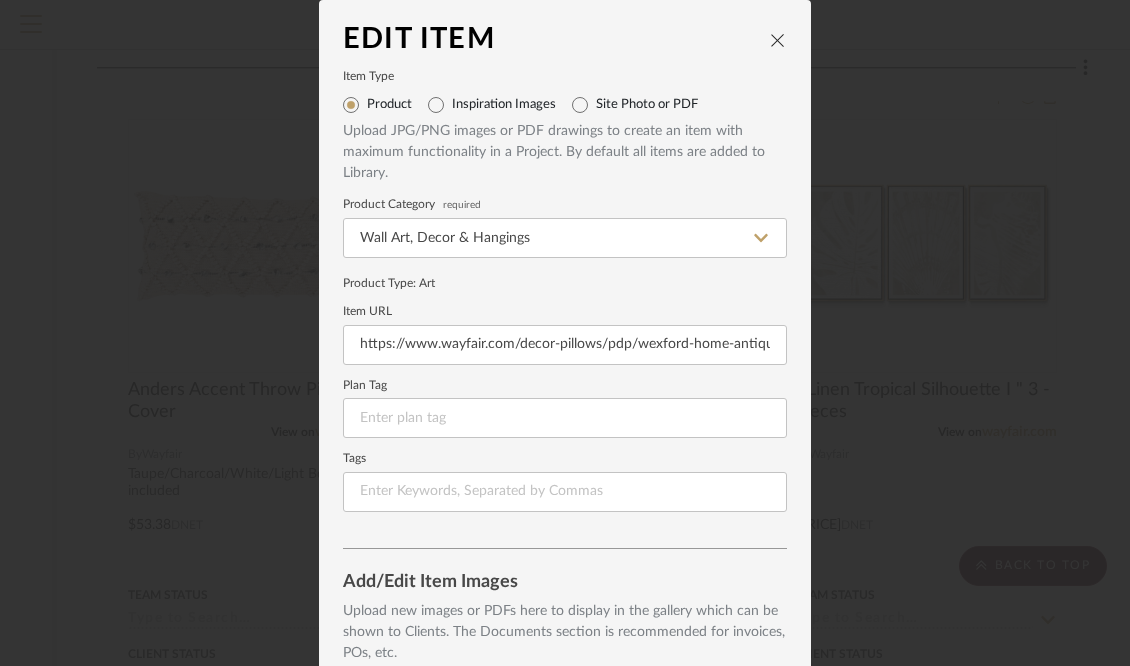 click at bounding box center [778, 40] 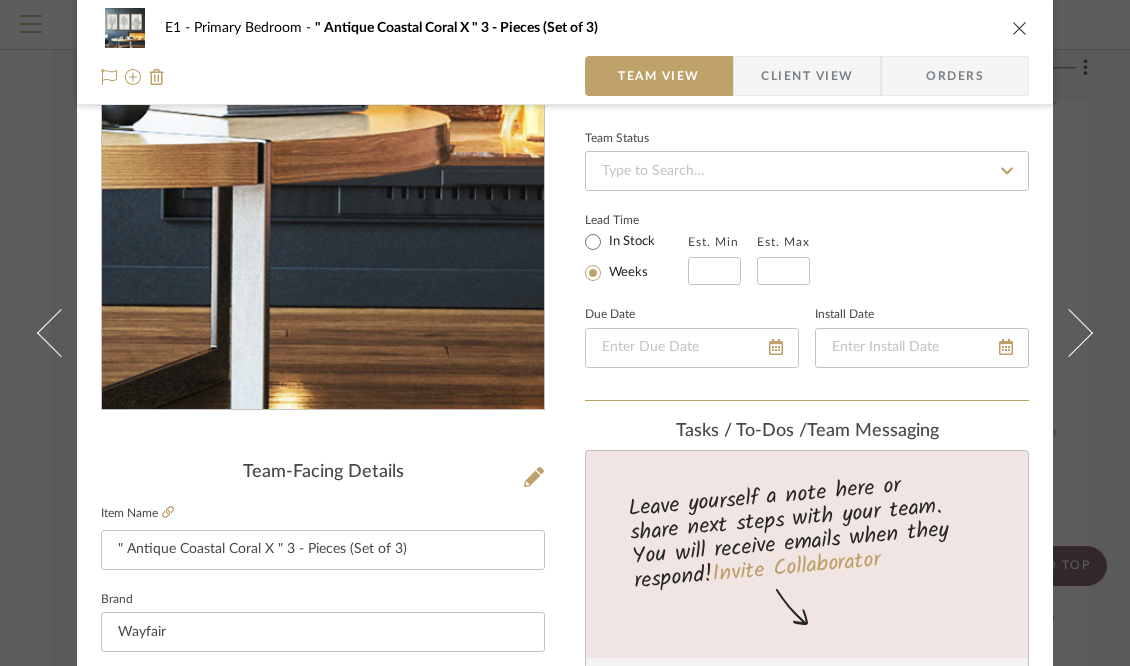 scroll, scrollTop: 167, scrollLeft: 0, axis: vertical 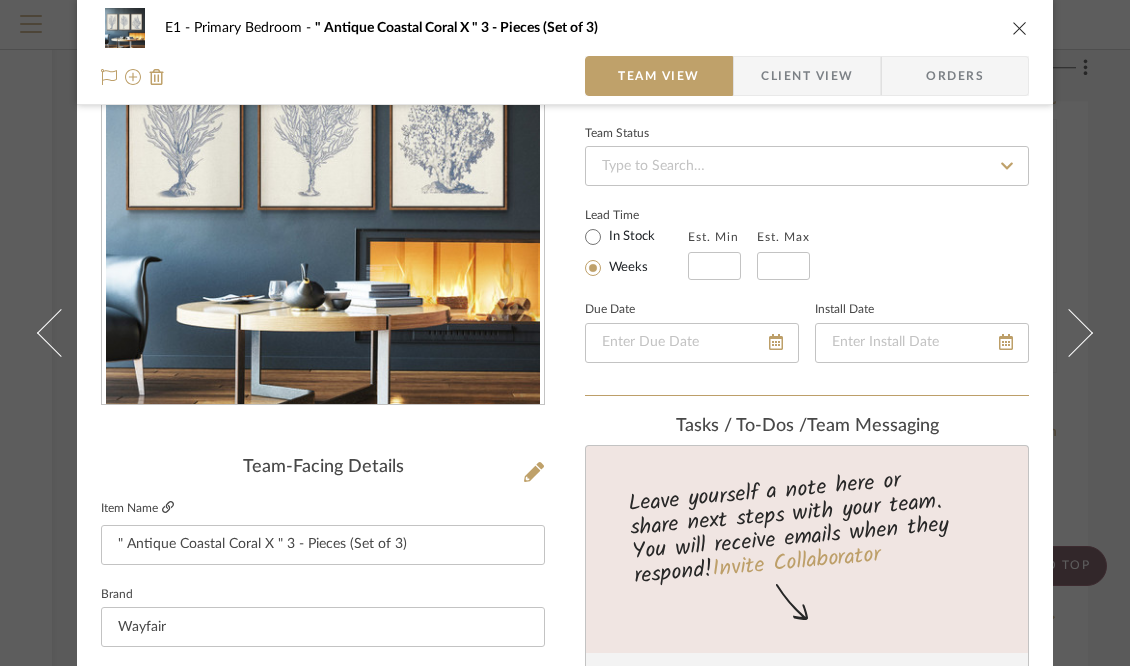 click 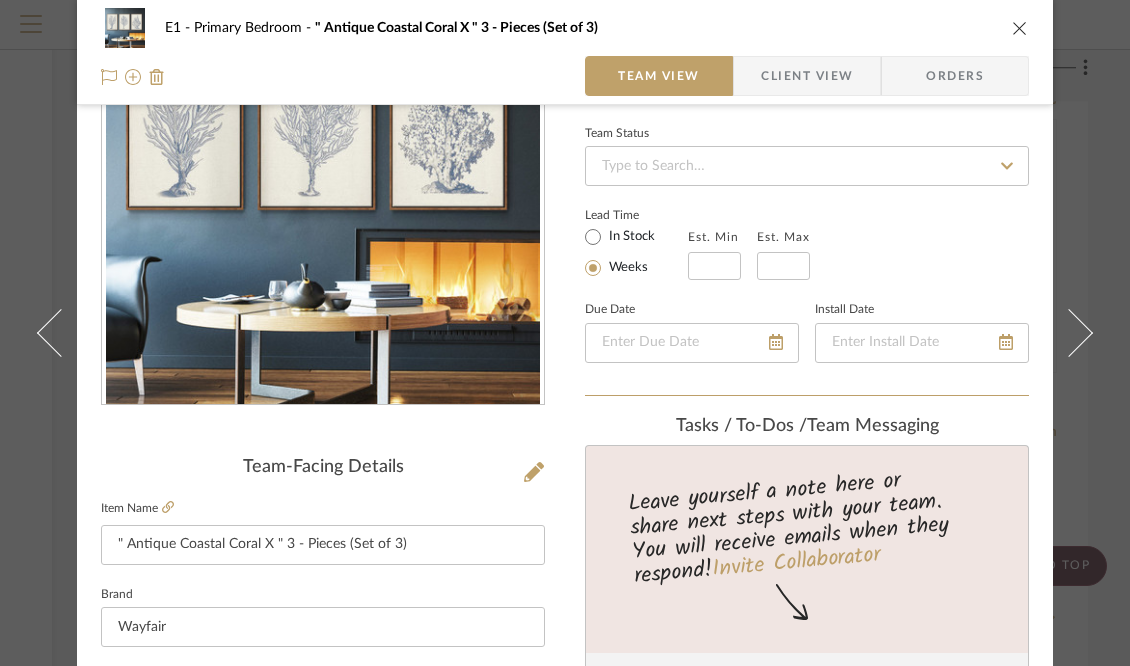 click at bounding box center (1020, 28) 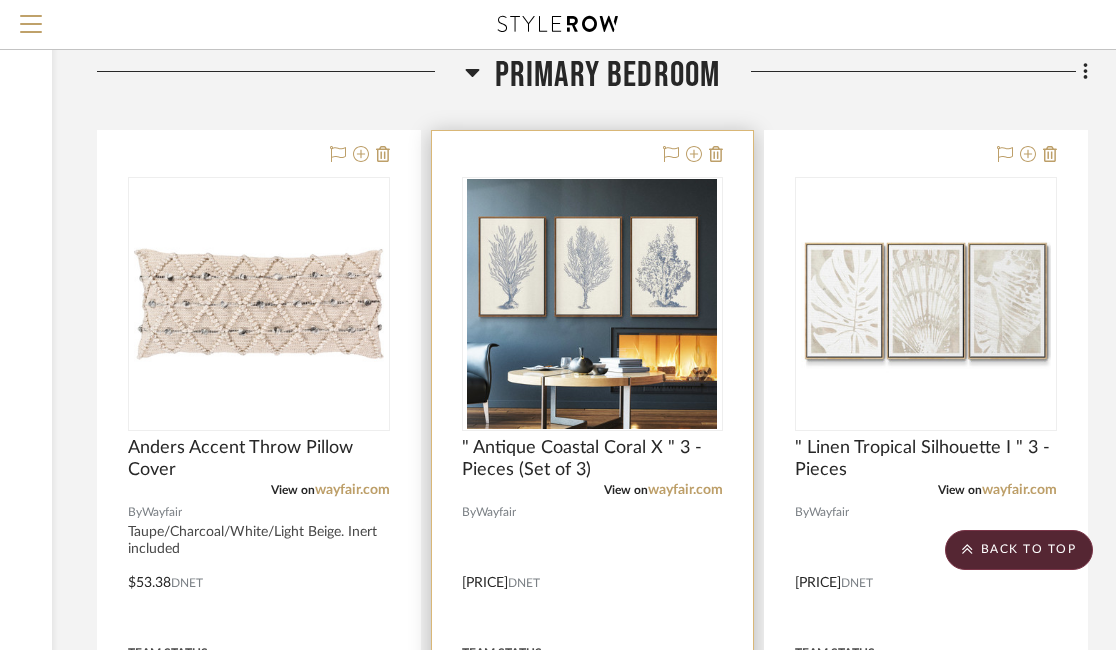 scroll, scrollTop: 4298, scrollLeft: 324, axis: both 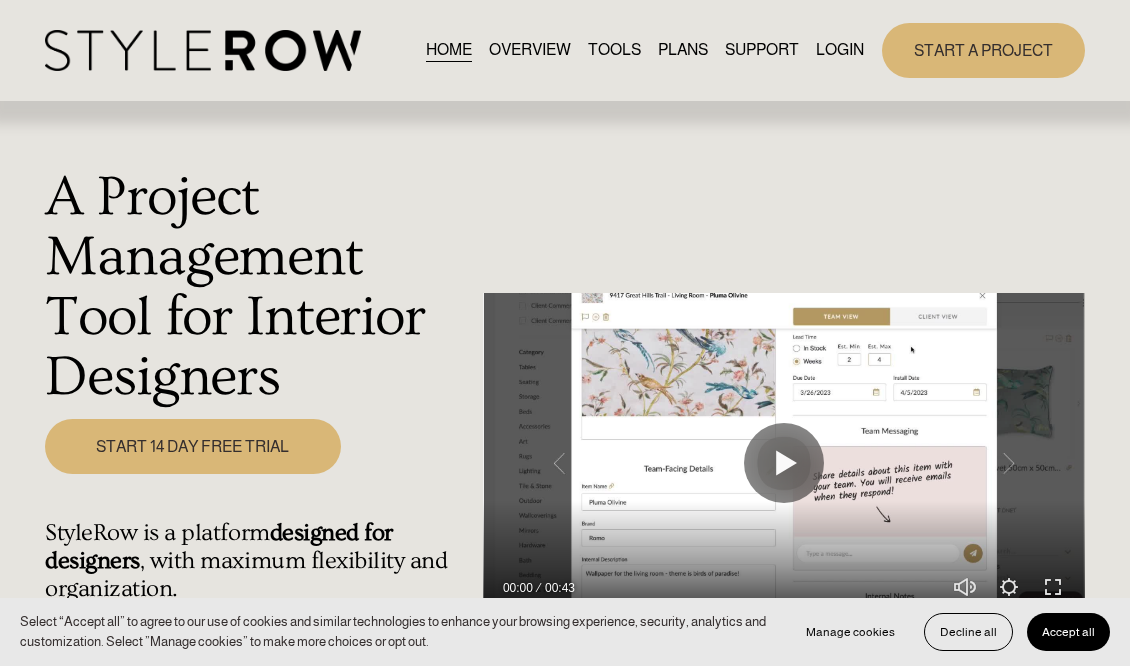 click on "LOGIN" at bounding box center [840, 50] 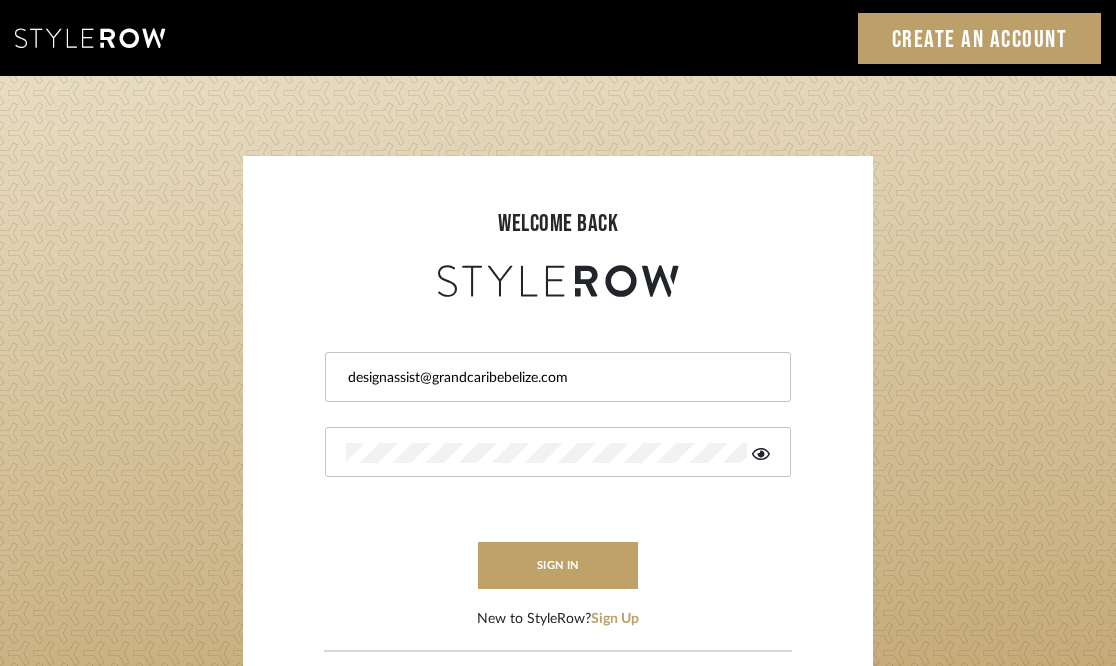 scroll, scrollTop: 0, scrollLeft: 0, axis: both 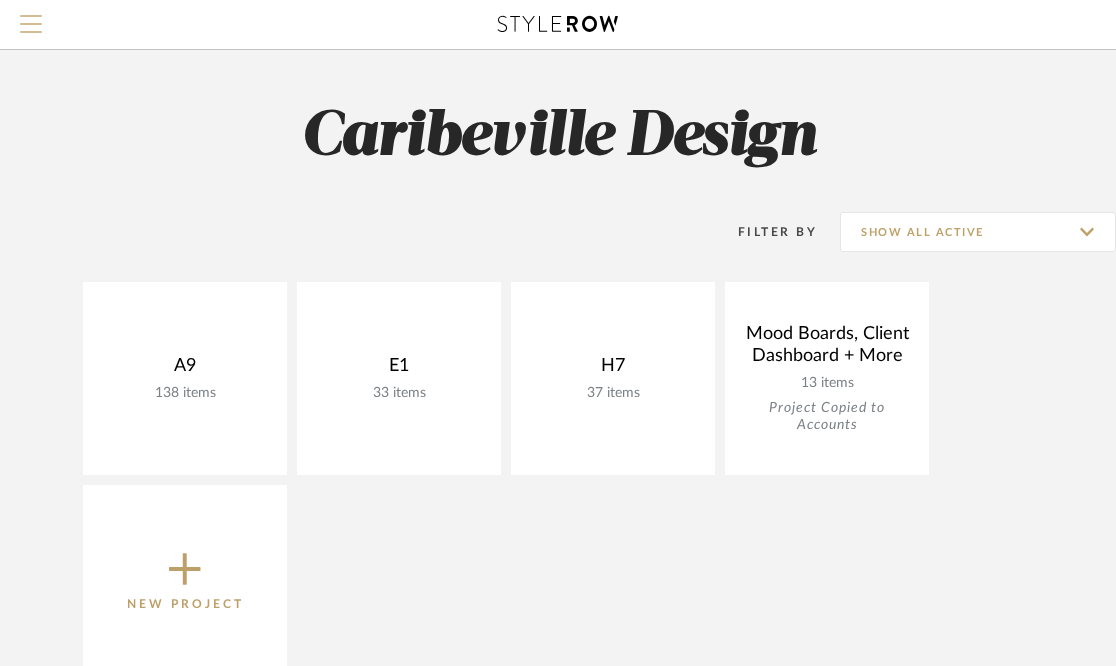 click at bounding box center [31, 30] 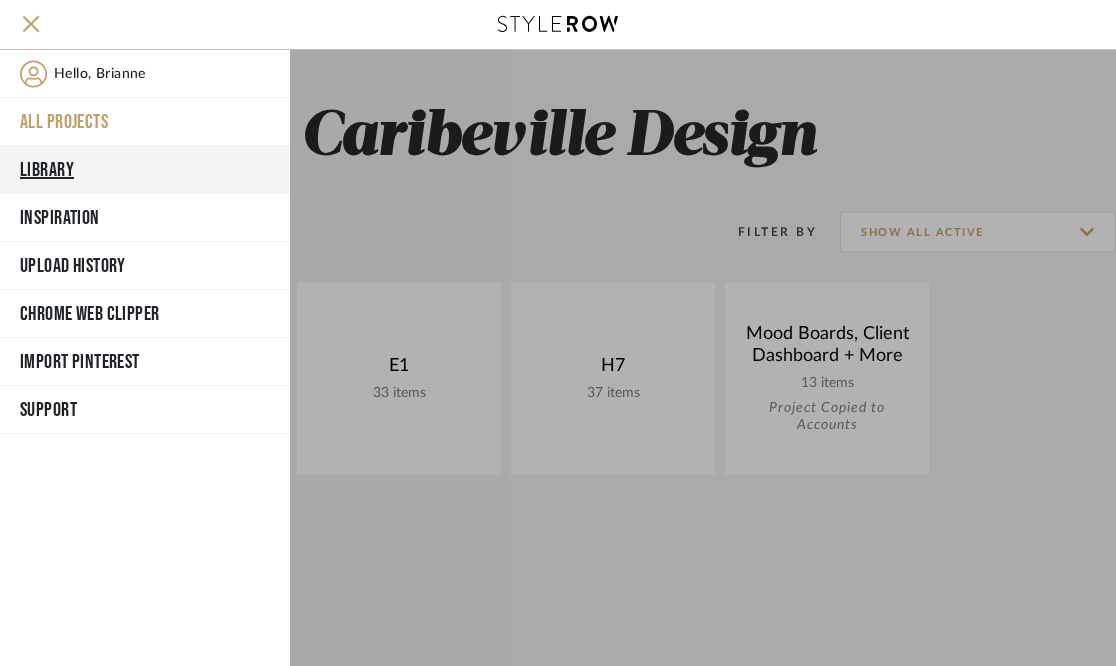 click on "Library" at bounding box center [145, 170] 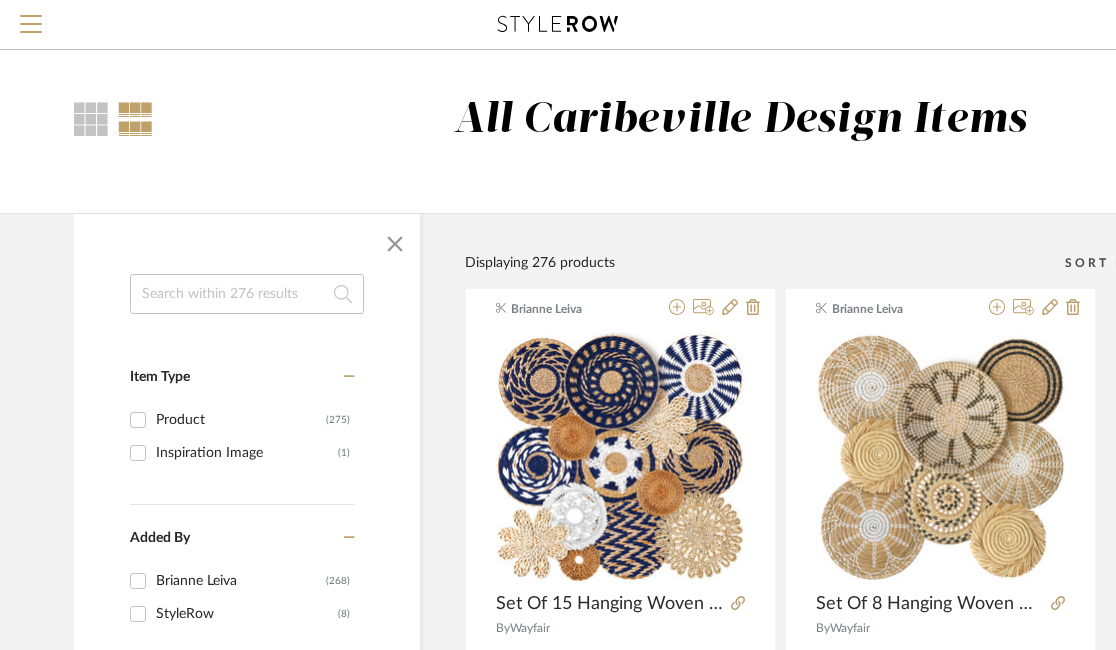 click 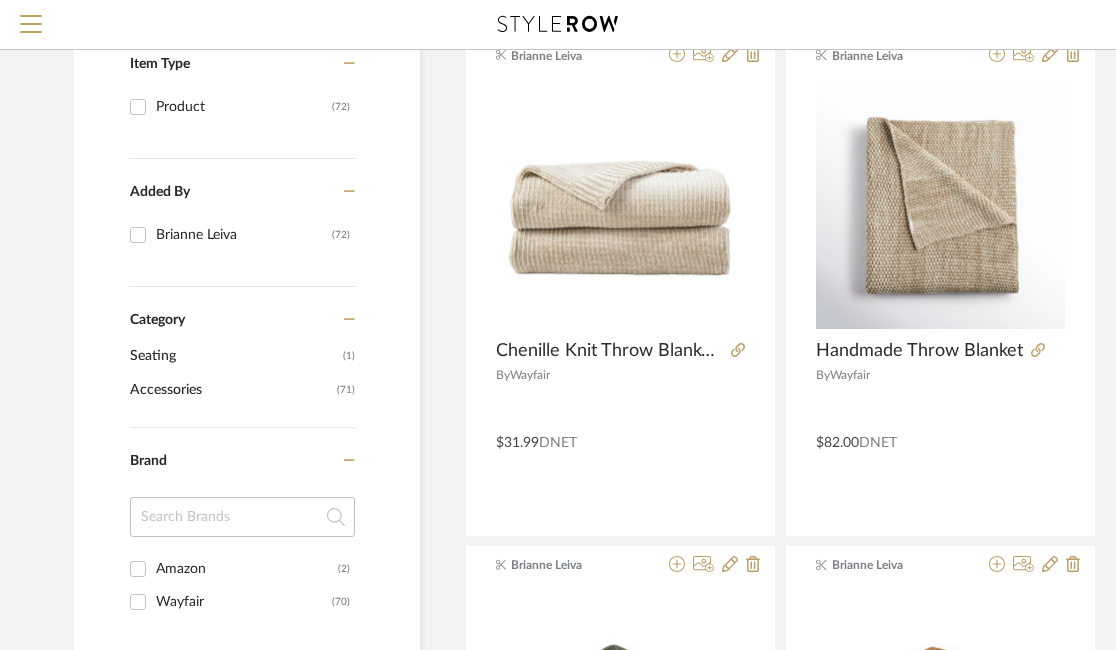 scroll, scrollTop: 0, scrollLeft: 0, axis: both 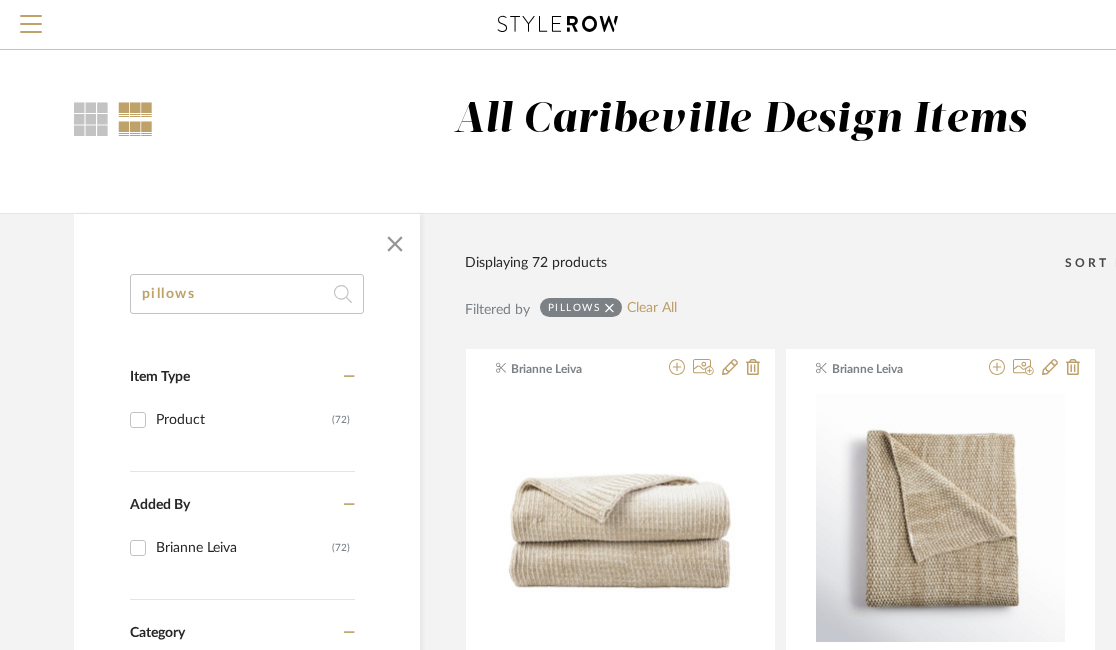 click on "pillows" 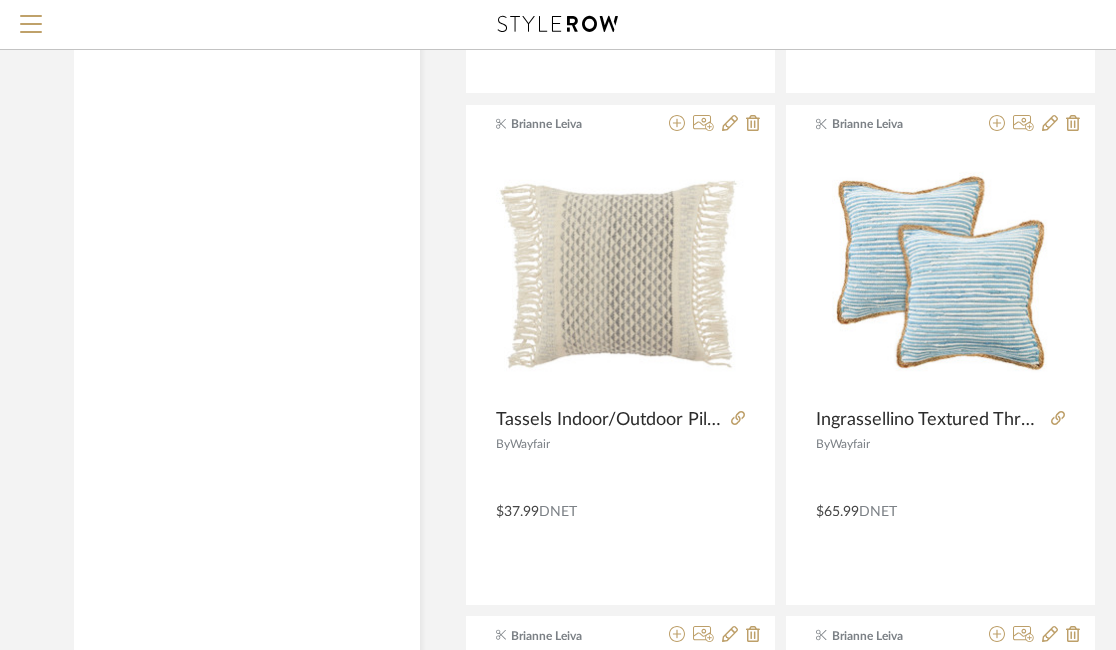 scroll, scrollTop: 2807, scrollLeft: 0, axis: vertical 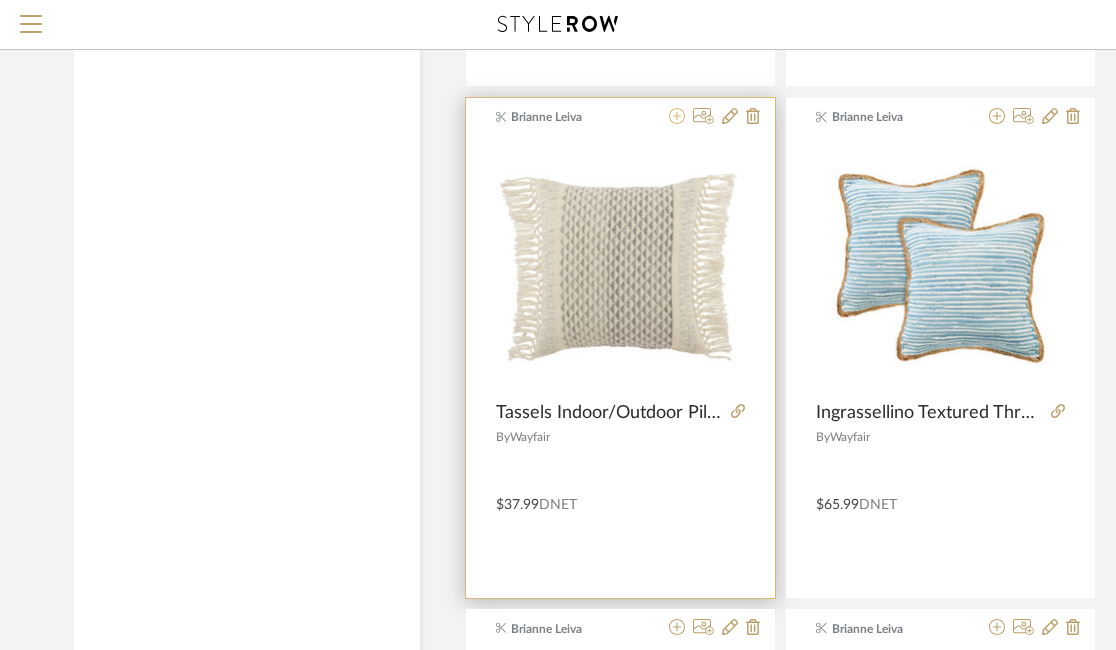 click 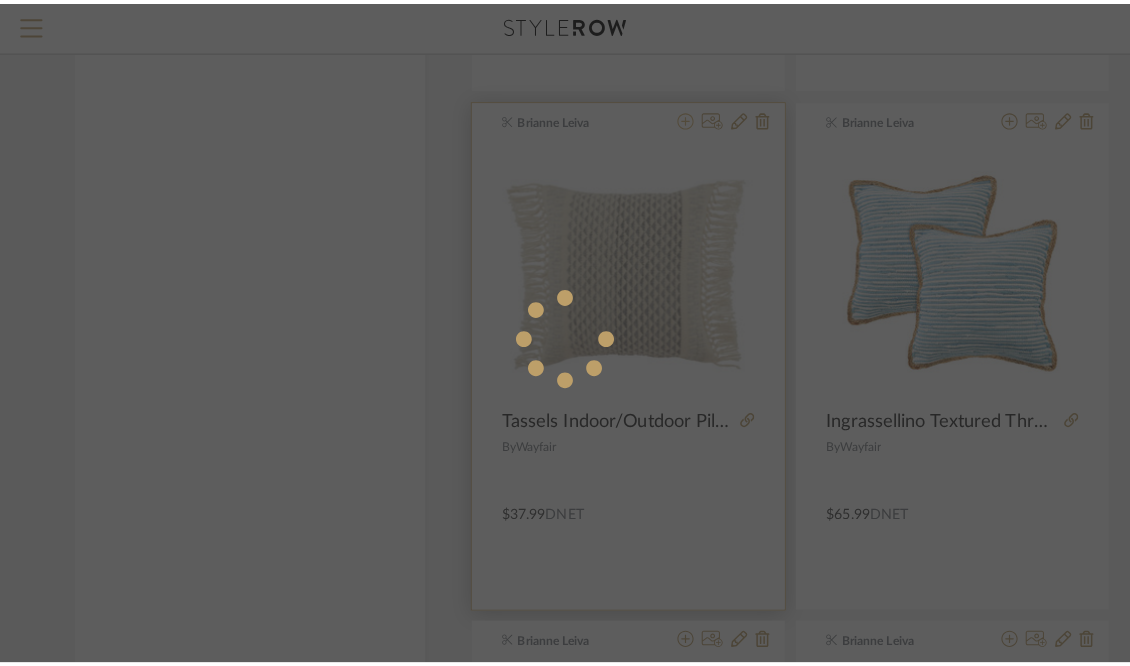 scroll, scrollTop: 0, scrollLeft: 0, axis: both 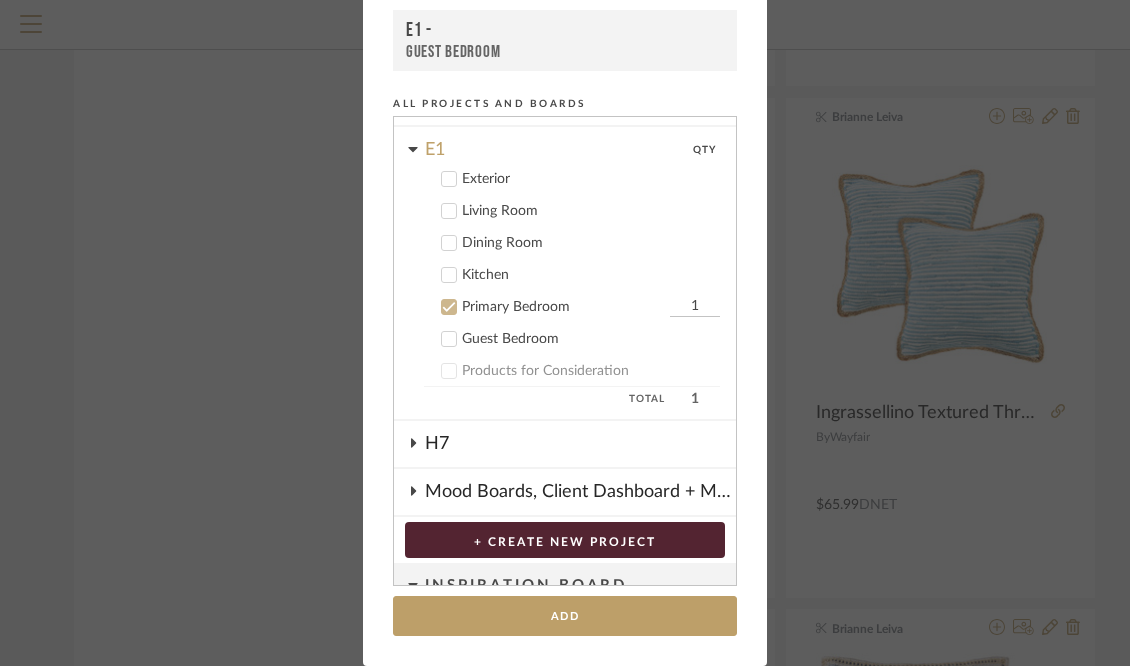 click on "Living Room" at bounding box center (591, 211) 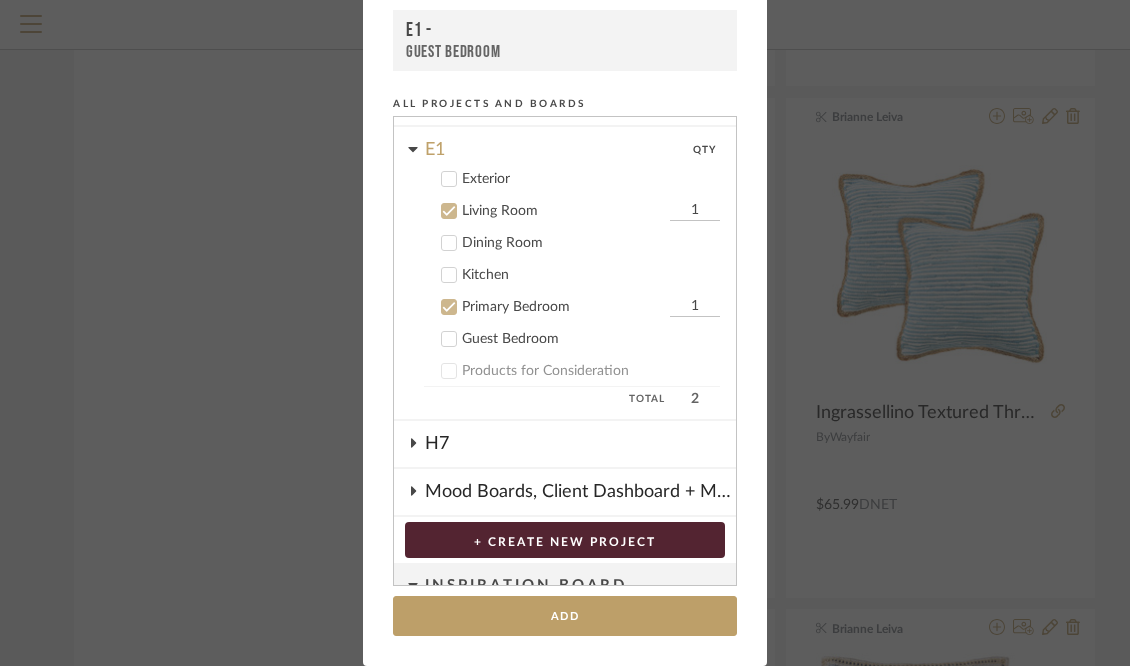 click 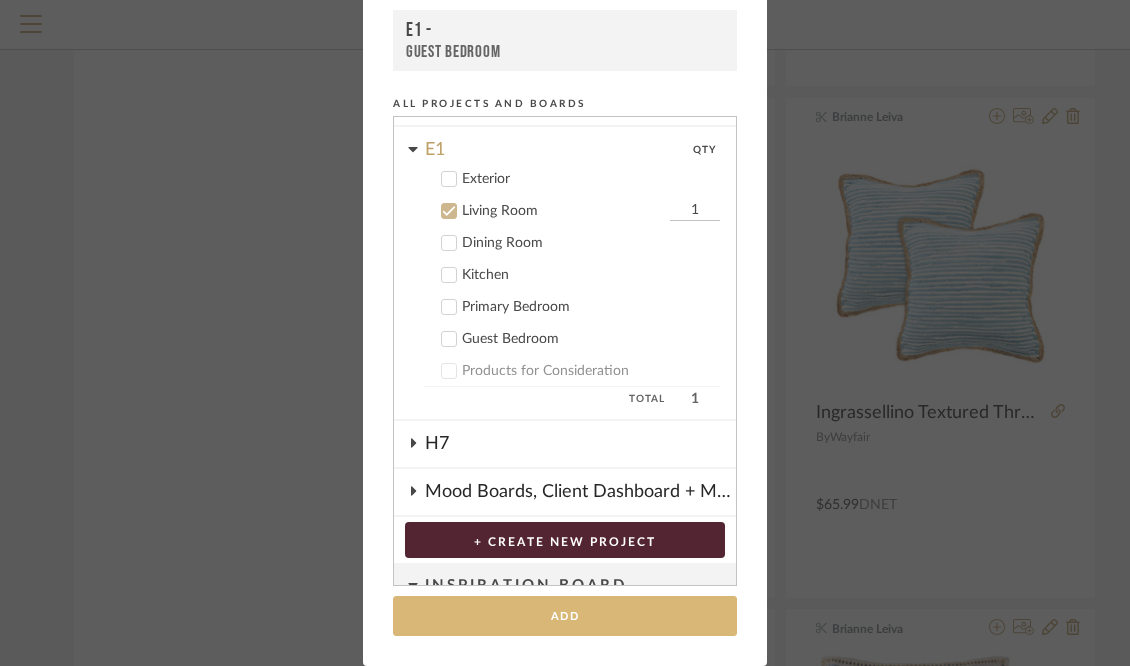 click on "Add" at bounding box center (565, 616) 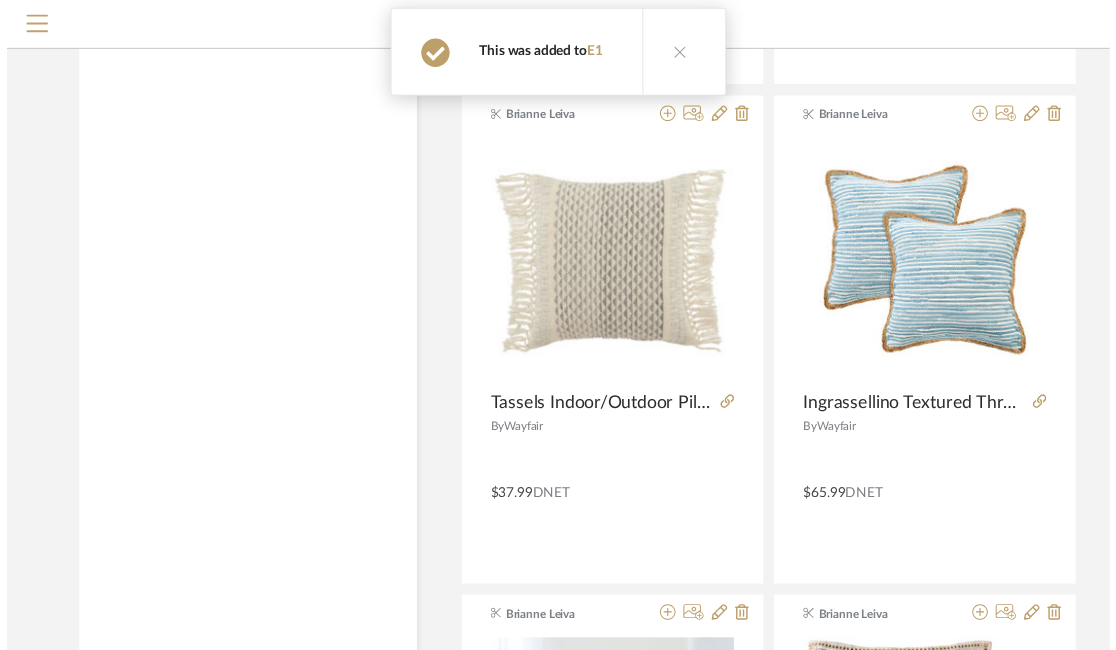 scroll, scrollTop: 2807, scrollLeft: 0, axis: vertical 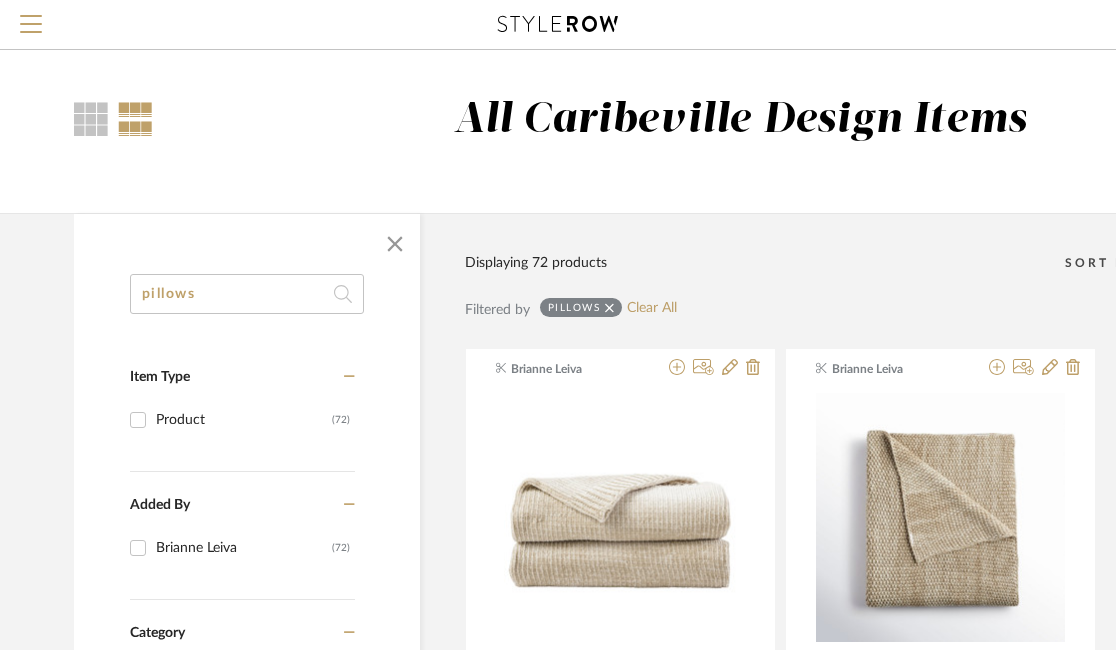 click on "pillows" 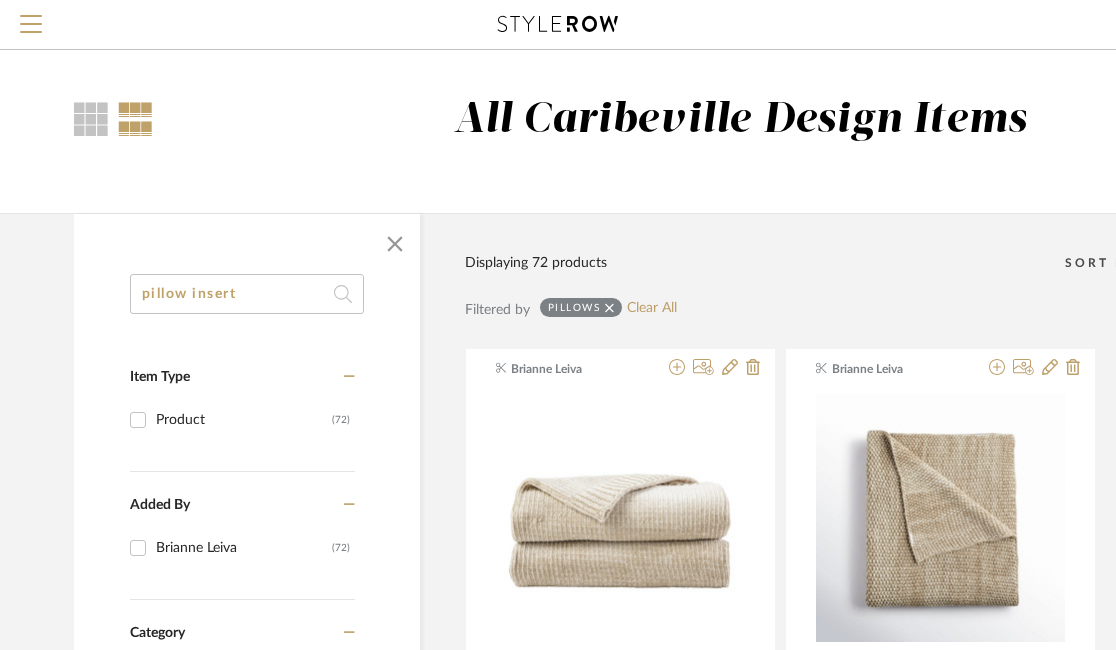 type on "pillow insert" 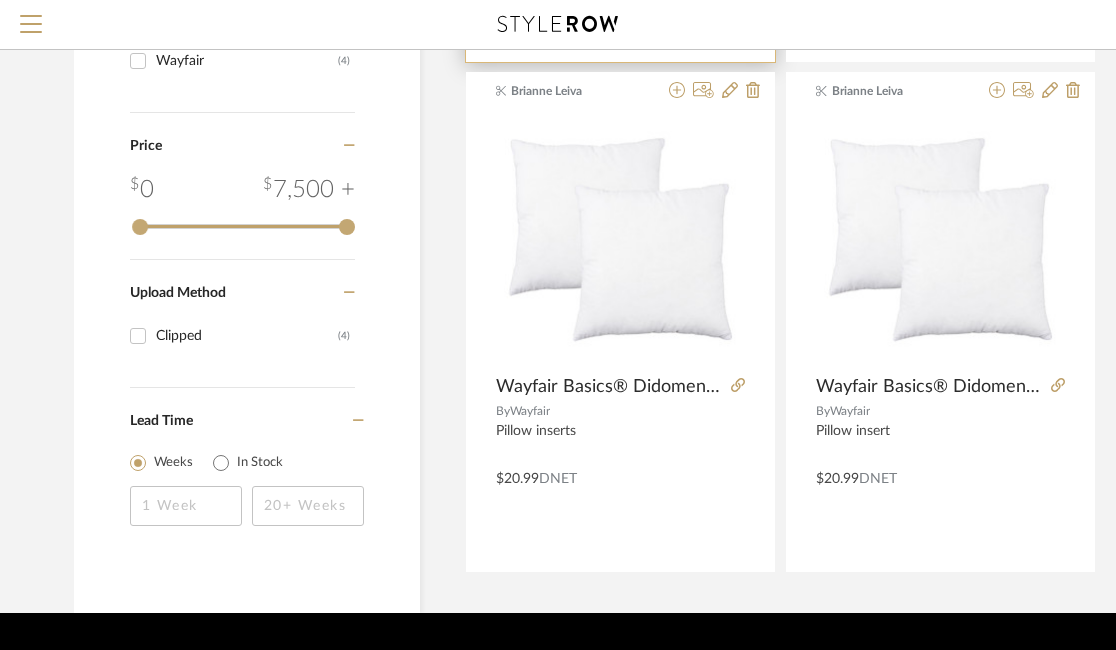scroll, scrollTop: 789, scrollLeft: 0, axis: vertical 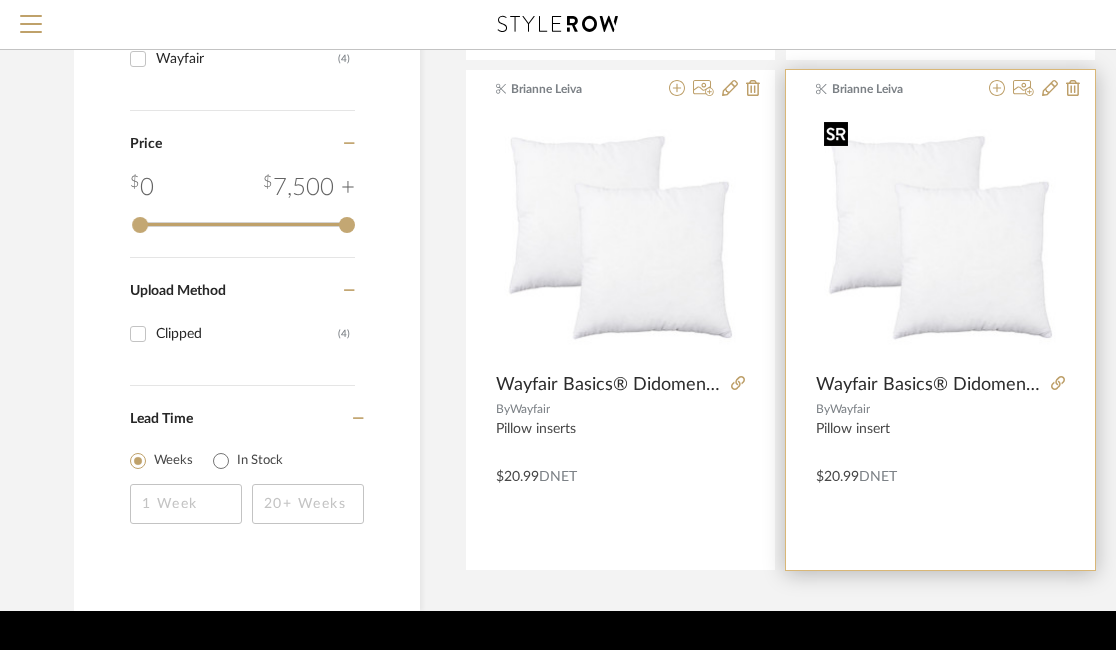 click at bounding box center [940, 238] 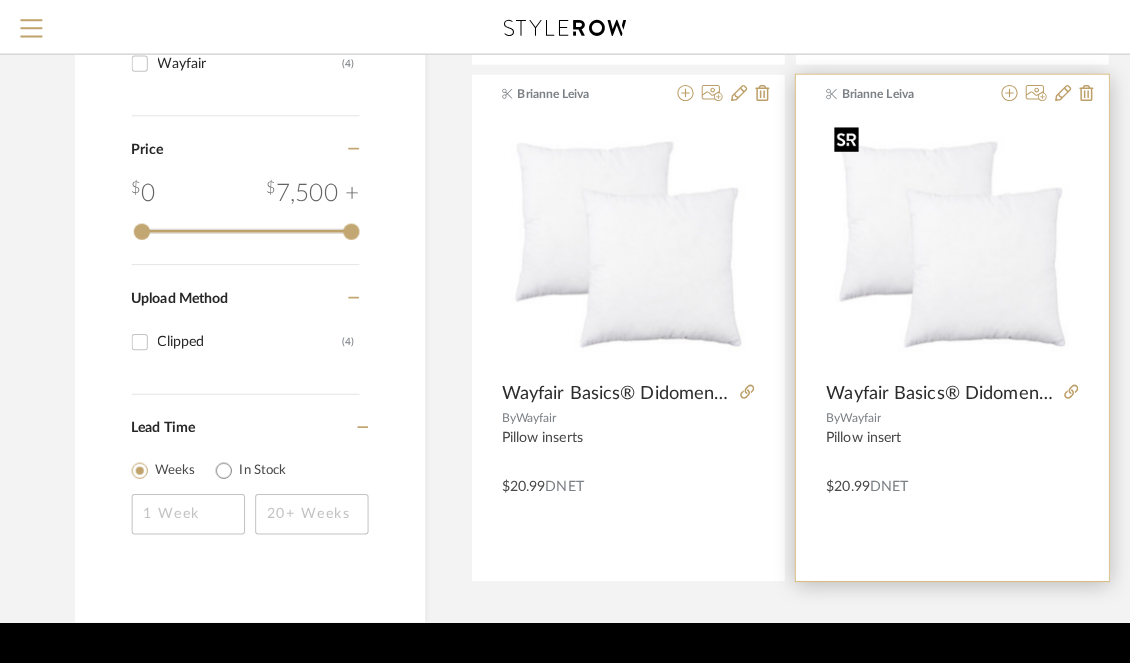 scroll, scrollTop: 0, scrollLeft: 0, axis: both 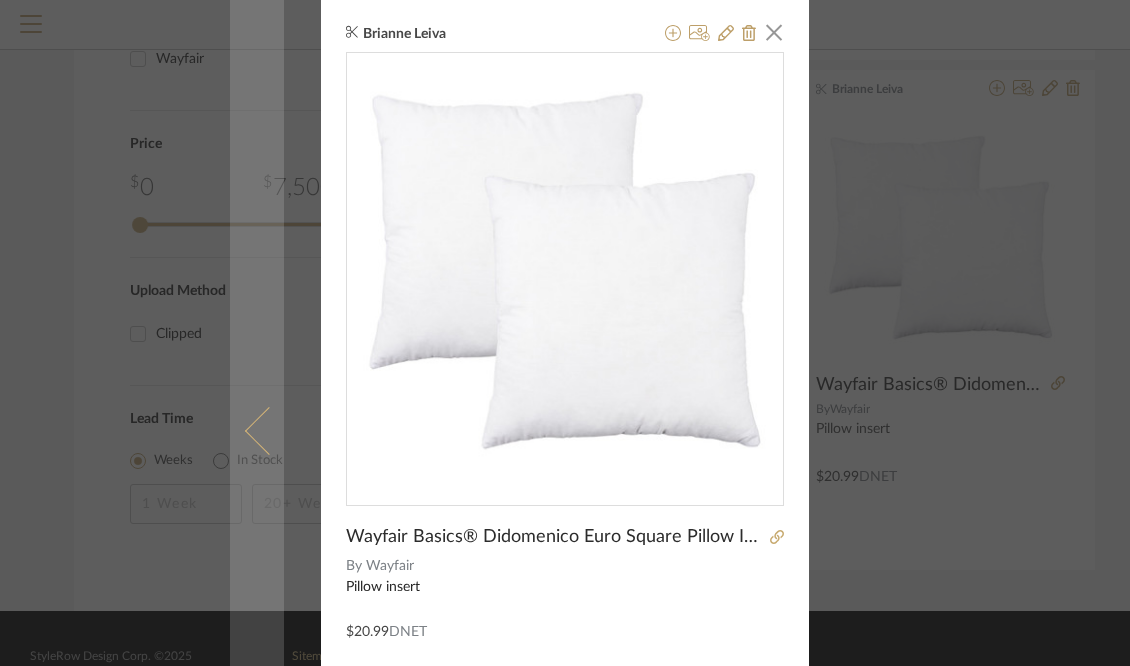 click at bounding box center [257, 430] 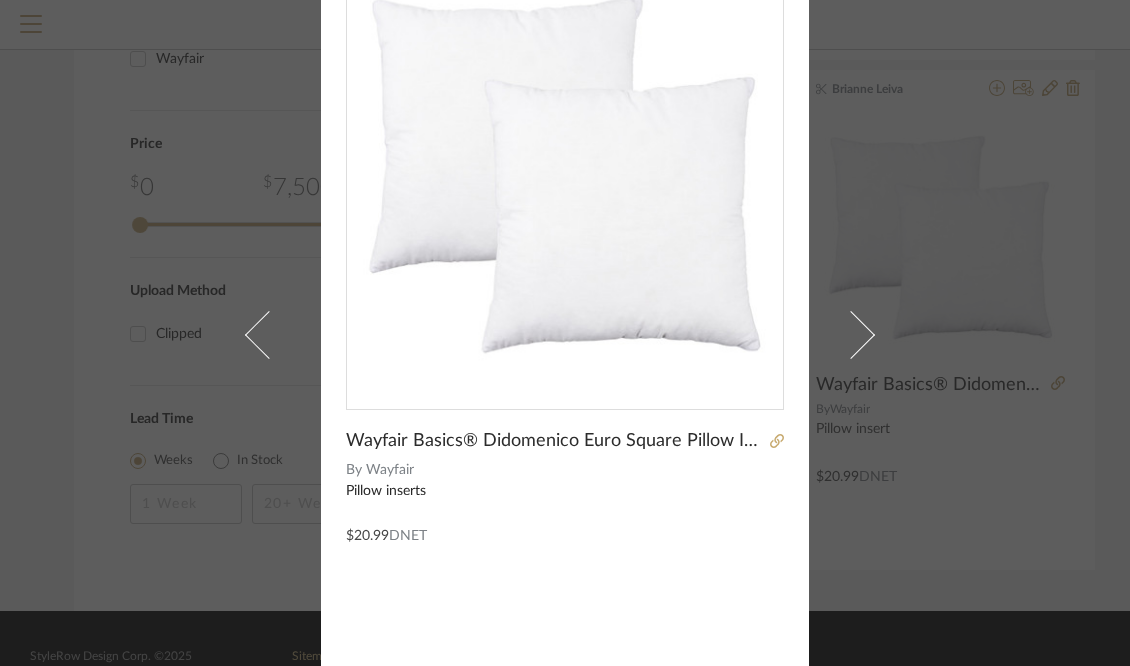 scroll, scrollTop: 93, scrollLeft: 0, axis: vertical 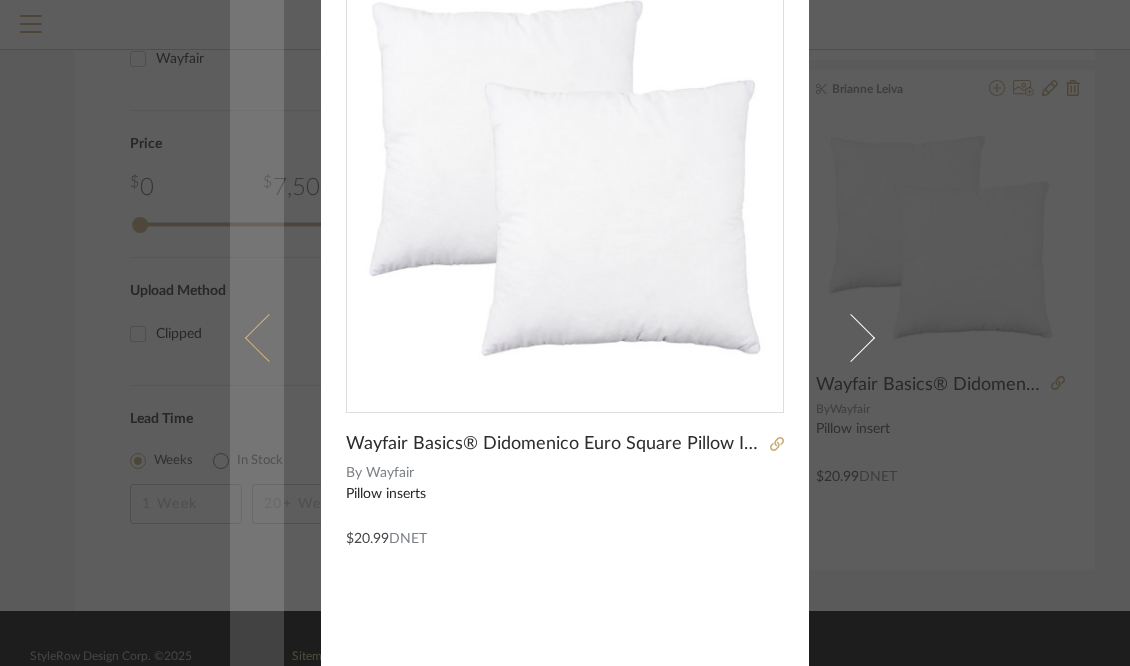 click at bounding box center (269, 337) 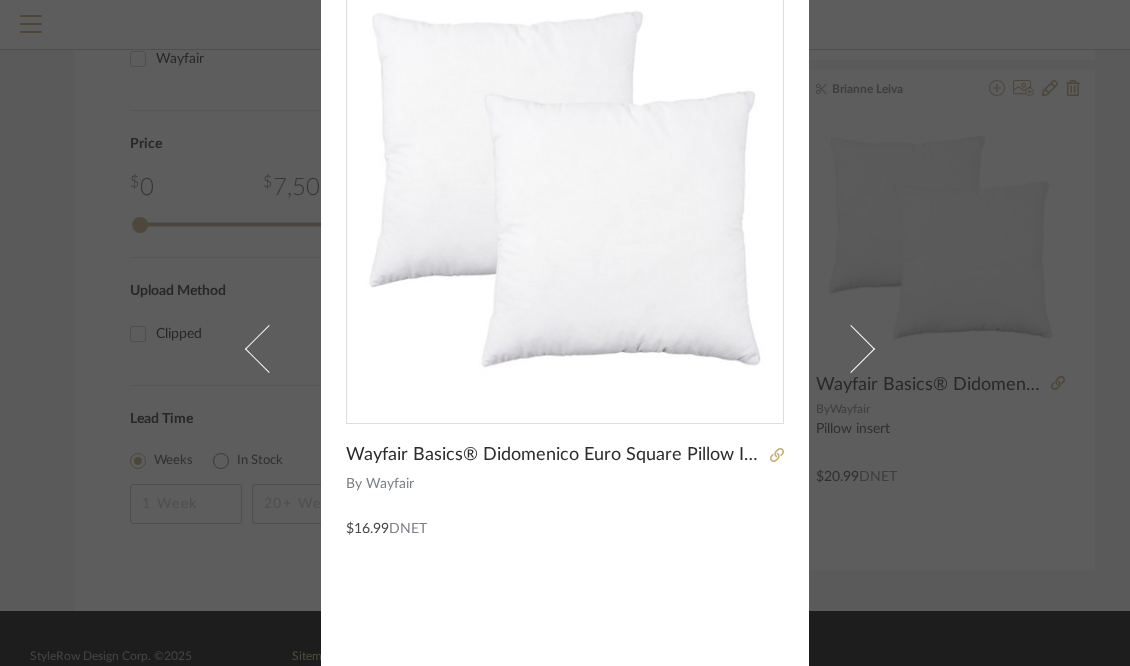 scroll, scrollTop: 0, scrollLeft: 0, axis: both 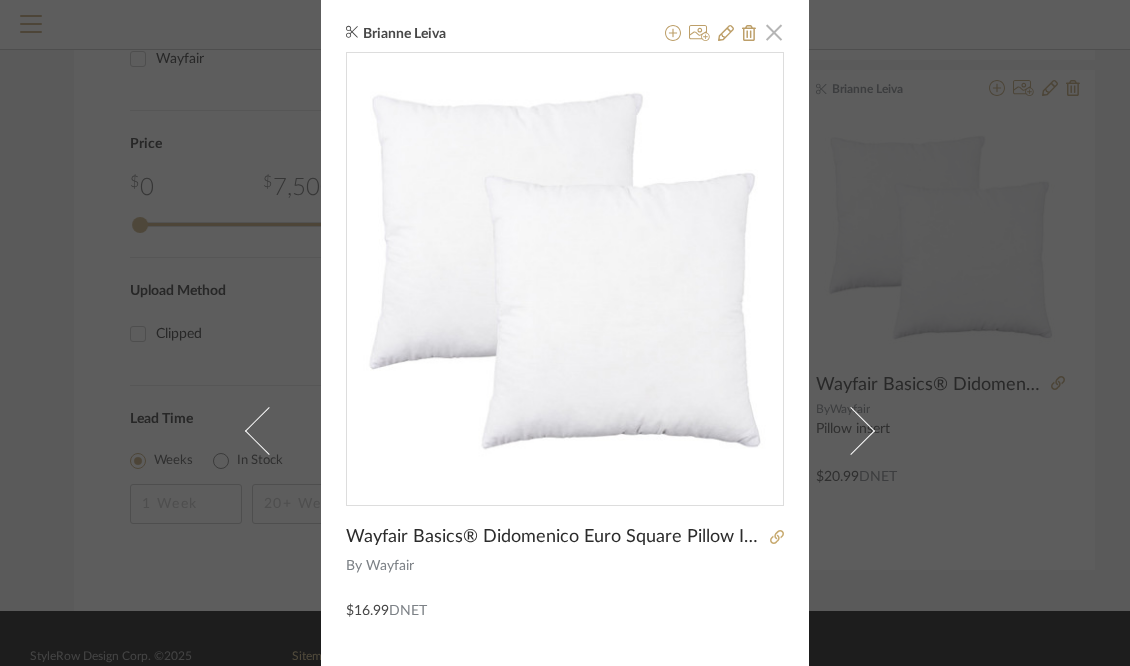 click 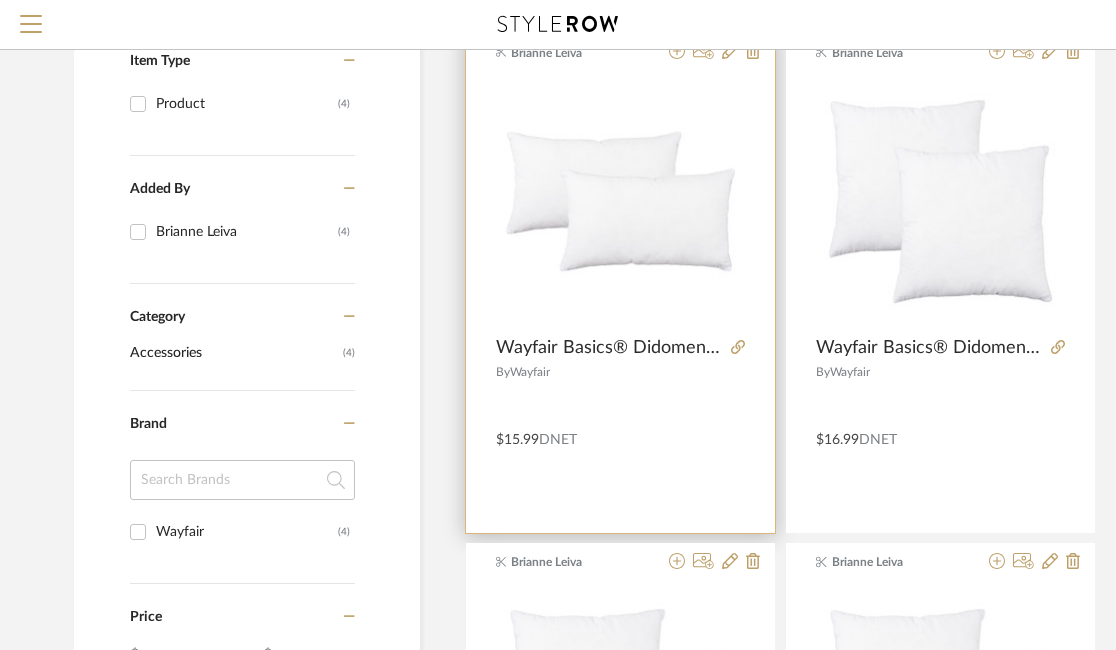 scroll, scrollTop: 314, scrollLeft: 0, axis: vertical 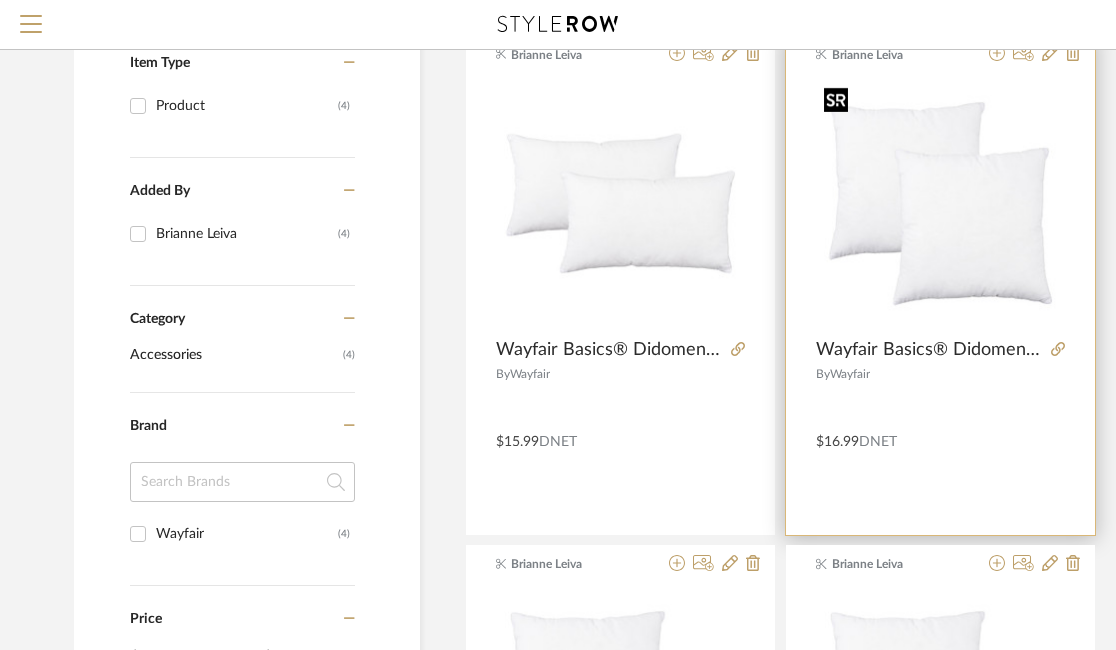 click at bounding box center (940, 203) 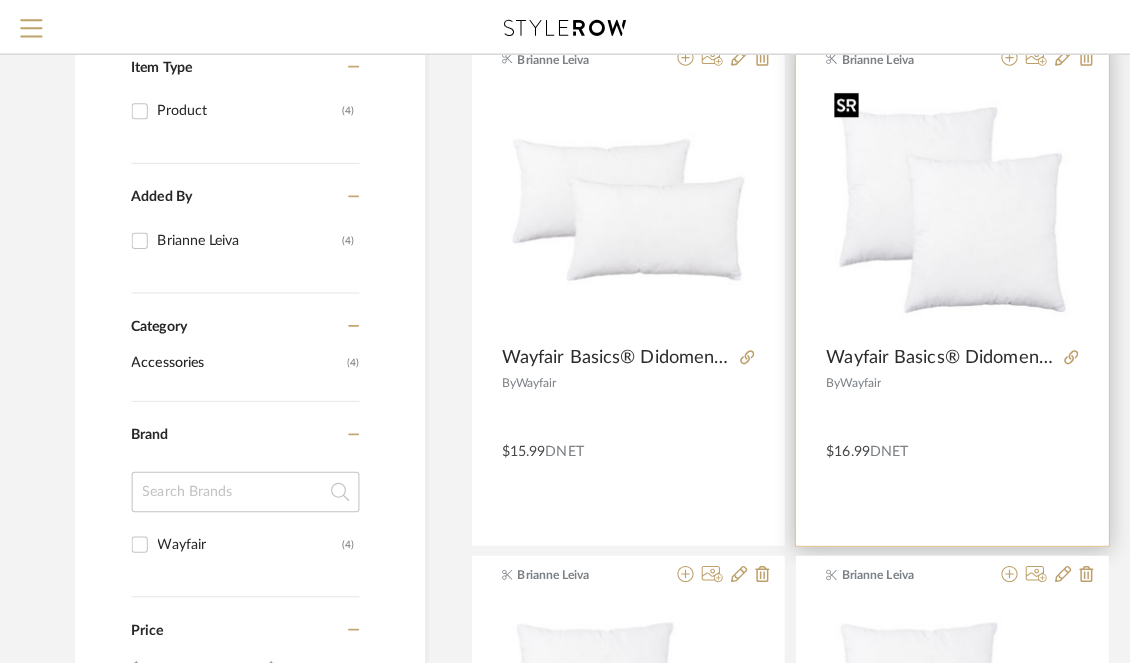 scroll, scrollTop: 0, scrollLeft: 0, axis: both 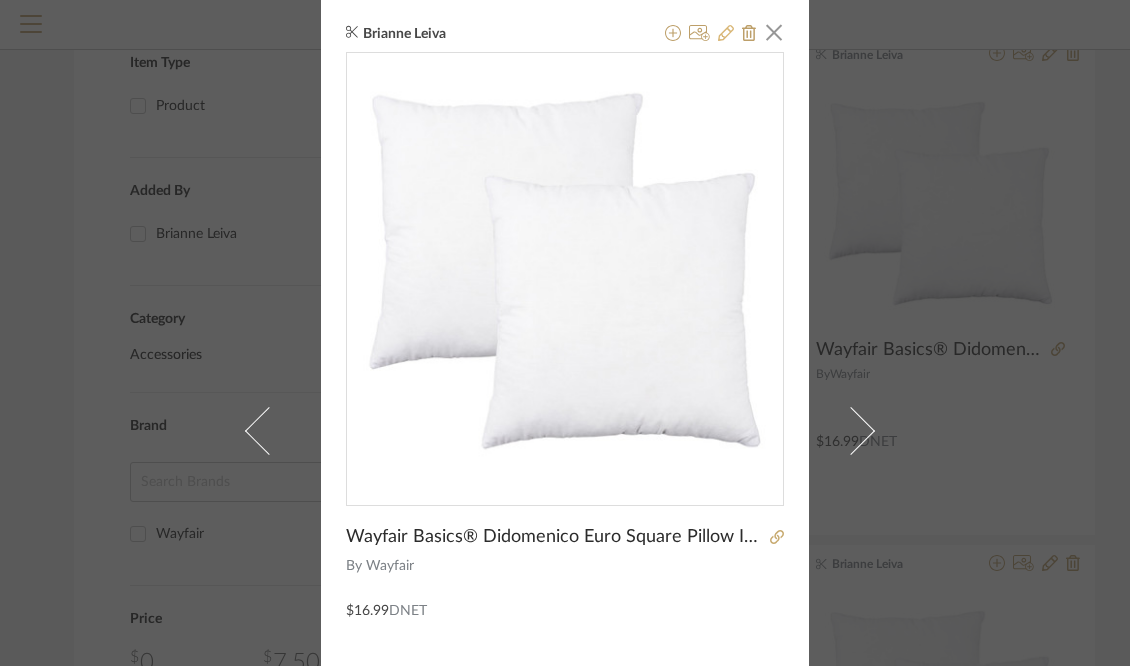 click 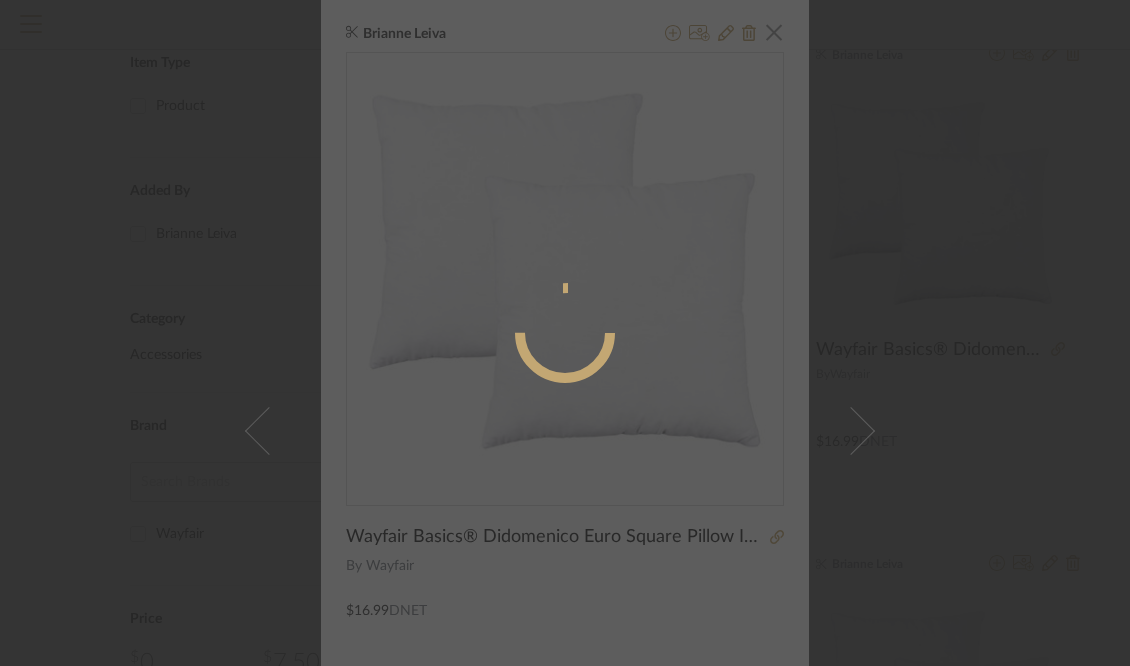 radio on "true" 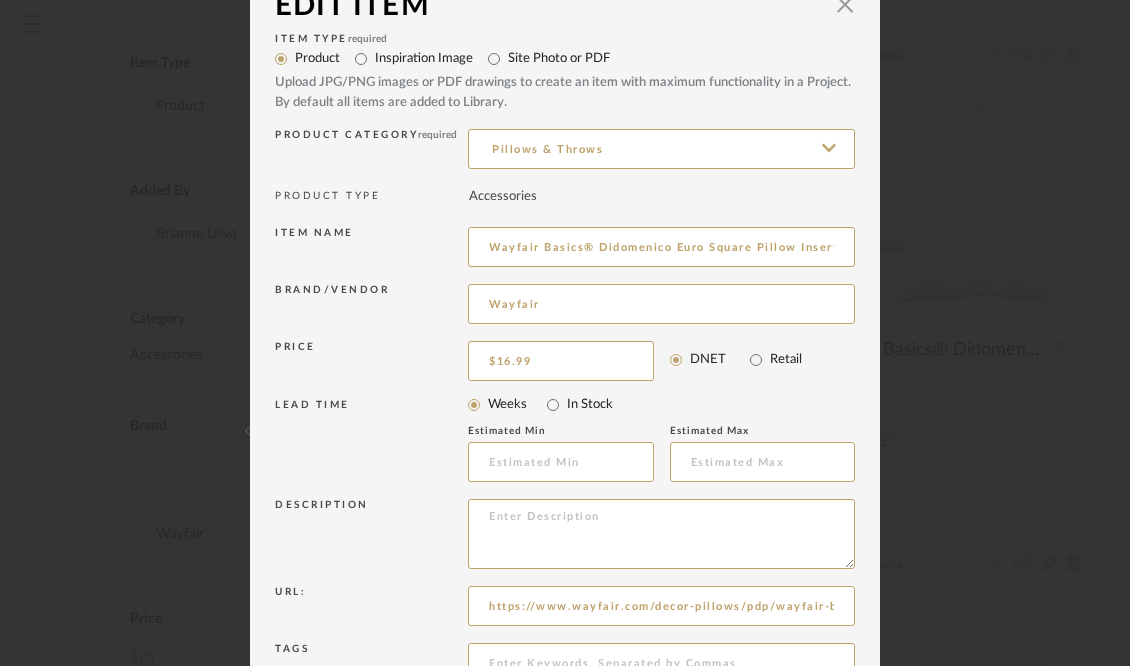 scroll, scrollTop: 0, scrollLeft: 0, axis: both 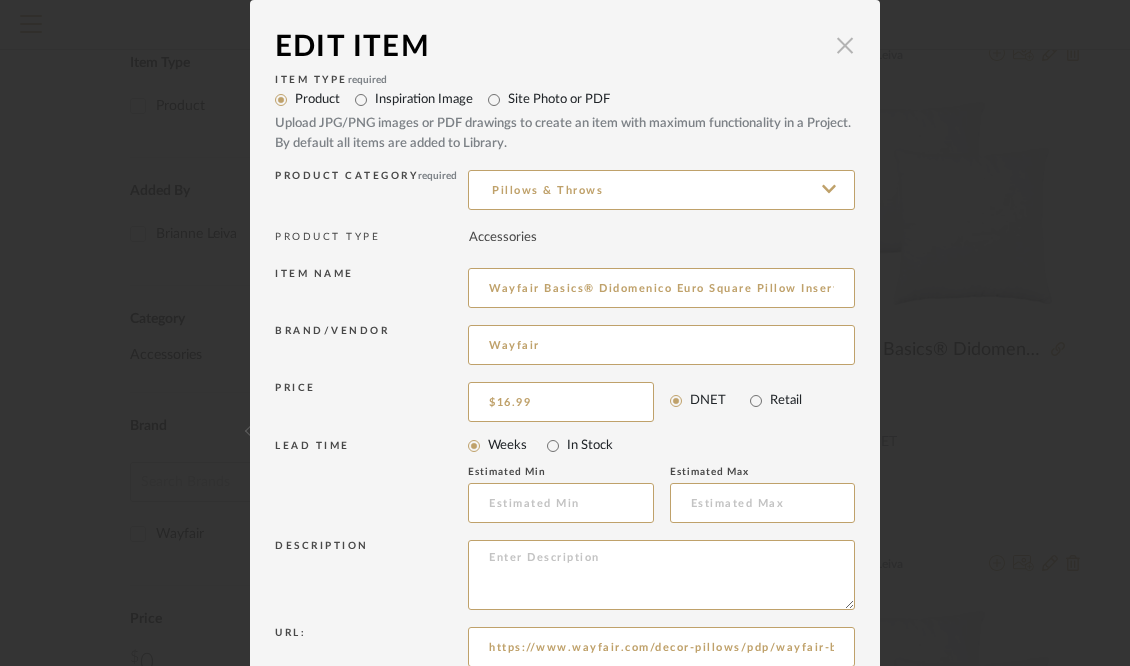 click at bounding box center (845, 45) 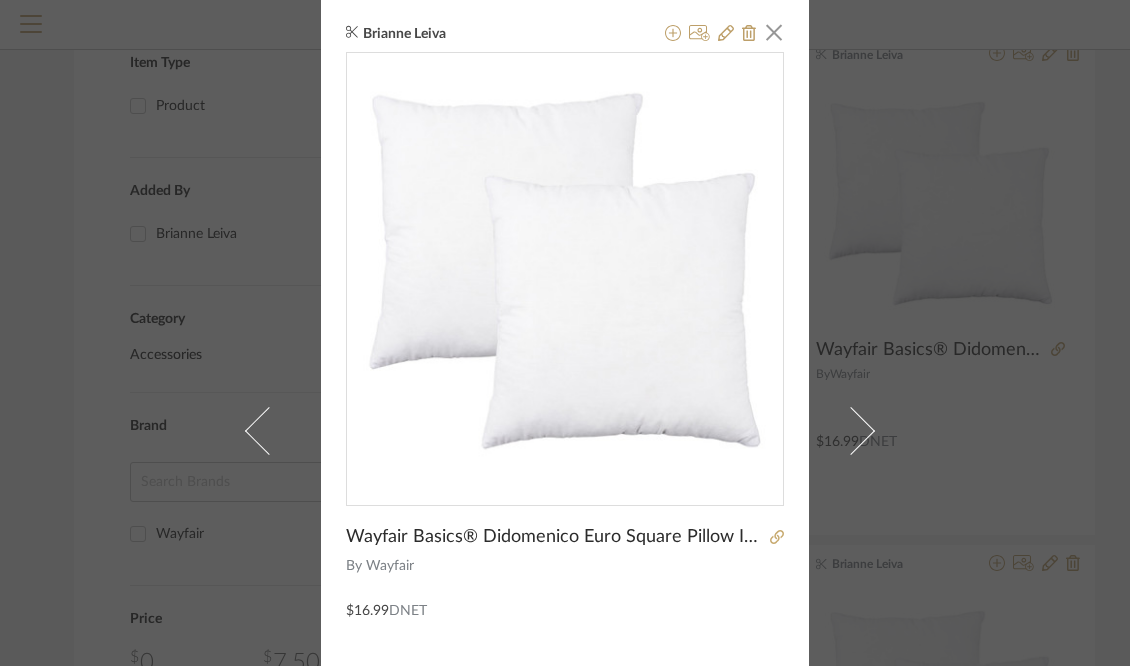 click on "Brianne Leiva × Wayfair Basics® Didomenico Euro Square Pillow Insert (Set of 2) By Wayfair $16.99  DNET" at bounding box center [565, 333] 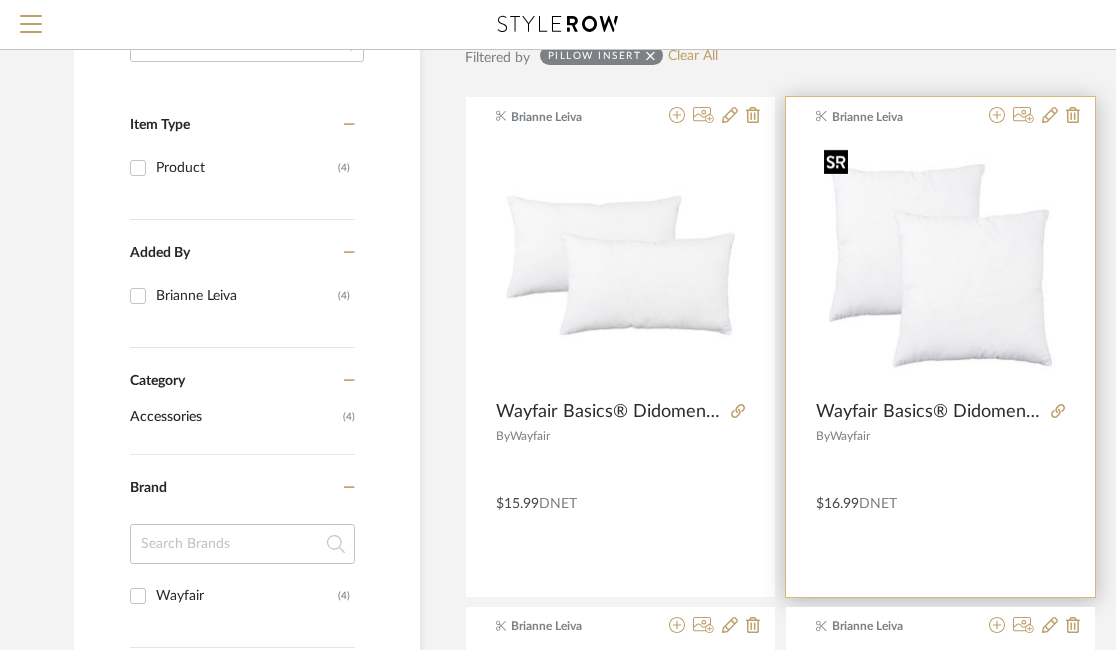 scroll, scrollTop: 246, scrollLeft: 0, axis: vertical 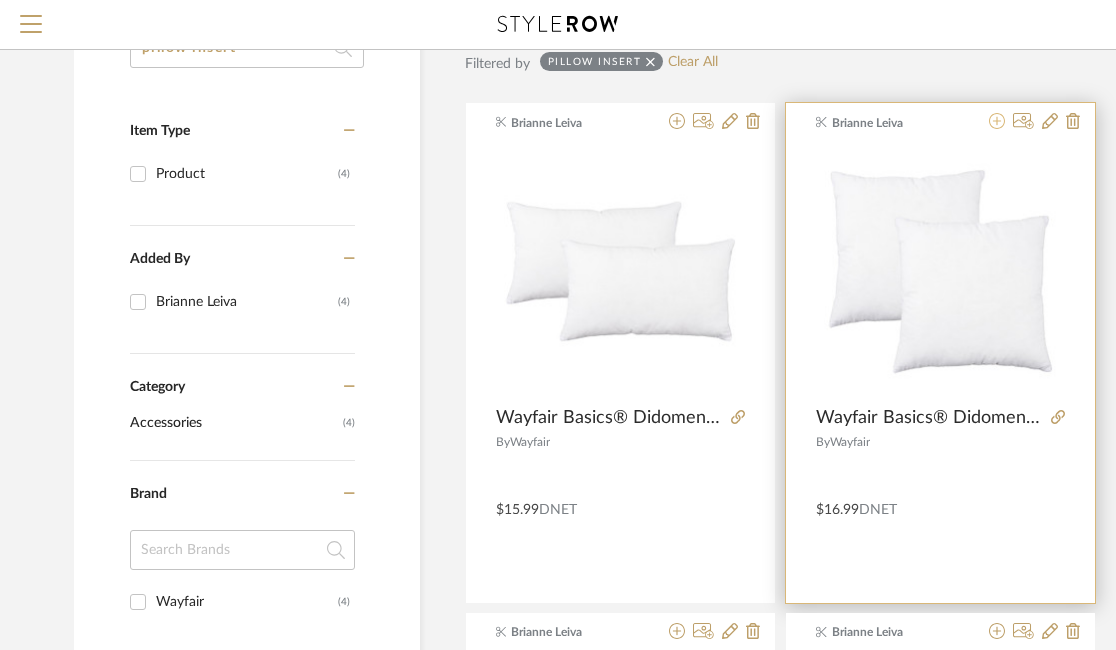 click 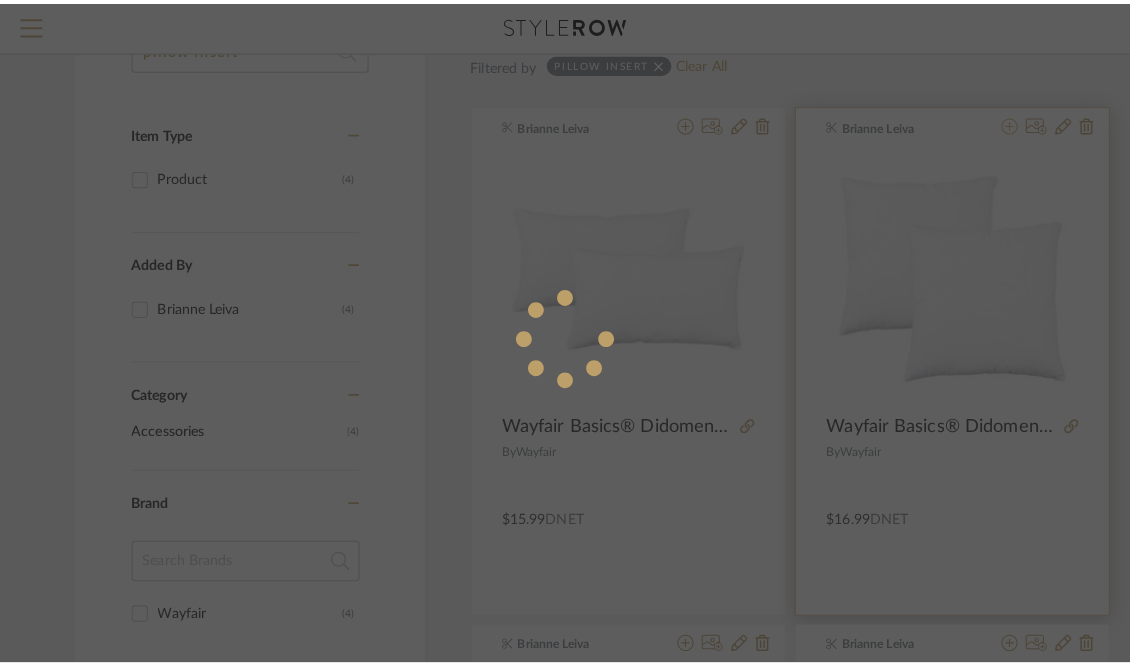 scroll, scrollTop: 0, scrollLeft: 0, axis: both 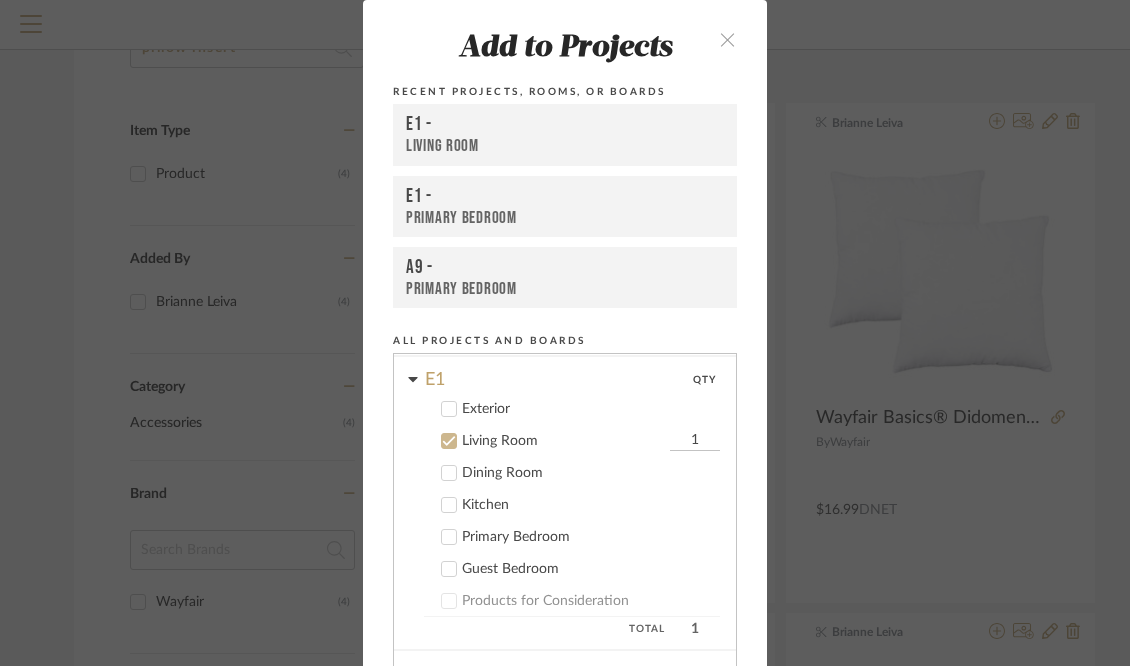 click at bounding box center [727, 39] 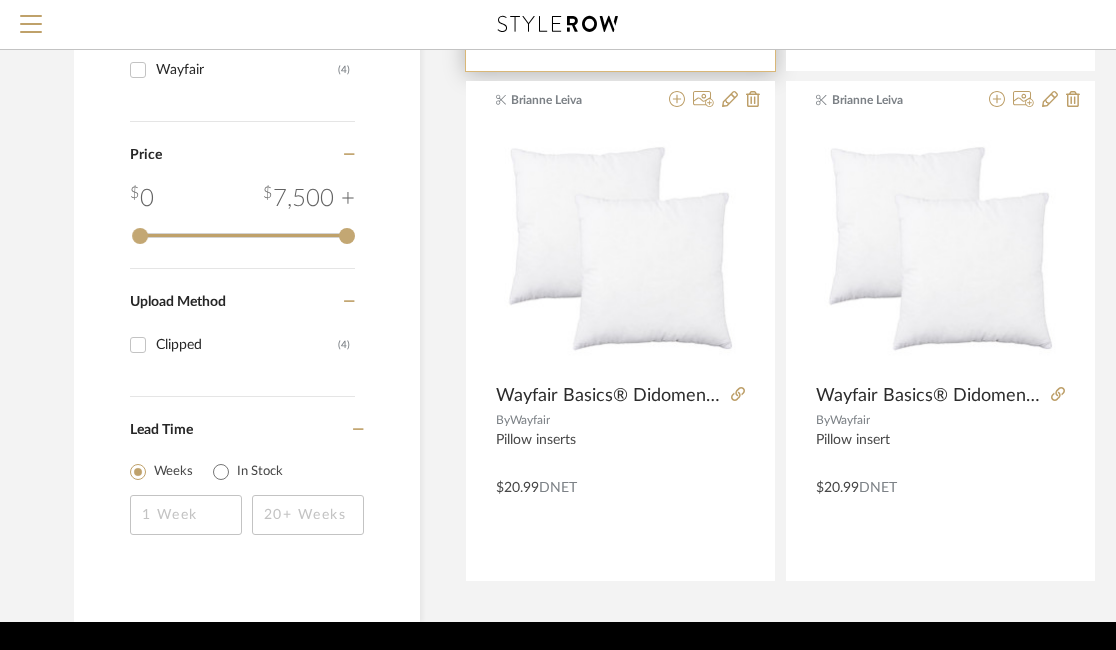 scroll, scrollTop: 784, scrollLeft: 3, axis: both 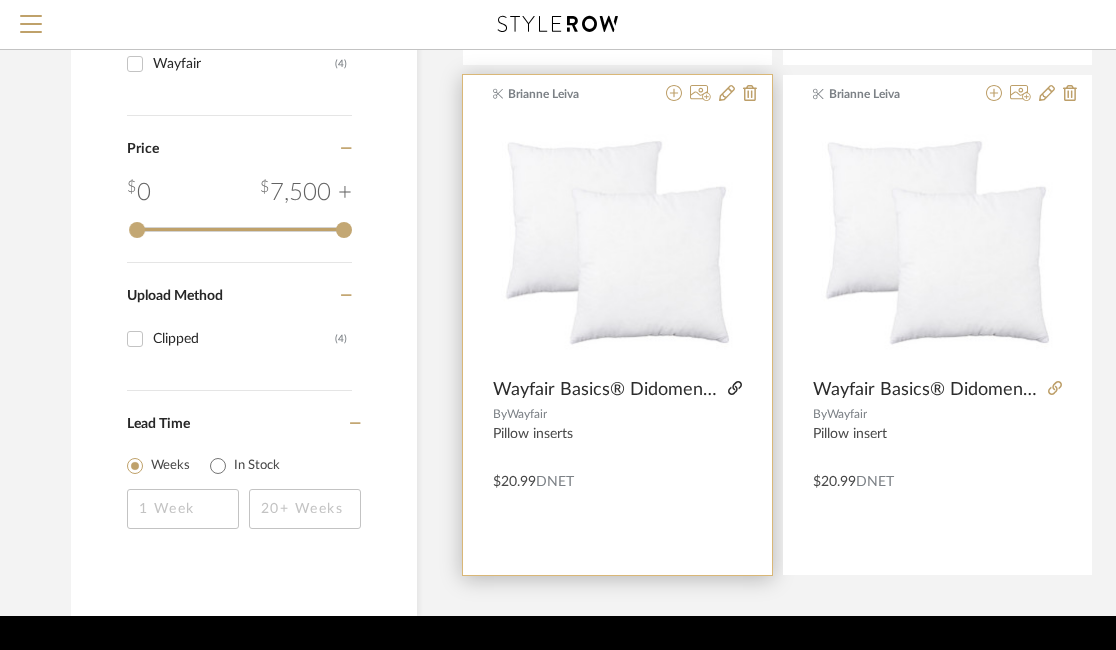click at bounding box center [735, 390] 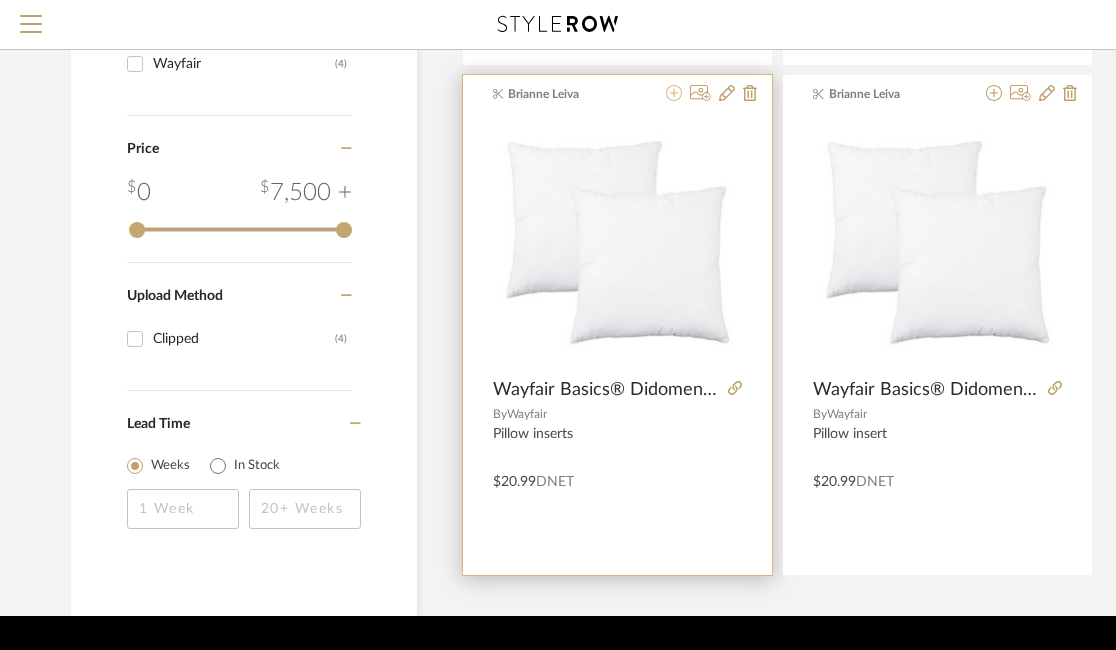 click 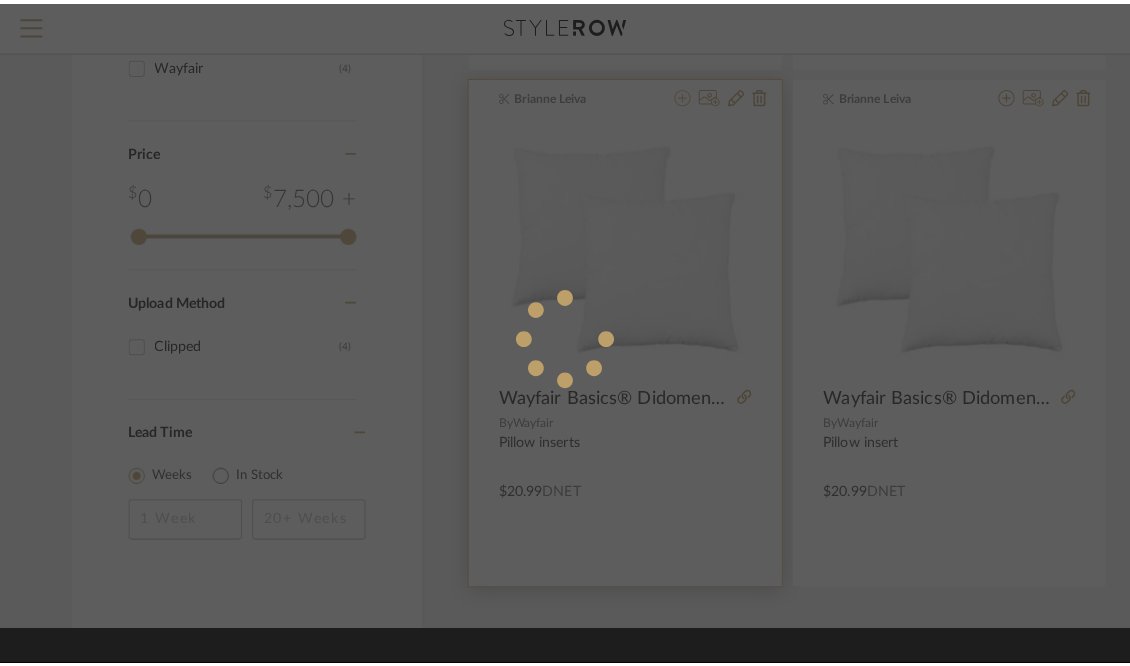 scroll, scrollTop: 0, scrollLeft: 0, axis: both 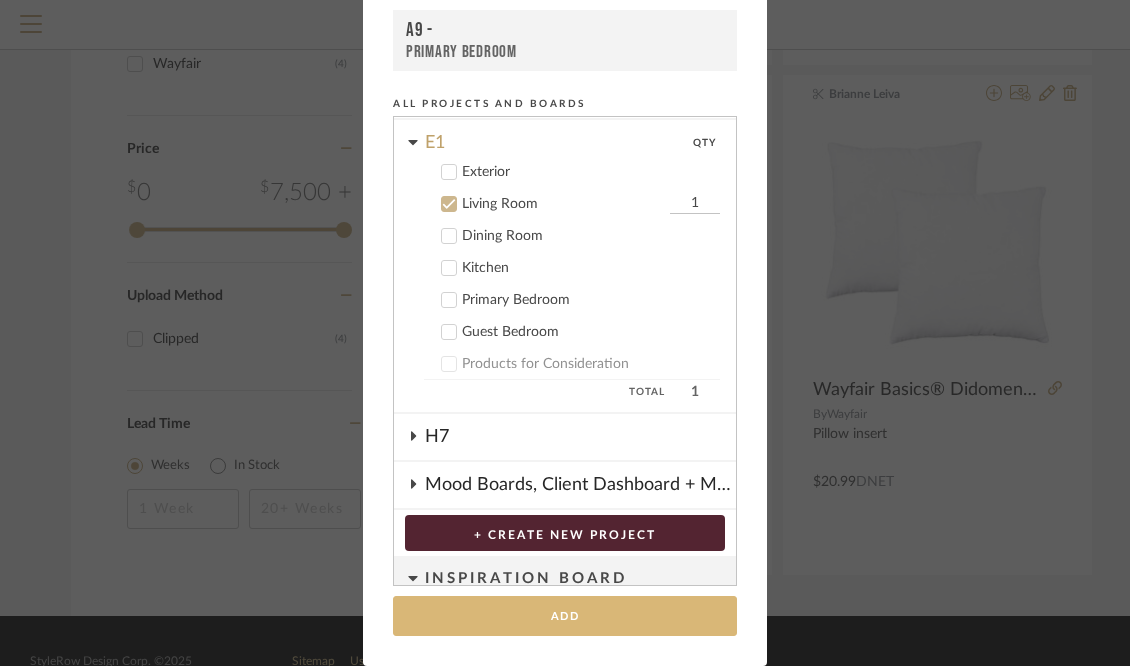 click on "Add" at bounding box center (565, 616) 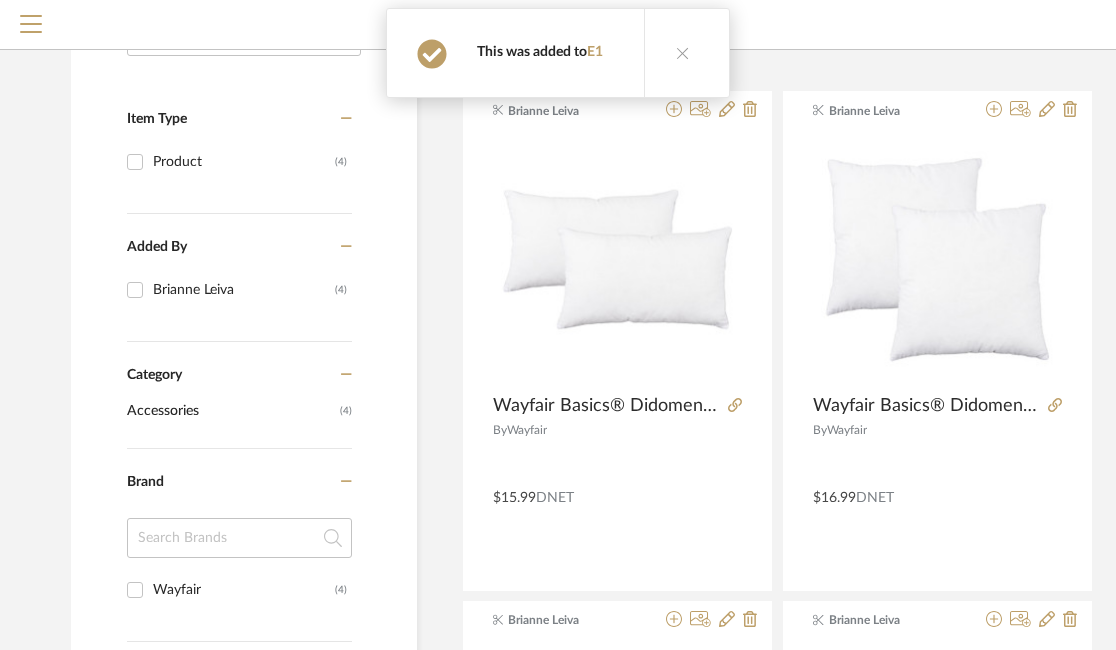 scroll, scrollTop: 122, scrollLeft: 3, axis: both 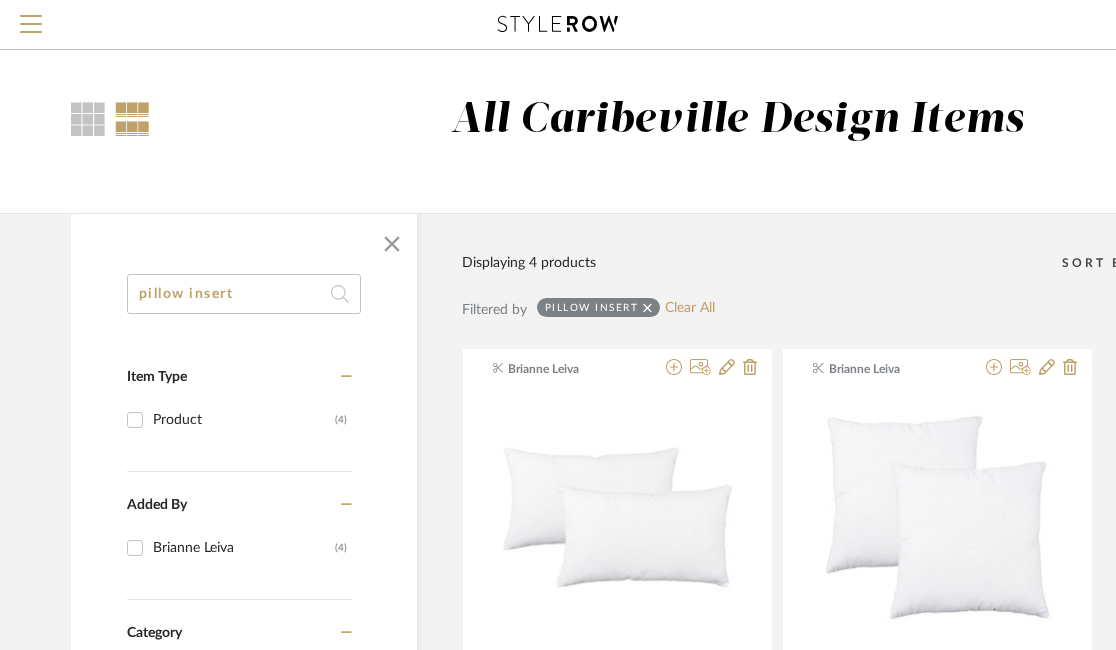 drag, startPoint x: 301, startPoint y: 295, endPoint x: 156, endPoint y: 296, distance: 145.00345 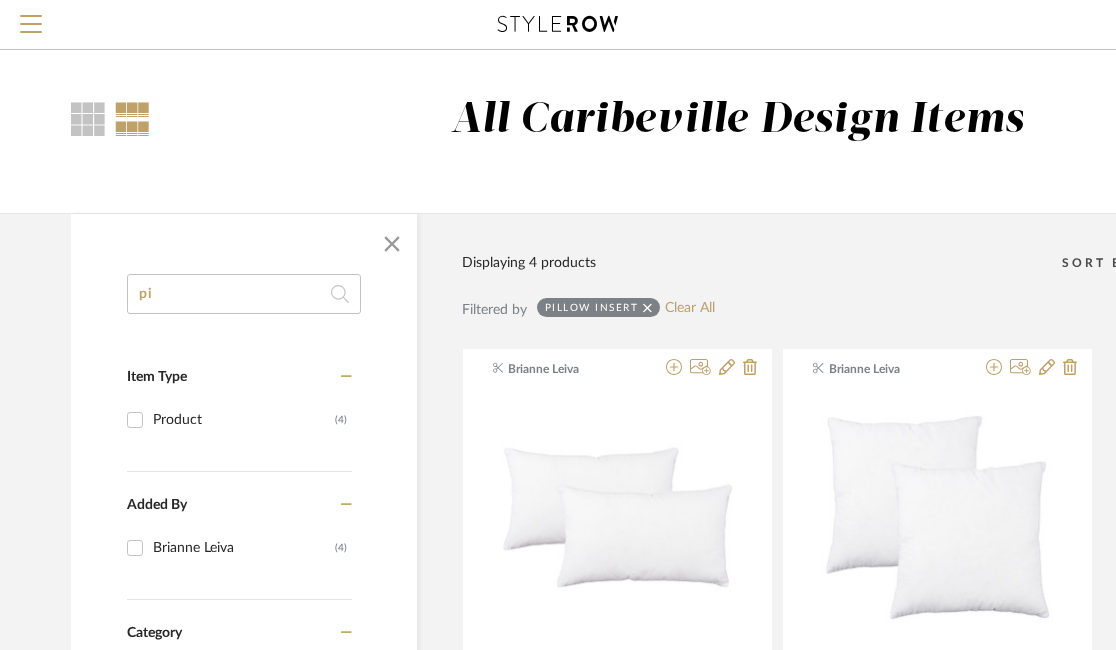 type on "p" 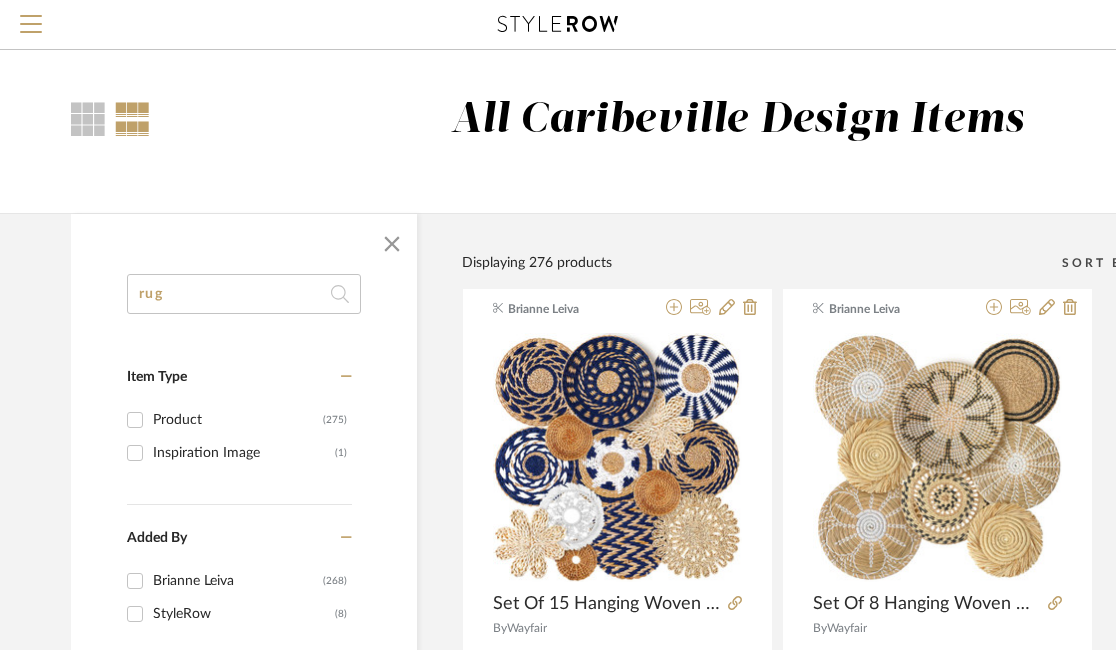 type on "rug" 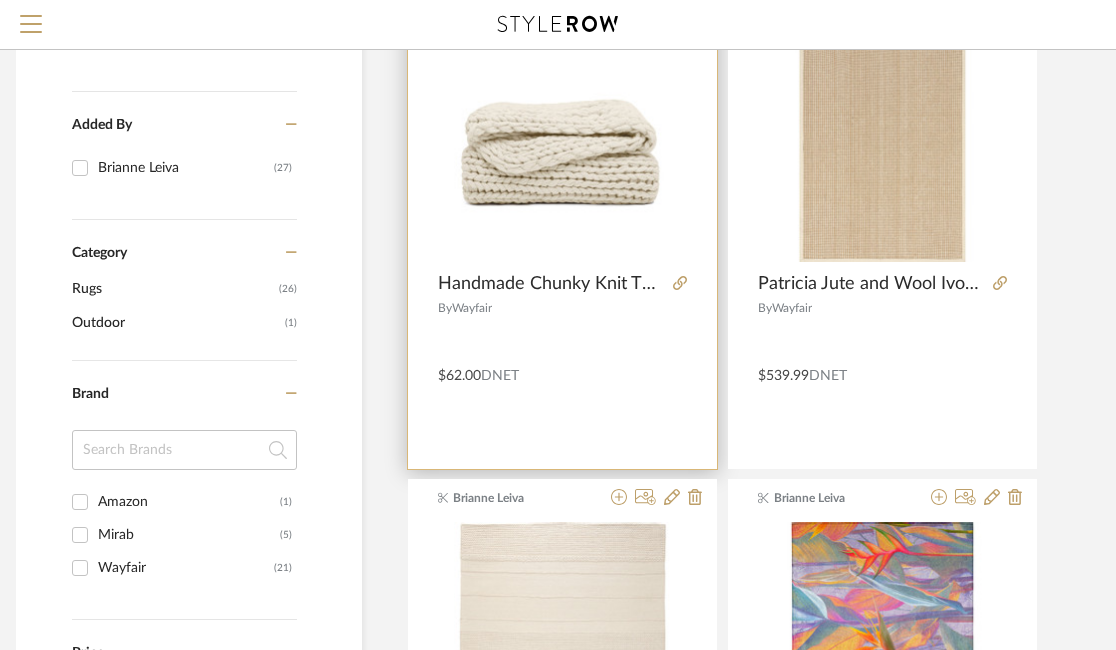 scroll, scrollTop: 381, scrollLeft: 58, axis: both 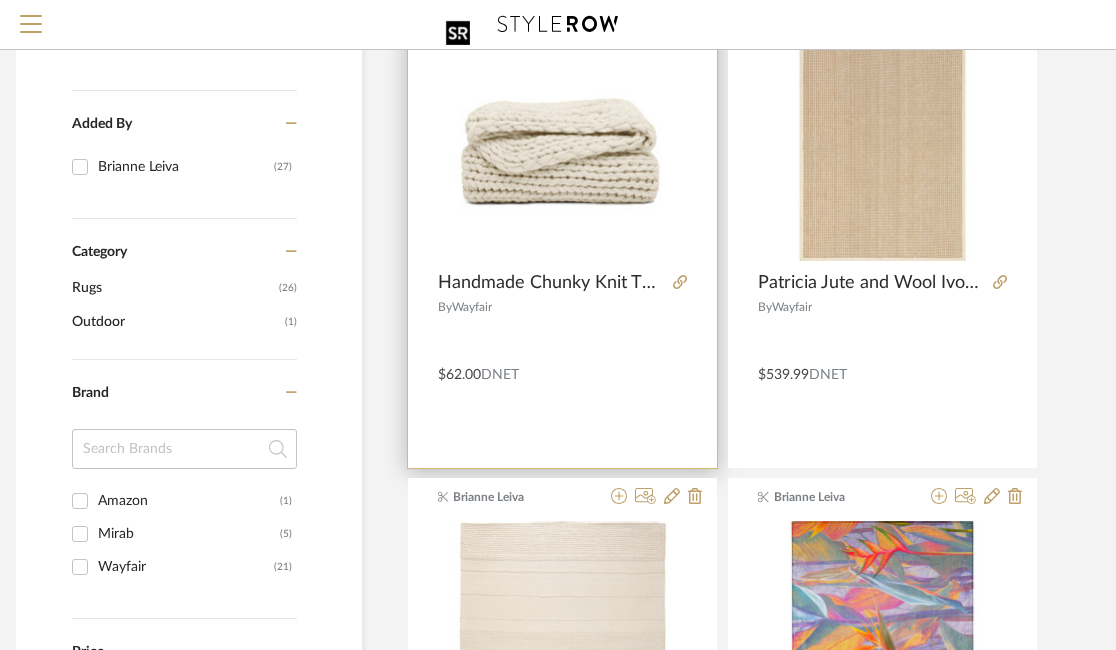 click at bounding box center [562, 136] 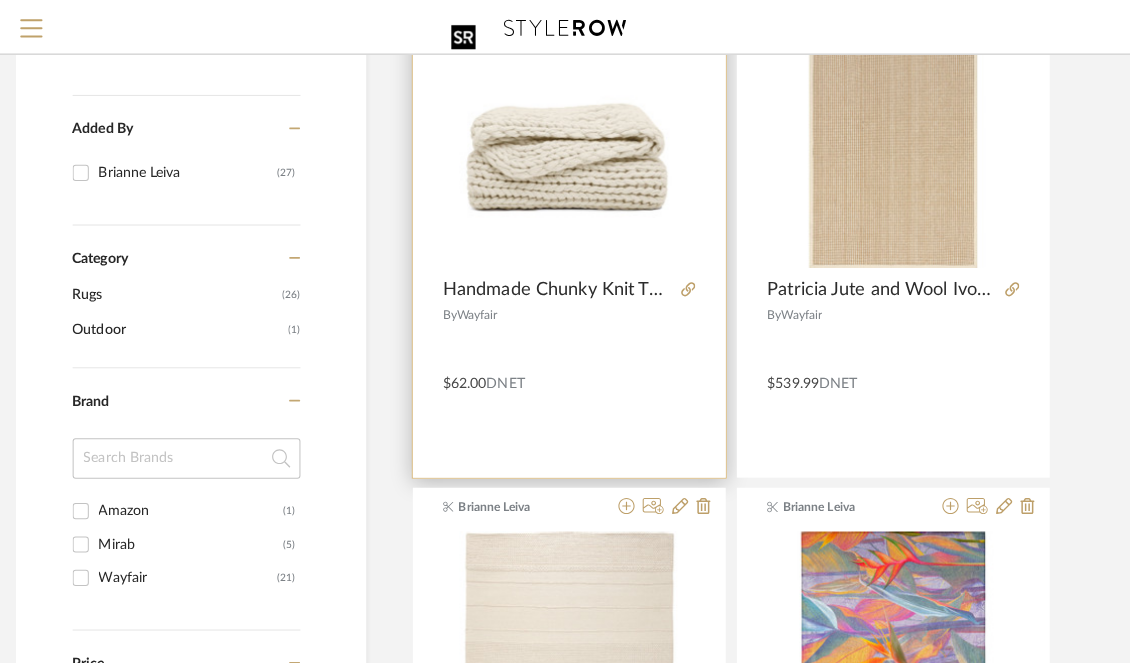 scroll, scrollTop: 0, scrollLeft: 0, axis: both 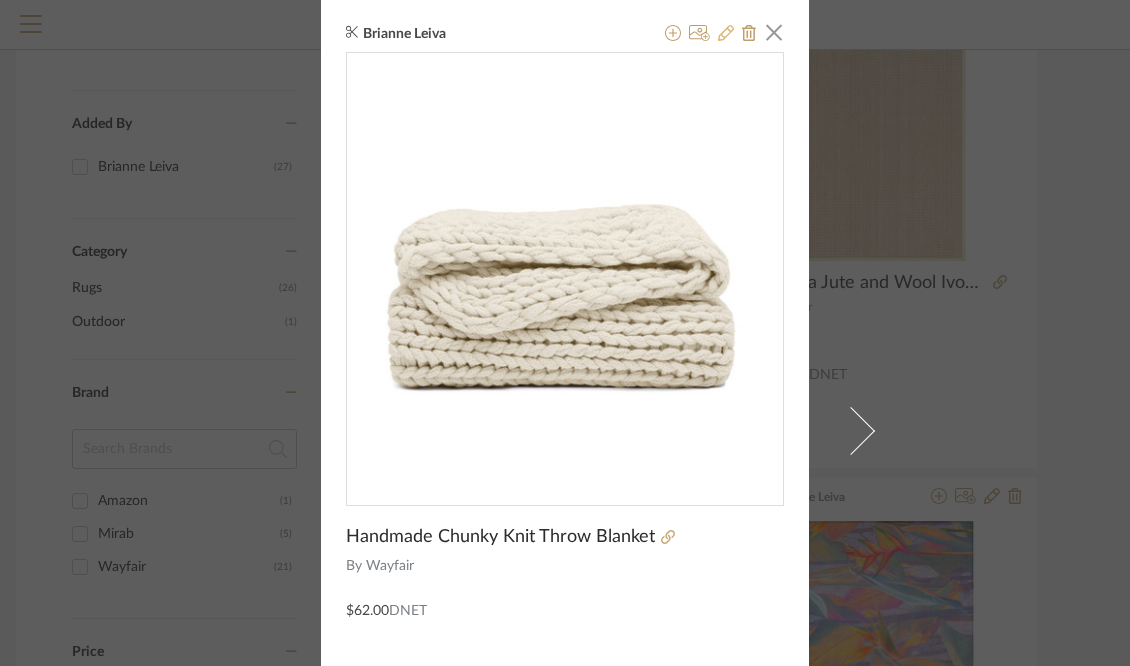 click 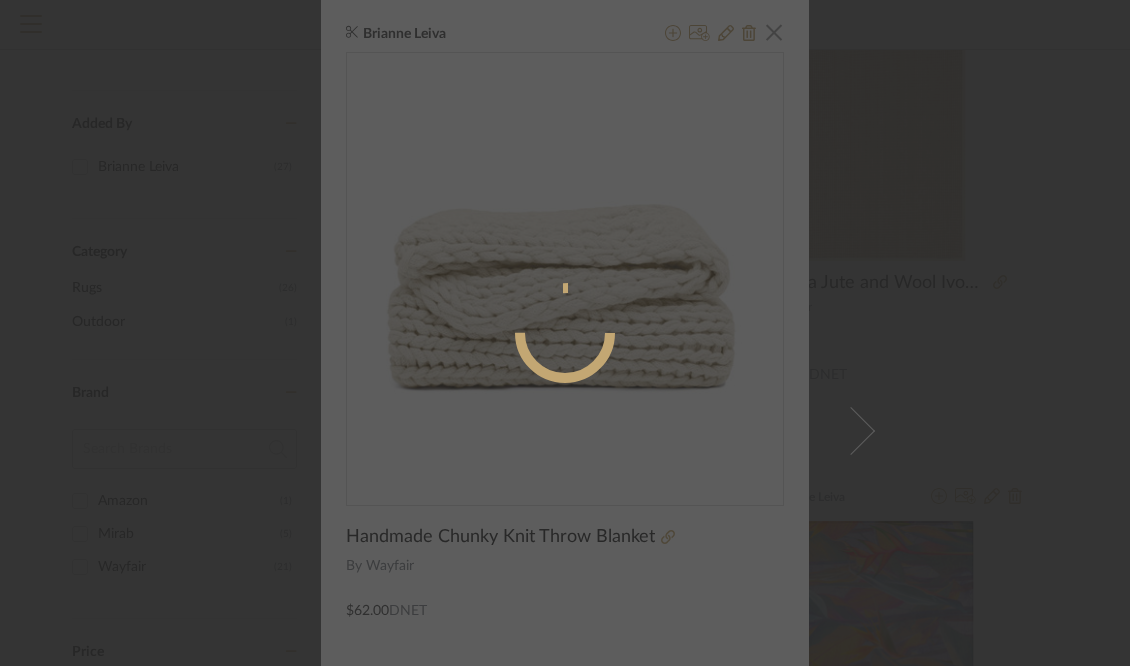 radio on "true" 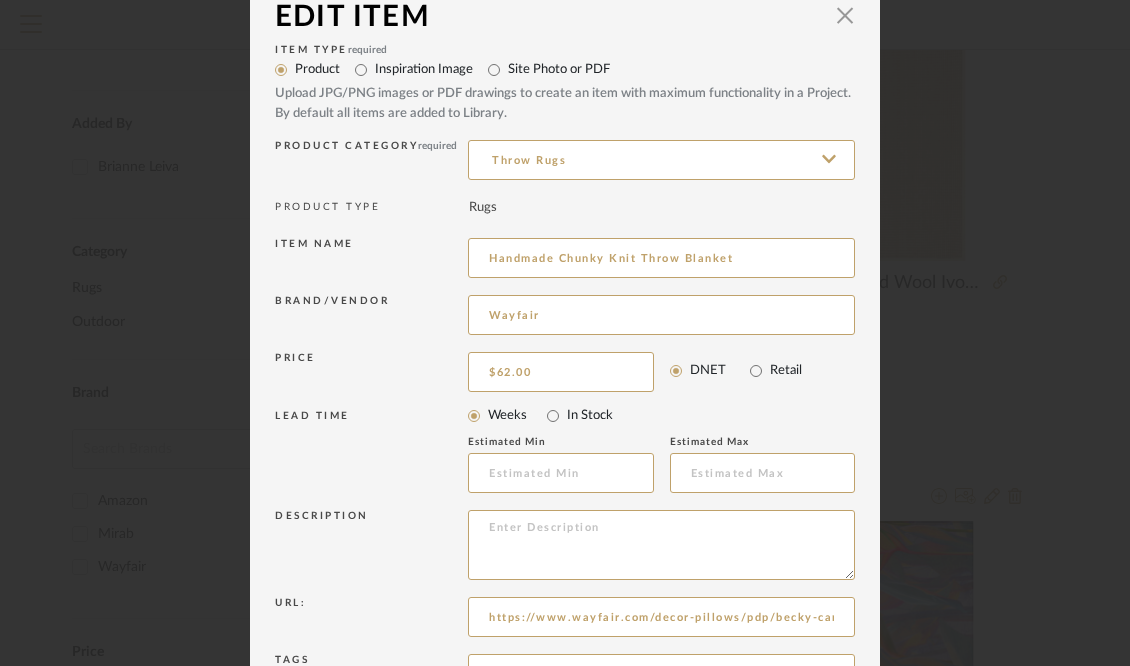 scroll, scrollTop: 0, scrollLeft: 0, axis: both 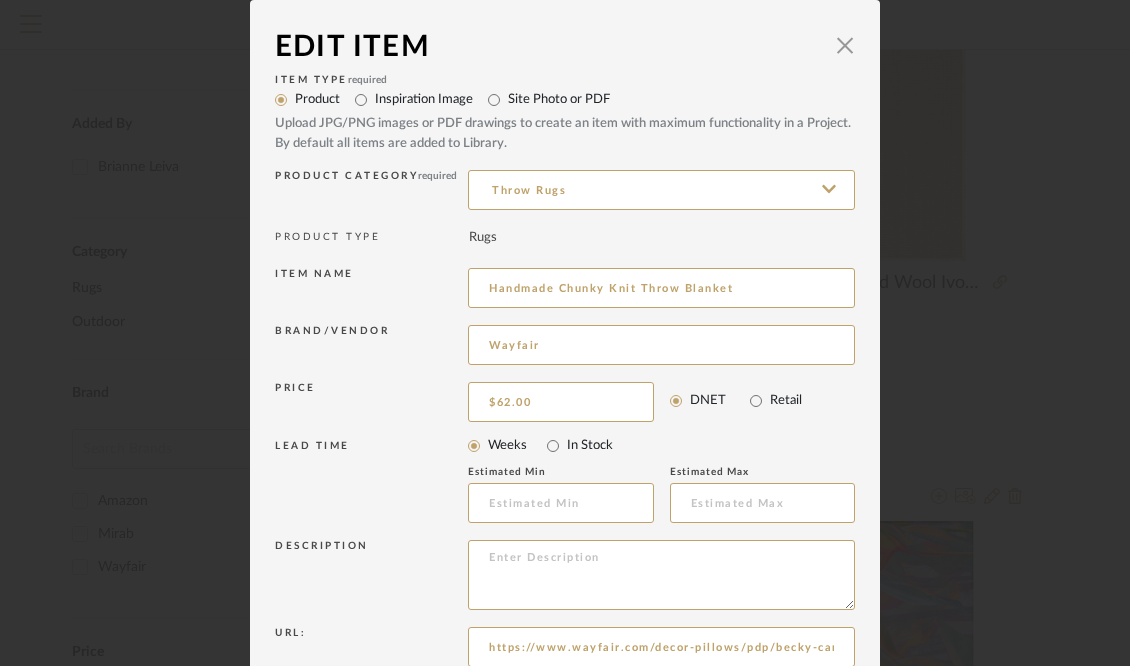 click 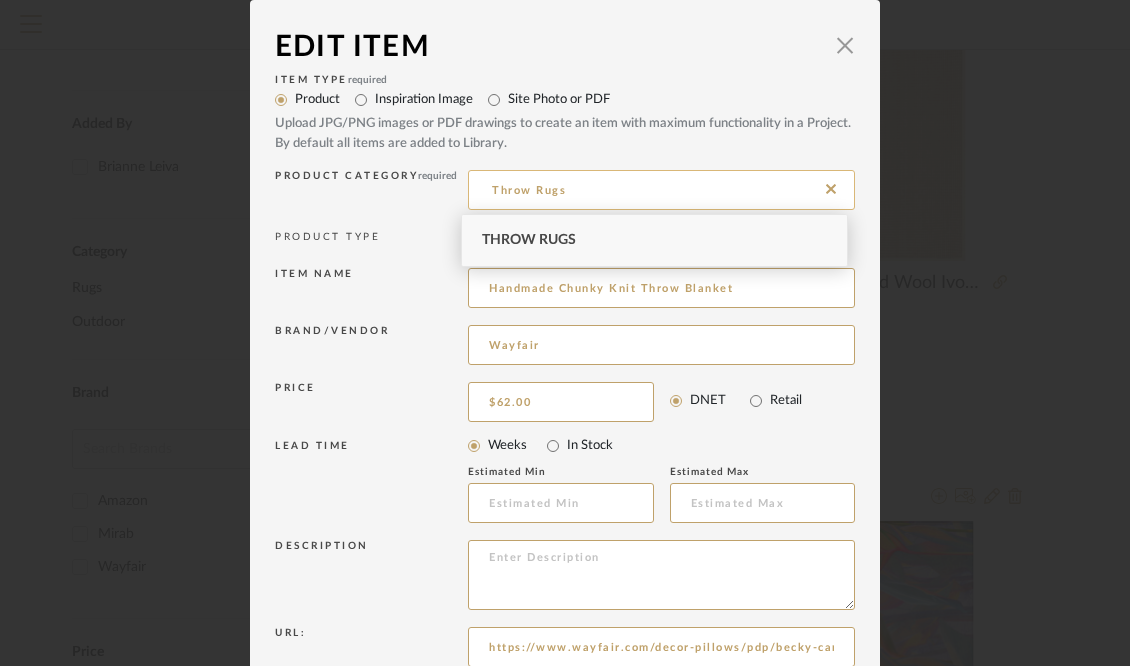 click on "Throw Rugs" at bounding box center (661, 190) 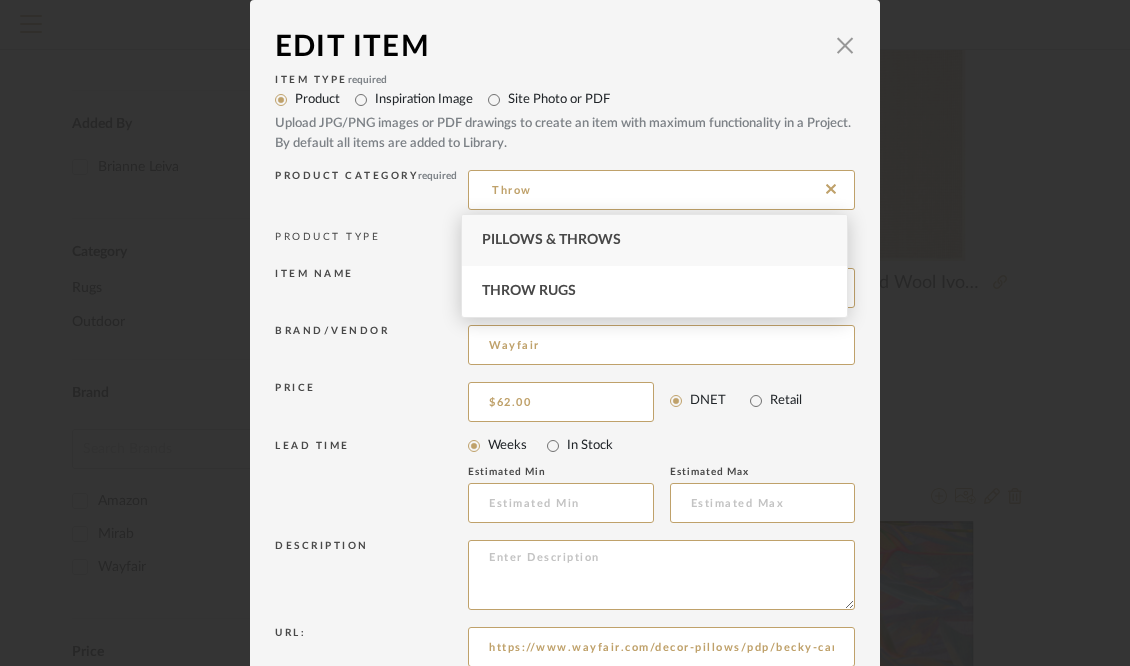 click on "Pillows & Throws" at bounding box center [654, 240] 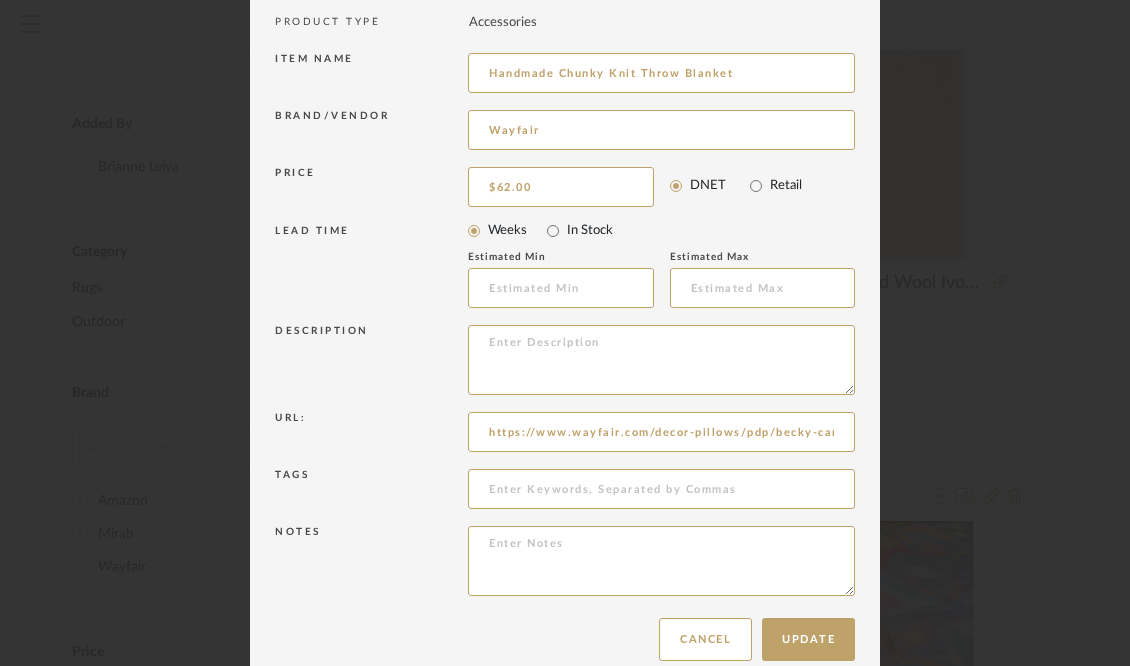 scroll, scrollTop: 245, scrollLeft: 0, axis: vertical 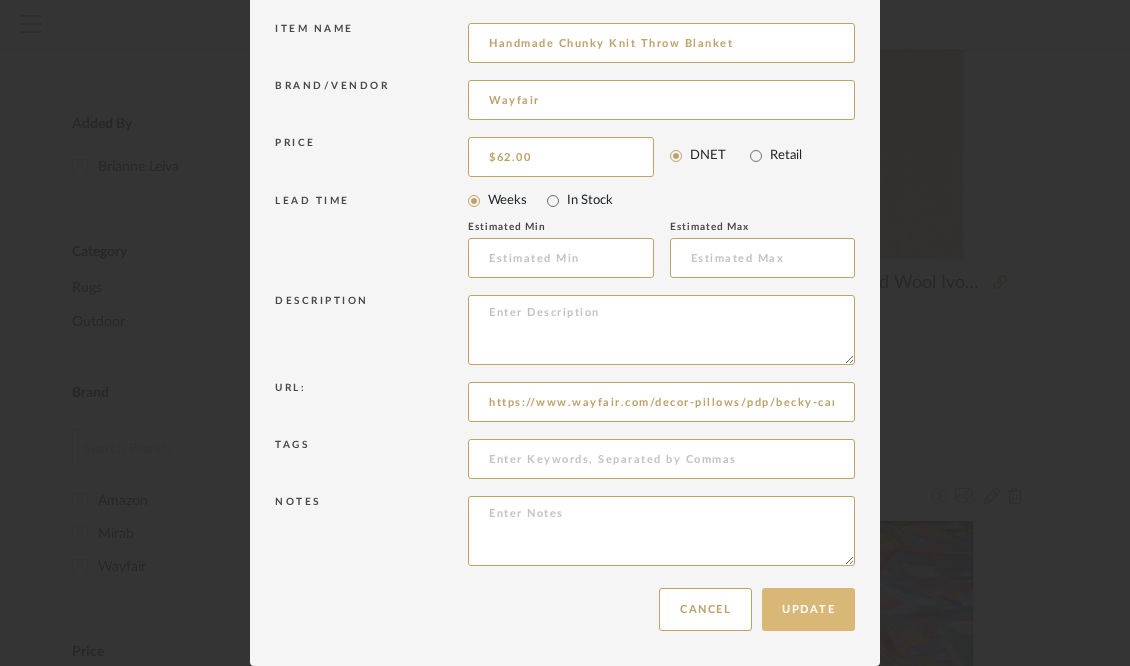 click on "Update" at bounding box center [808, 609] 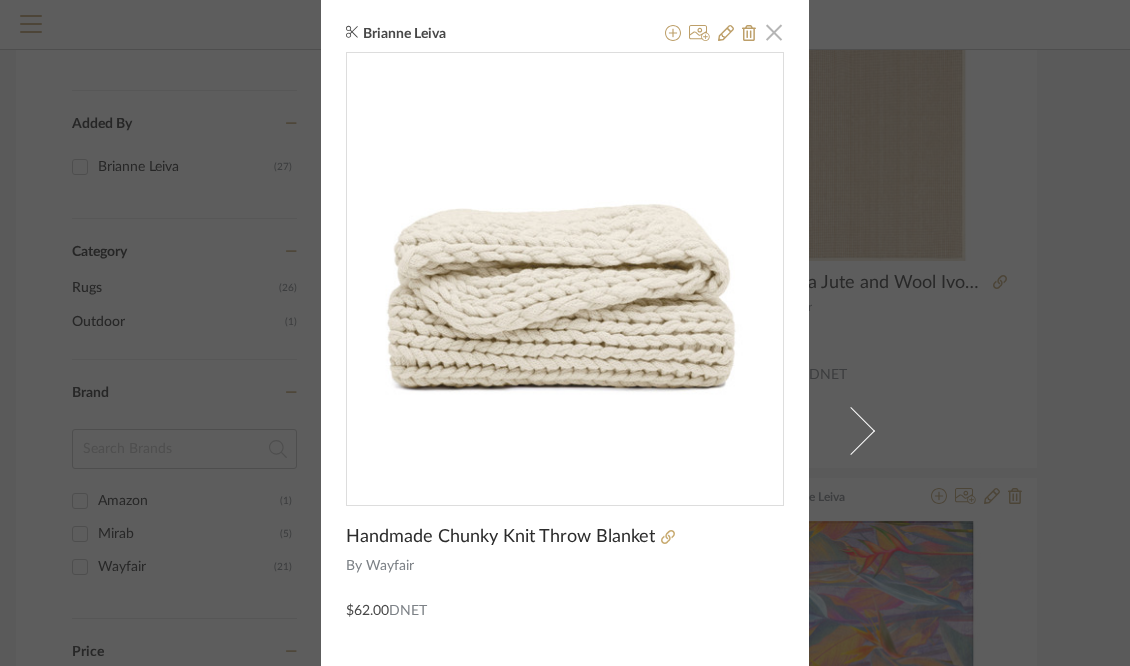 click 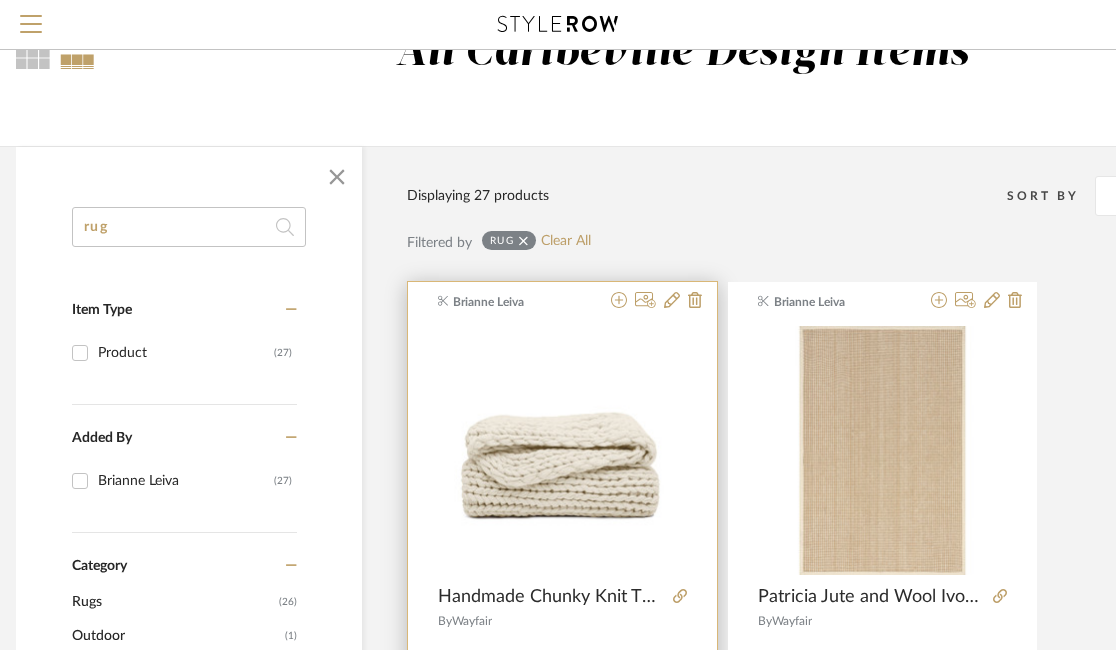 scroll, scrollTop: 0, scrollLeft: 58, axis: horizontal 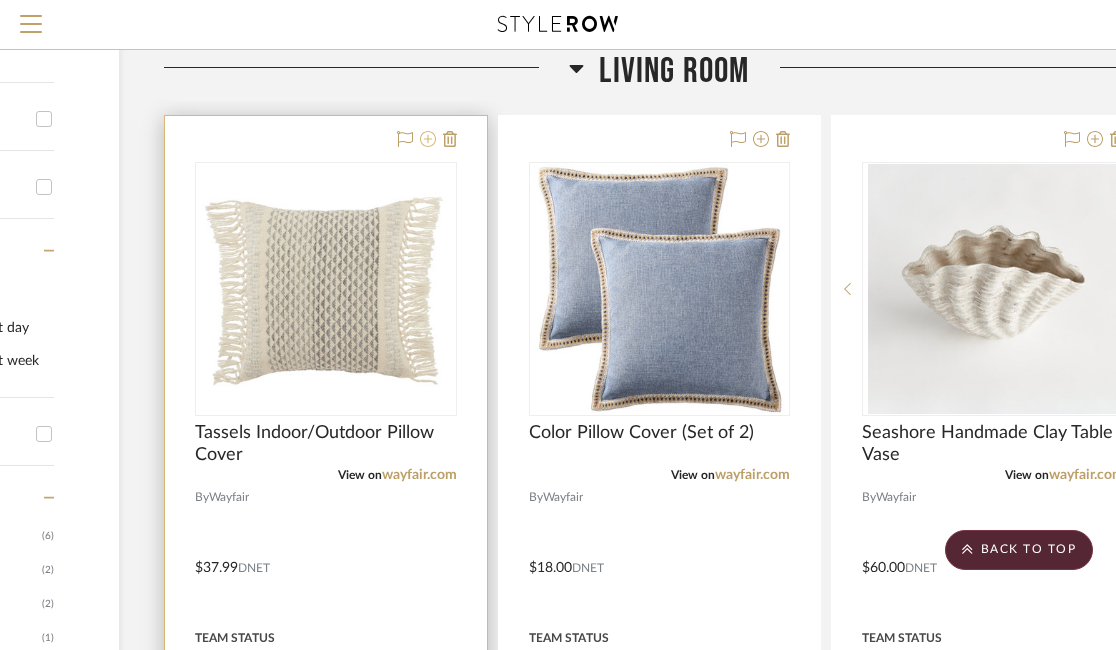 click 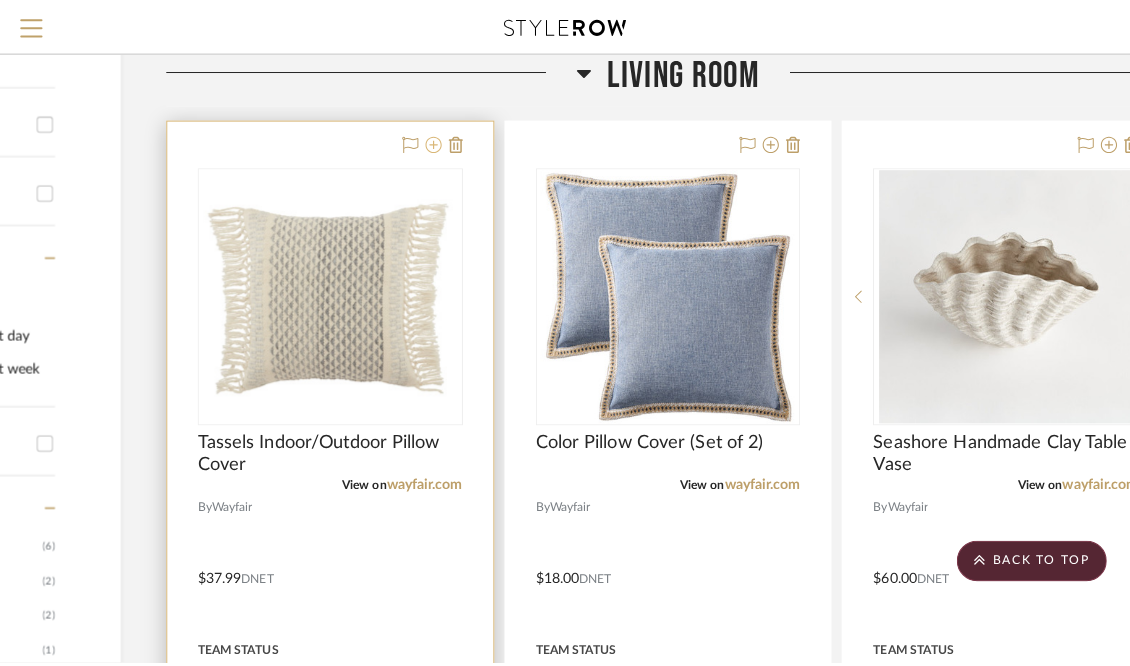 scroll, scrollTop: 0, scrollLeft: 0, axis: both 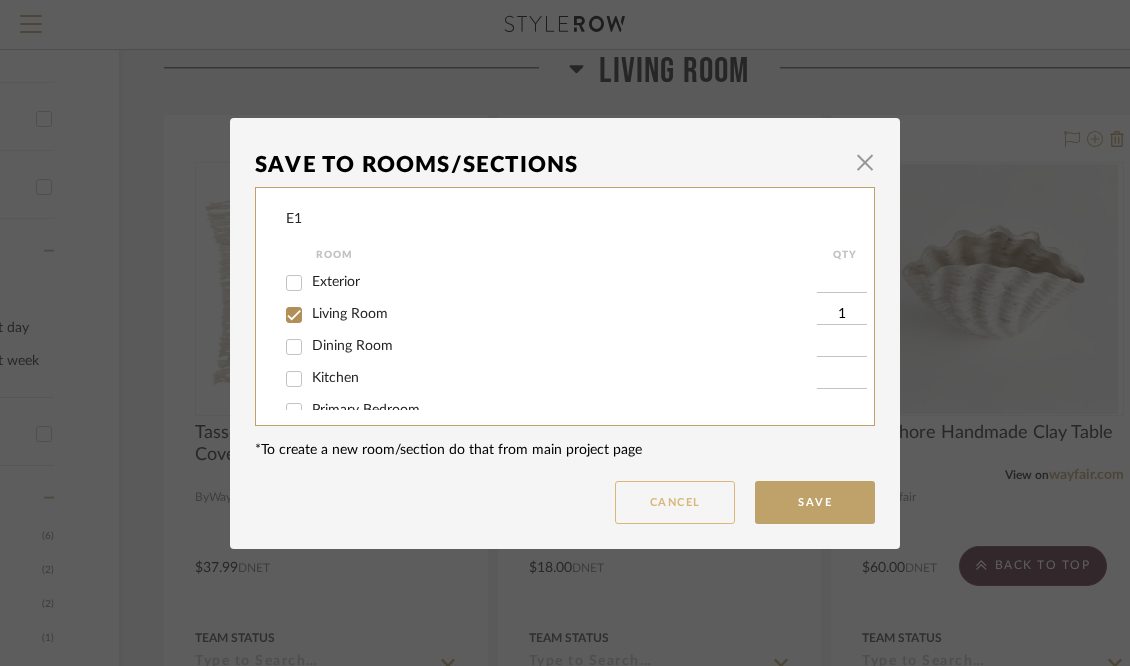 click on "Cancel" at bounding box center [675, 502] 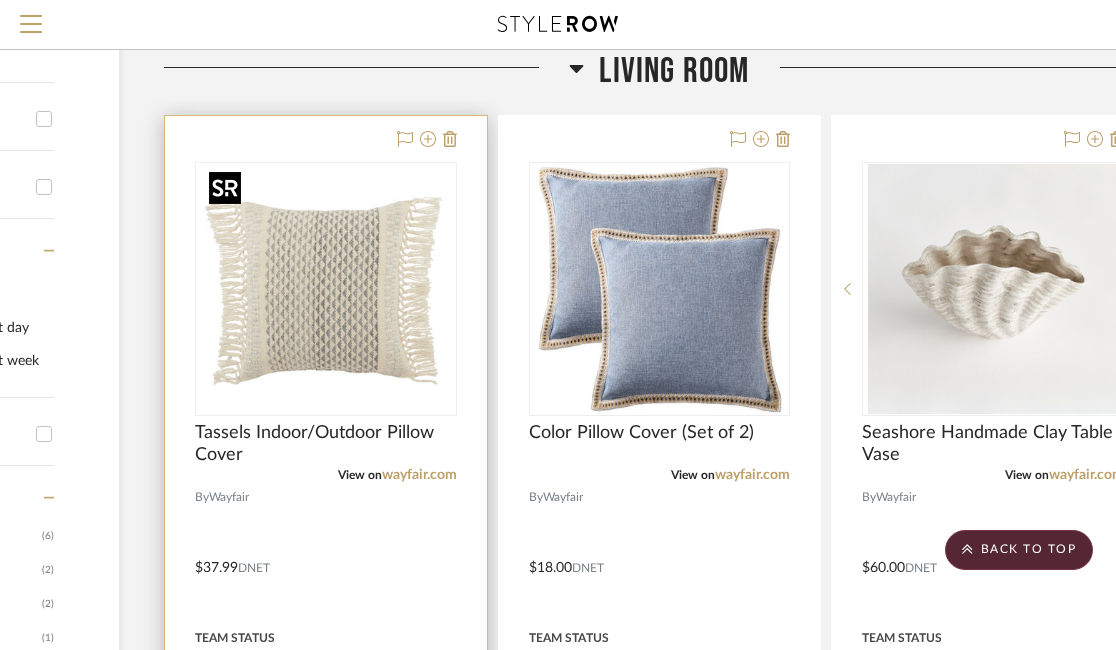 click at bounding box center [326, 289] 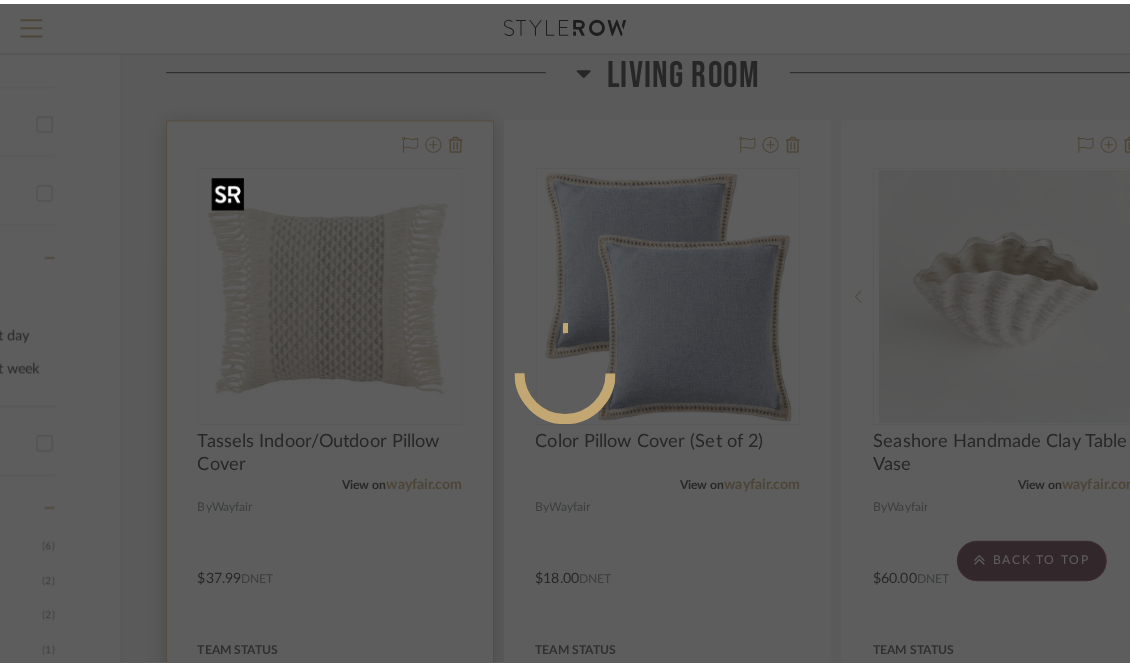 scroll, scrollTop: 0, scrollLeft: 0, axis: both 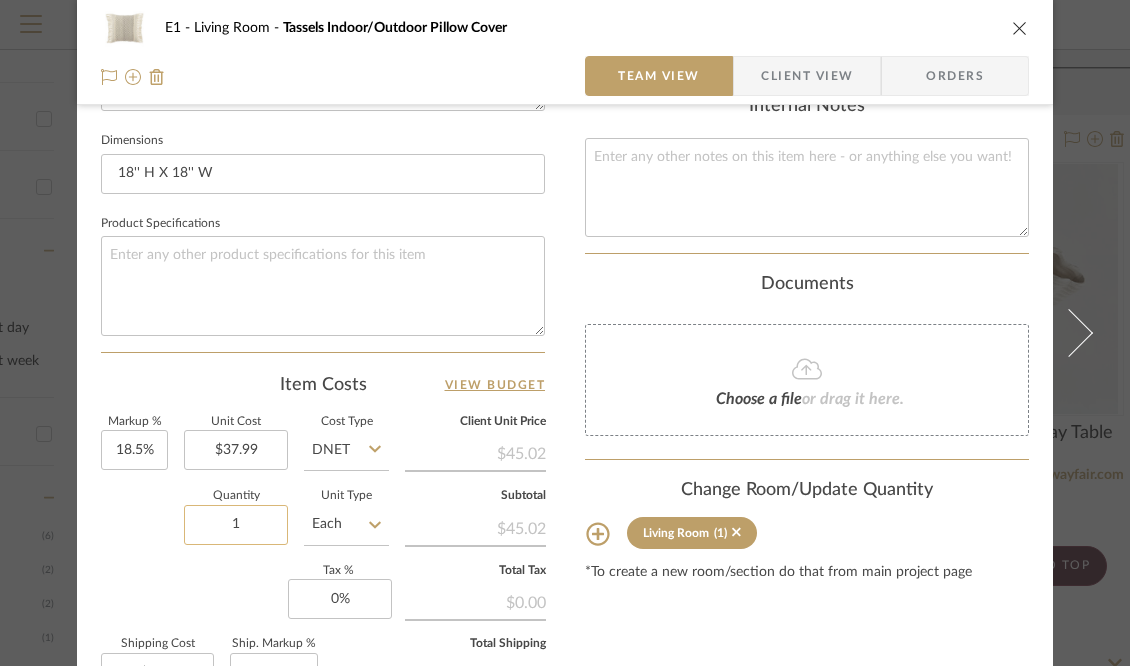 click on "1" 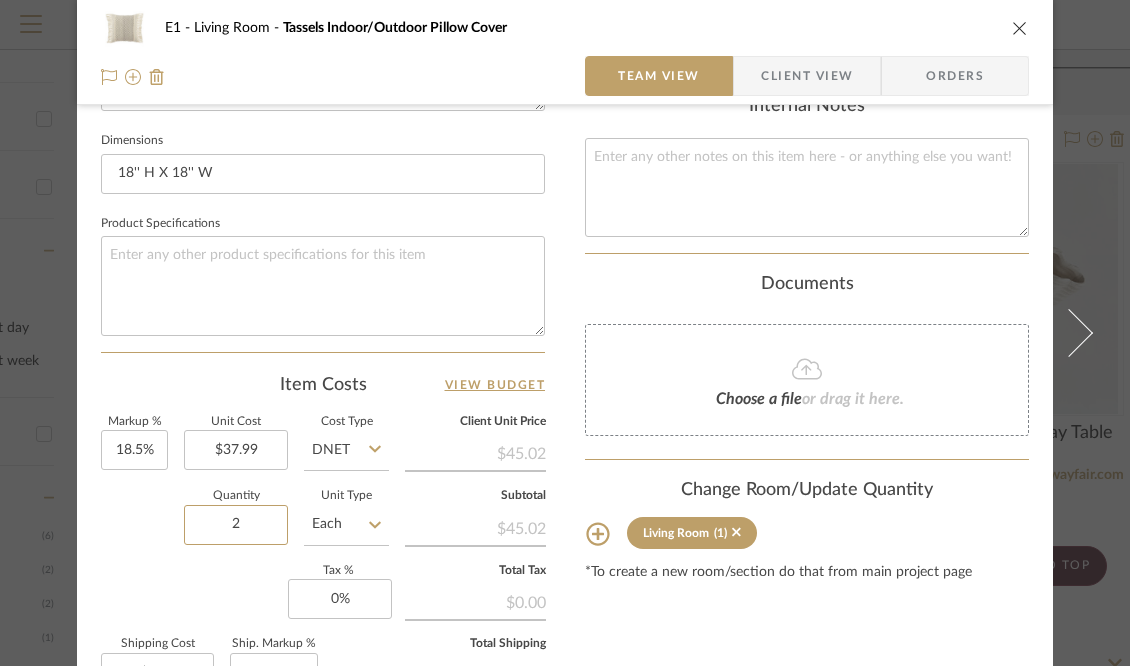 type on "2" 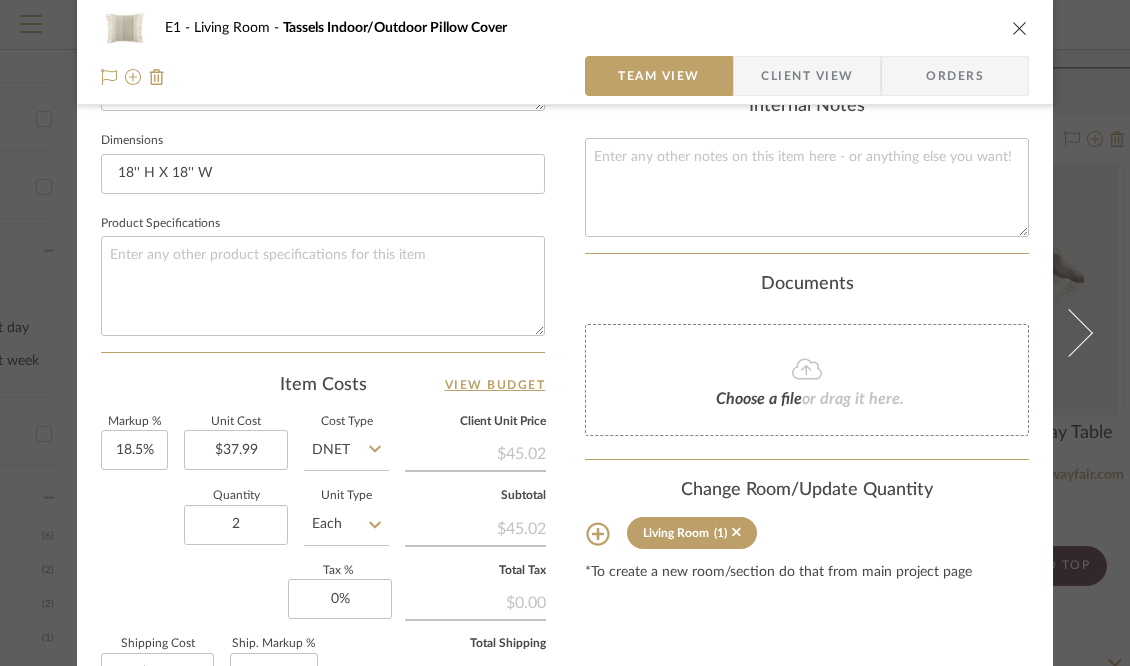 click on "Markup %  18.5%  Unit Cost  $37.99  Cost Type  DNET  Client Unit Price   $45.02   Quantity  2  Unit Type  Each  Subtotal   $45.02   Tax %  0%  Total Tax   $0.00   Shipping Cost  $0.00  Ship. Markup %  0% Taxable  Total Shipping   $0.00" 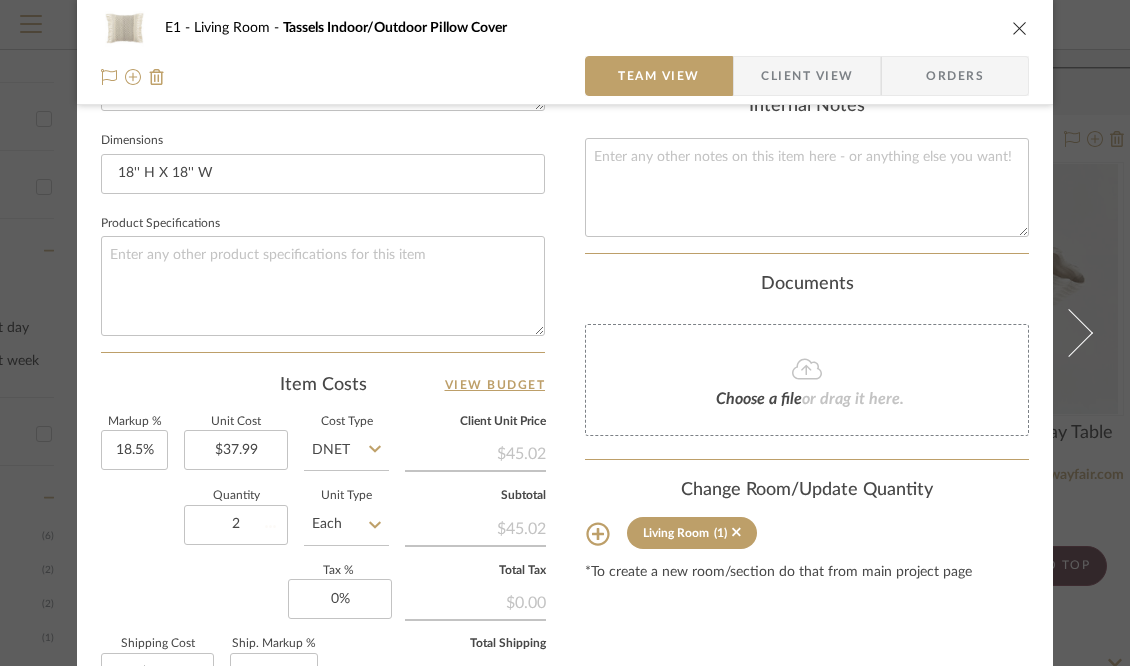 type 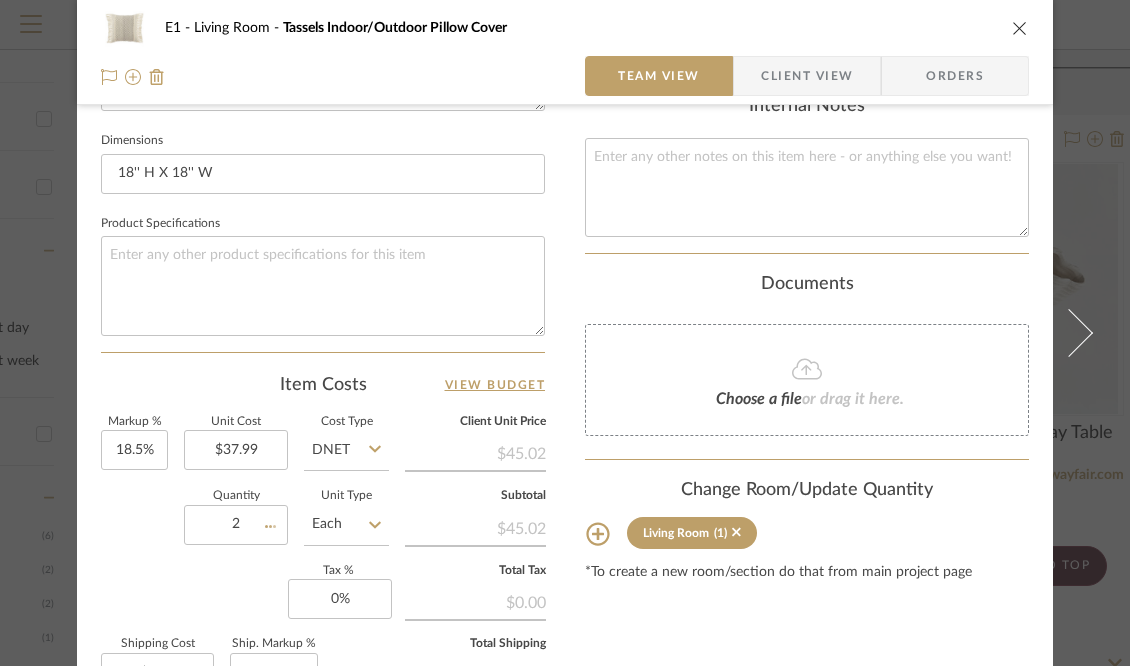 type 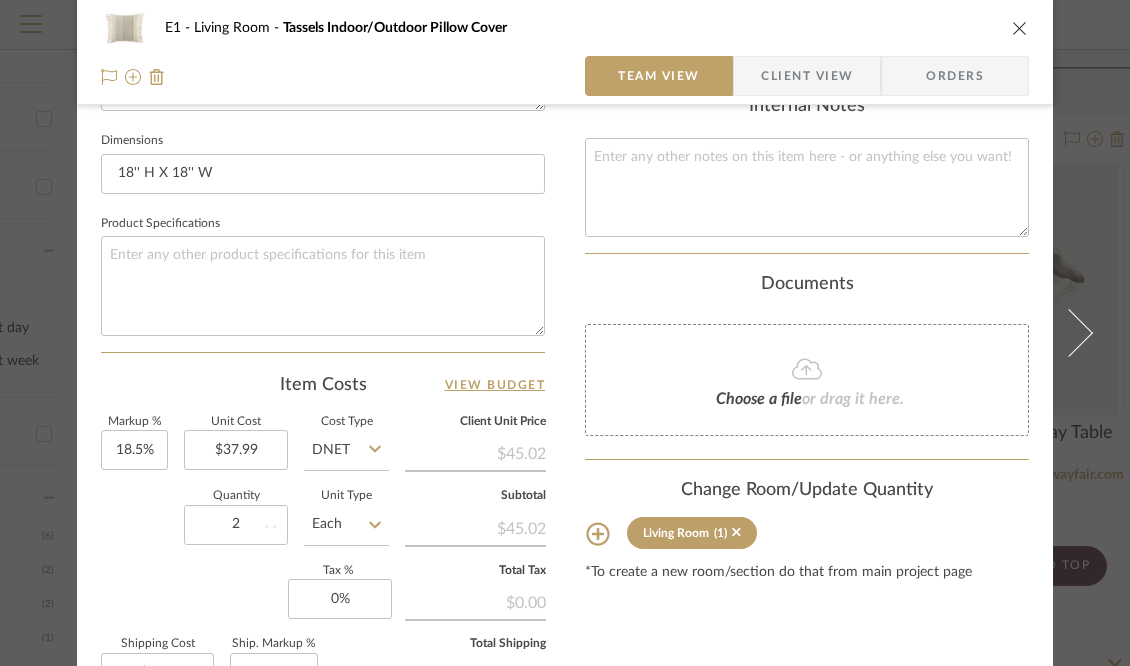 type 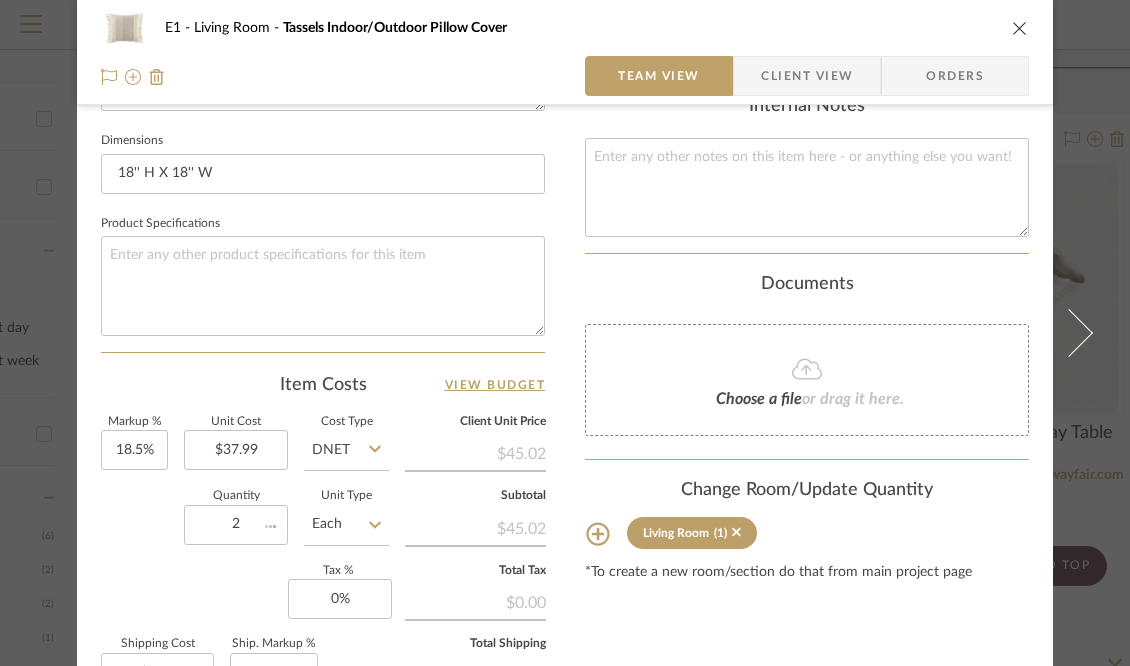 type 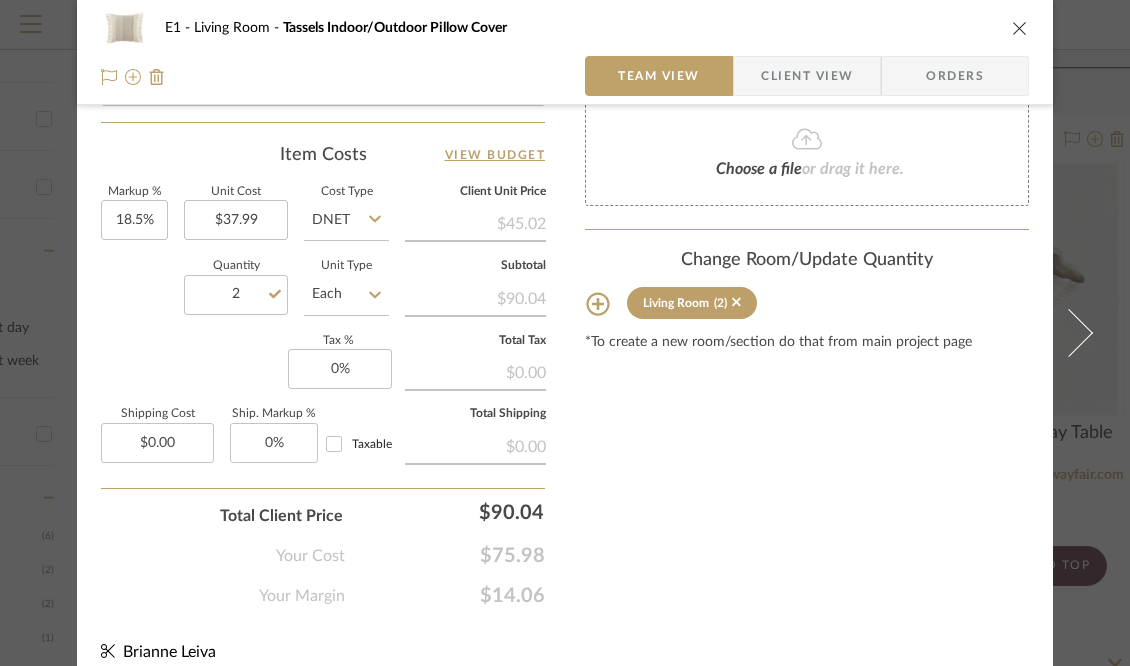 scroll, scrollTop: 1094, scrollLeft: 0, axis: vertical 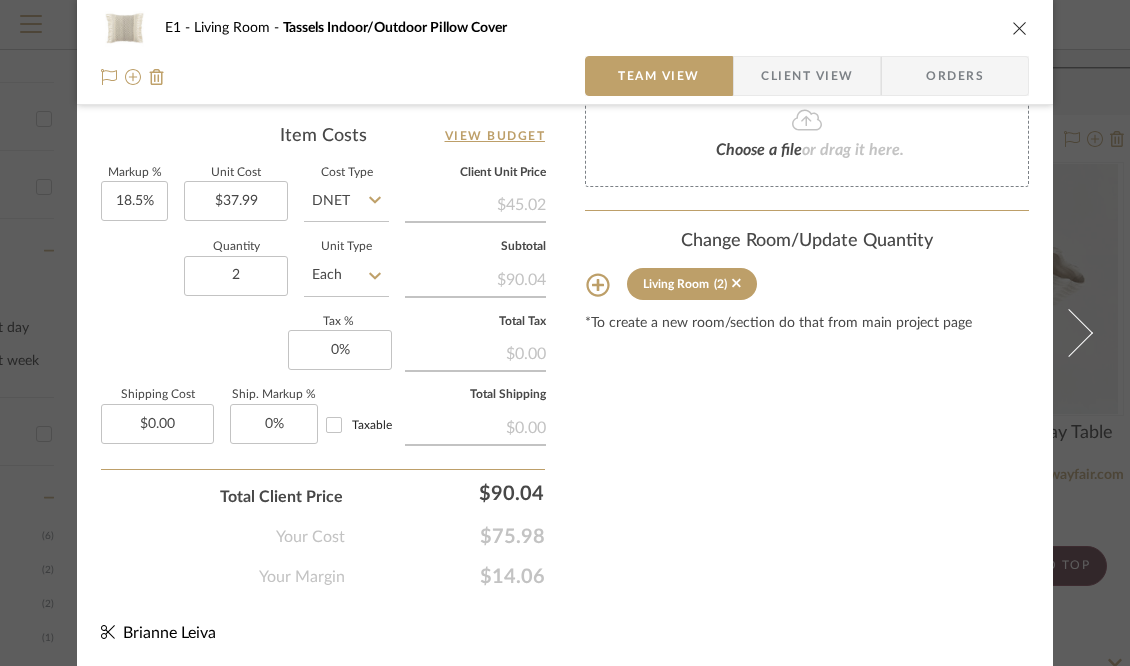 click at bounding box center (1020, 28) 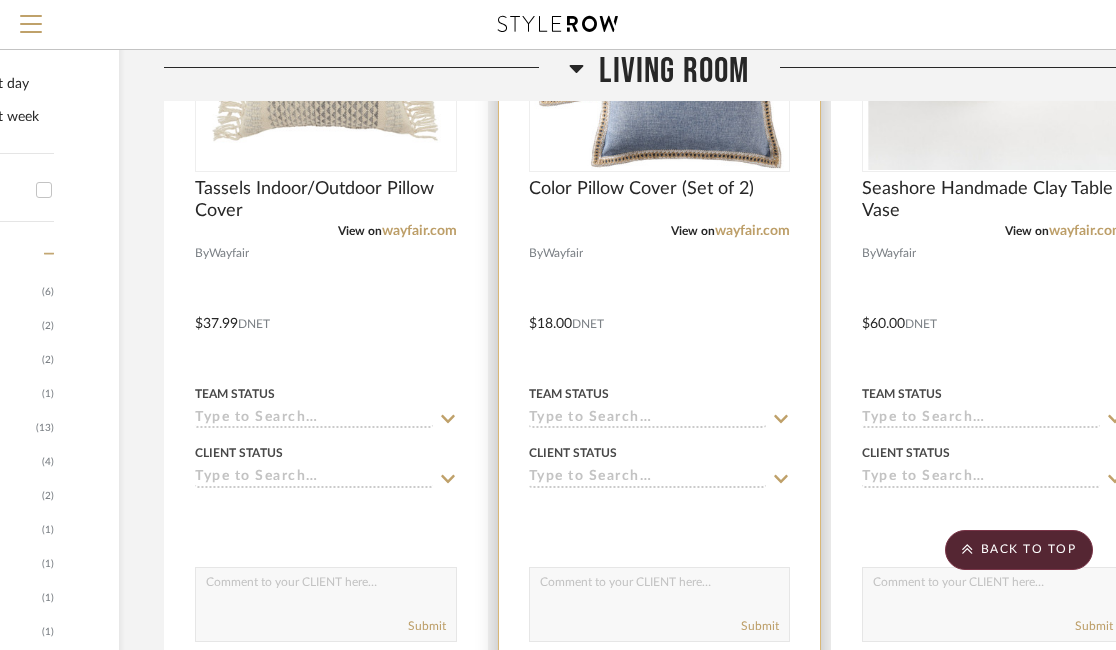 scroll, scrollTop: 816, scrollLeft: 257, axis: both 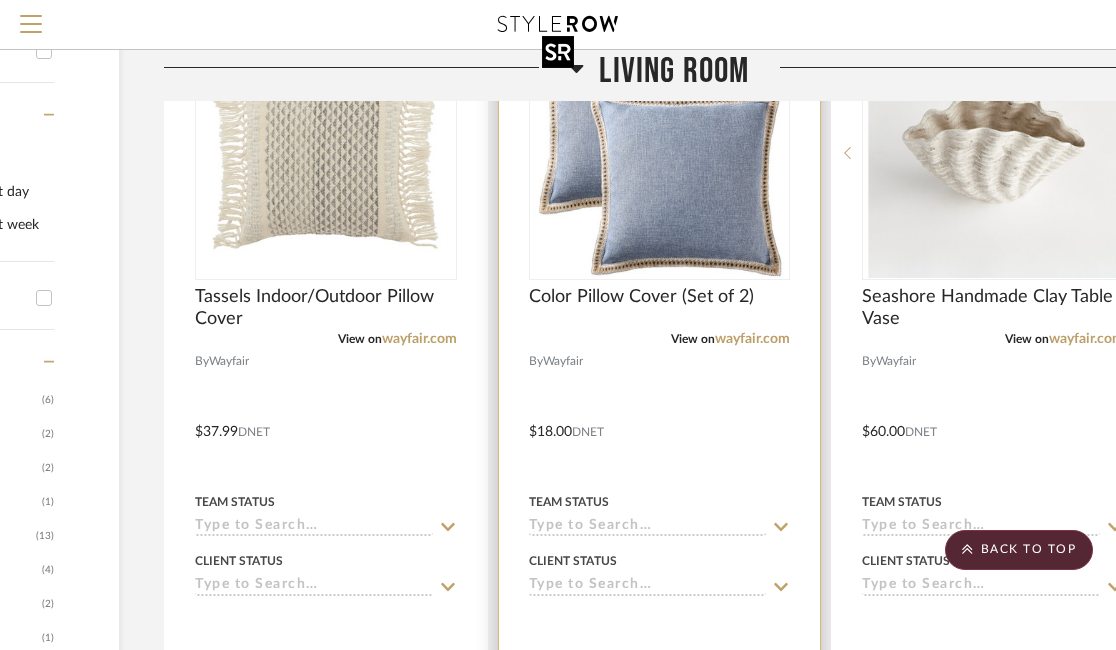 click at bounding box center [659, 153] 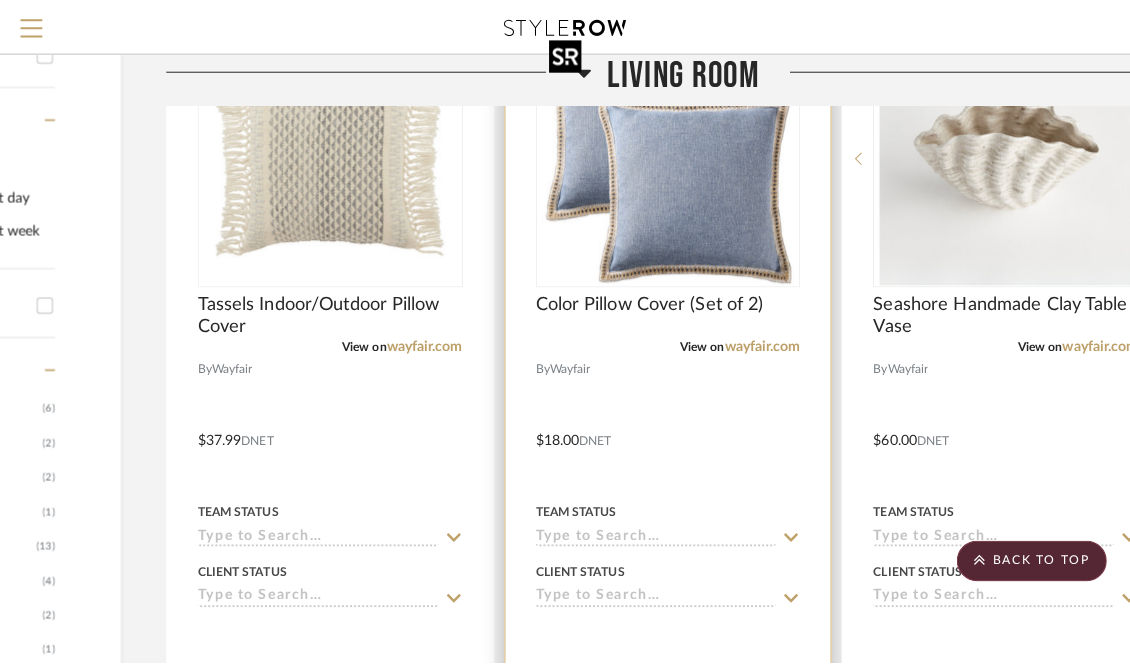 scroll, scrollTop: 0, scrollLeft: 0, axis: both 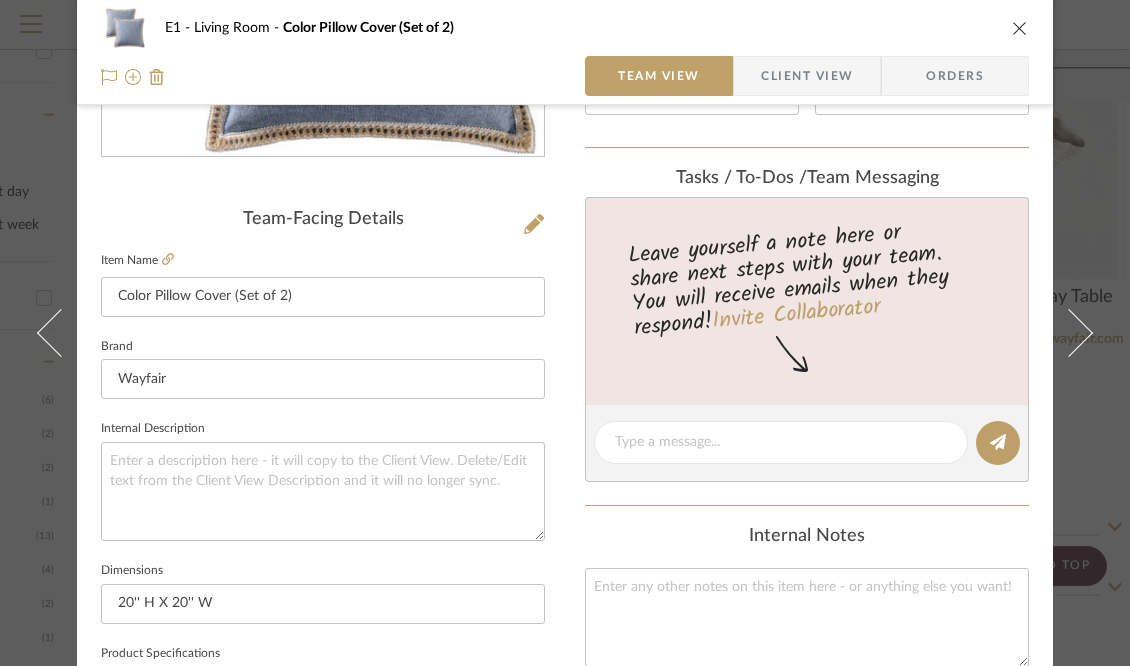 click at bounding box center (1020, 28) 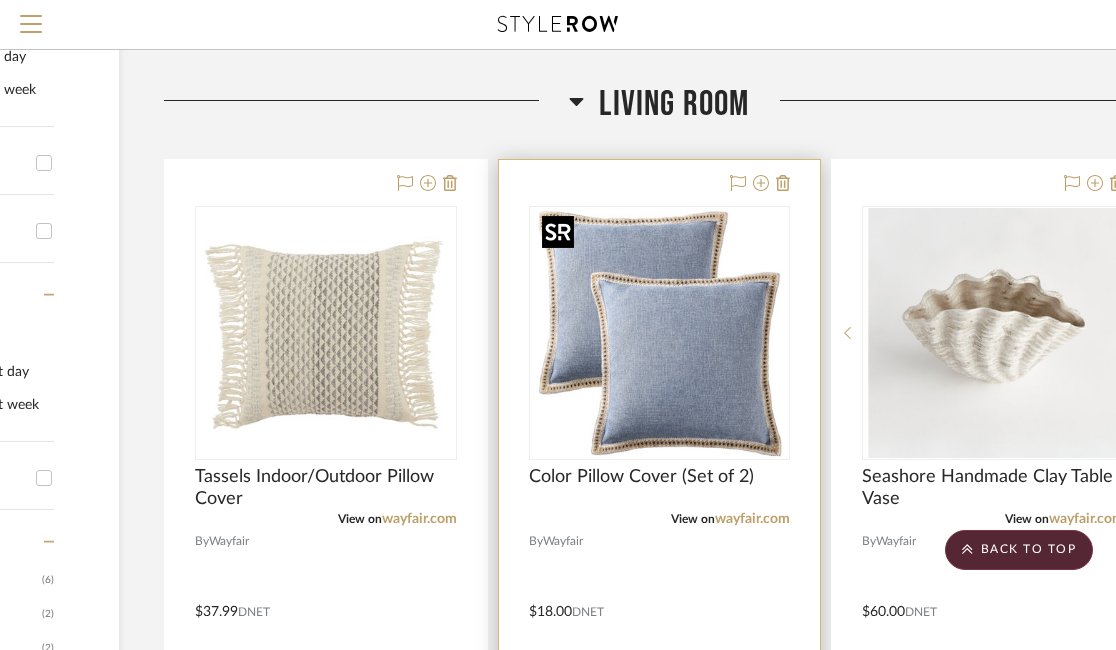 scroll, scrollTop: 0, scrollLeft: 257, axis: horizontal 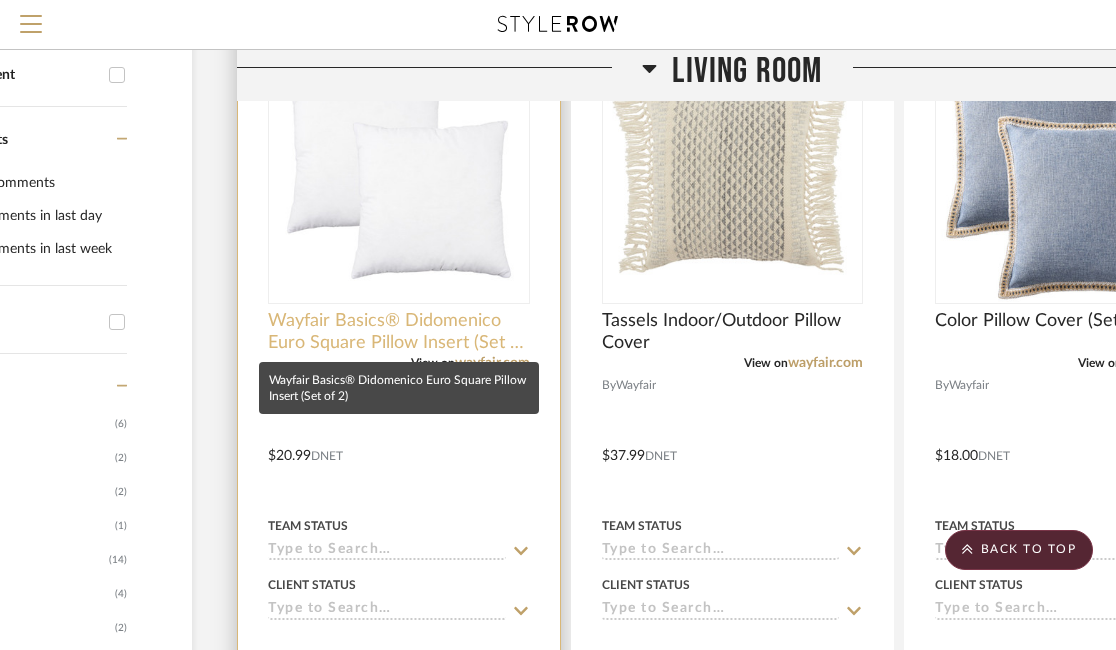 click on "Wayfair Basics® Didomenico Euro Square Pillow Insert (Set of 2)" at bounding box center [399, 332] 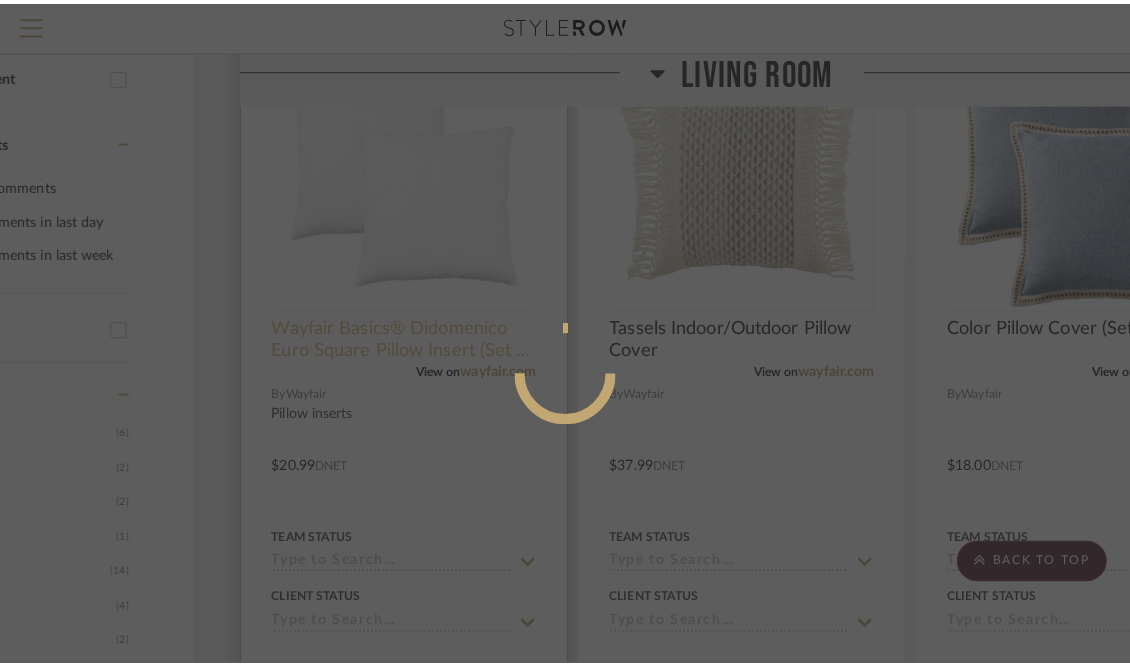 scroll, scrollTop: 0, scrollLeft: 0, axis: both 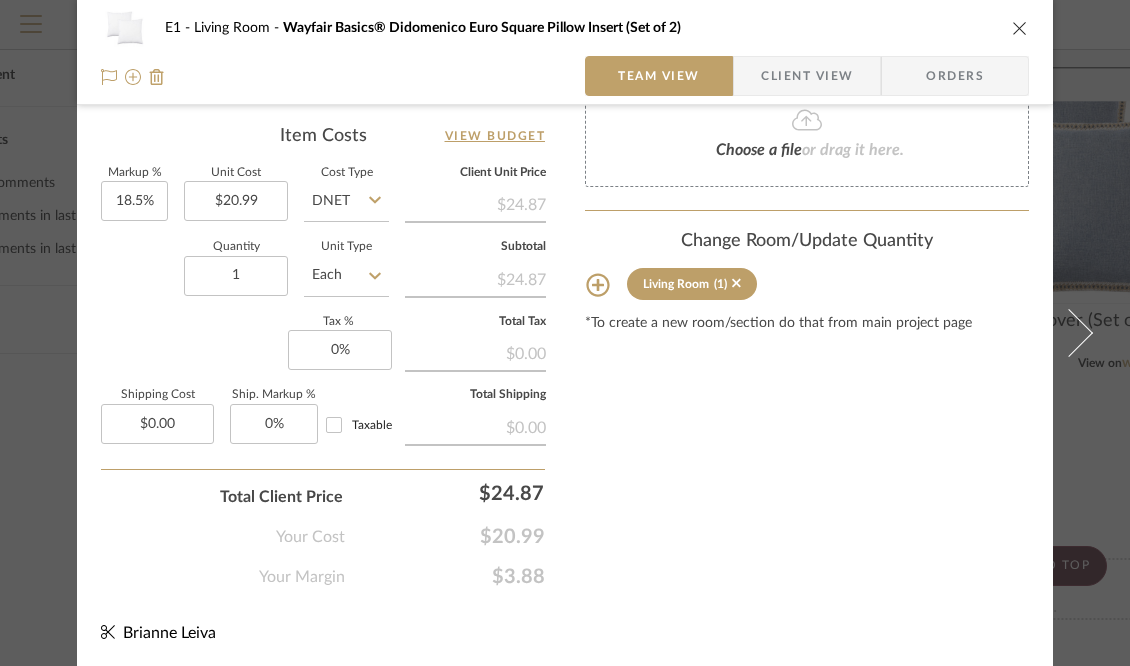 click at bounding box center (1020, 28) 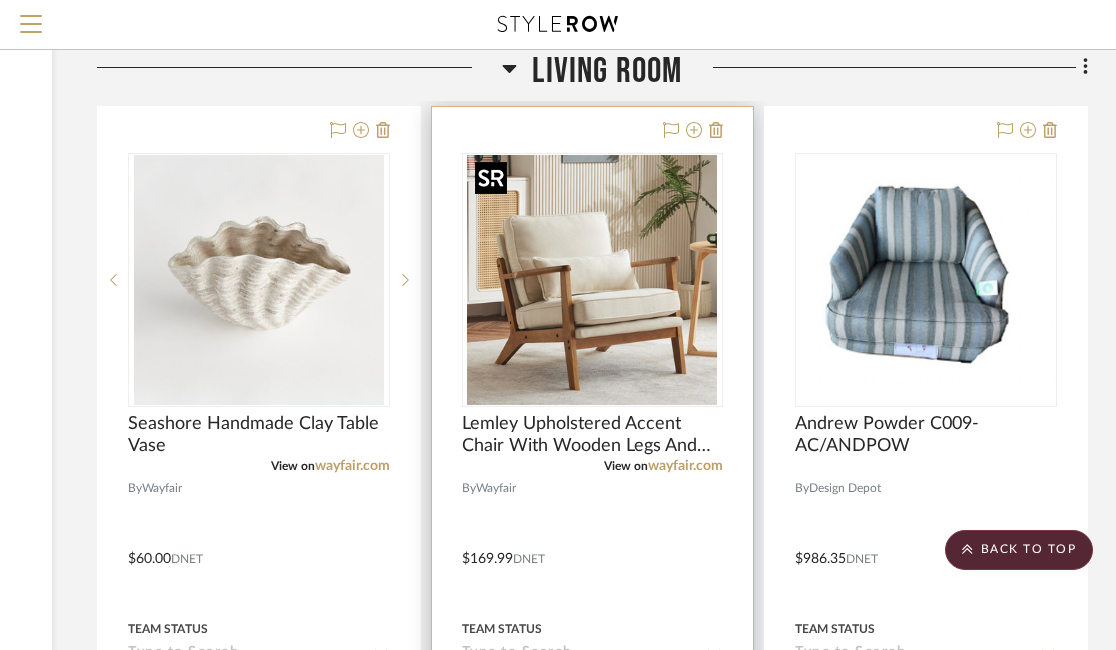 scroll, scrollTop: 1470, scrollLeft: 324, axis: both 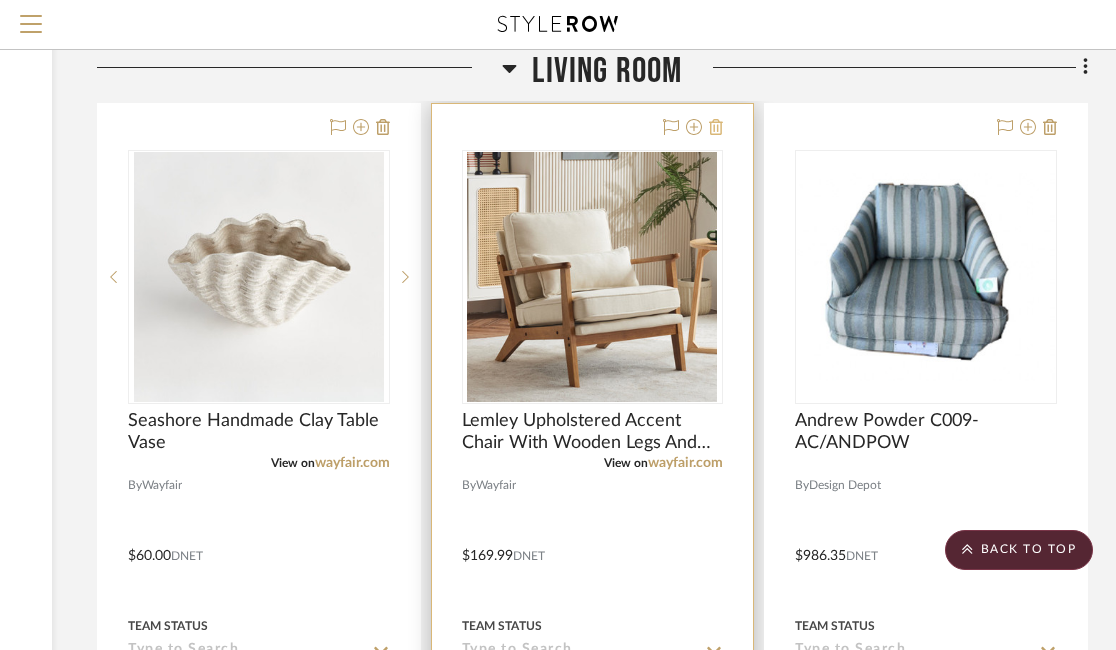 click 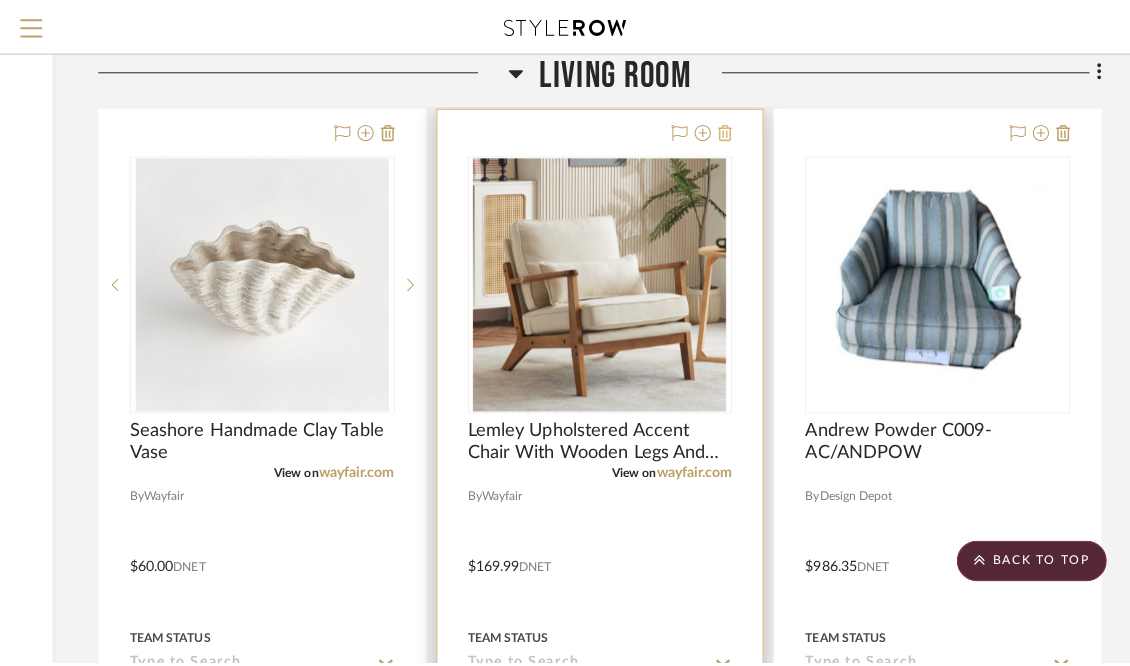 scroll, scrollTop: 0, scrollLeft: 0, axis: both 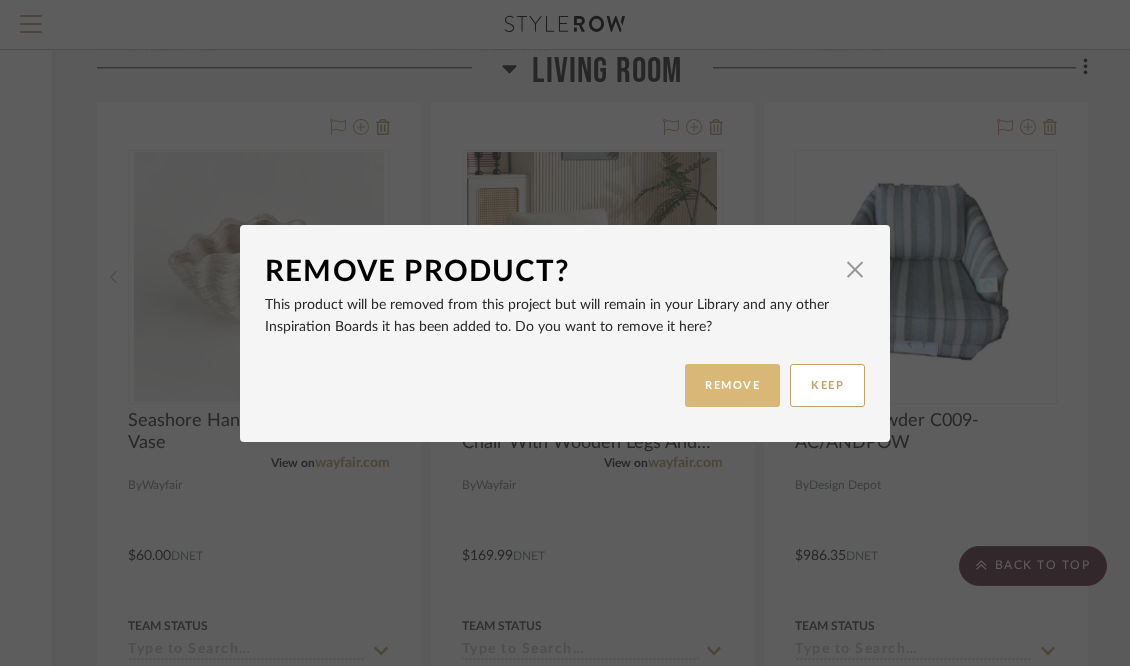 click on "REMOVE" at bounding box center [732, 385] 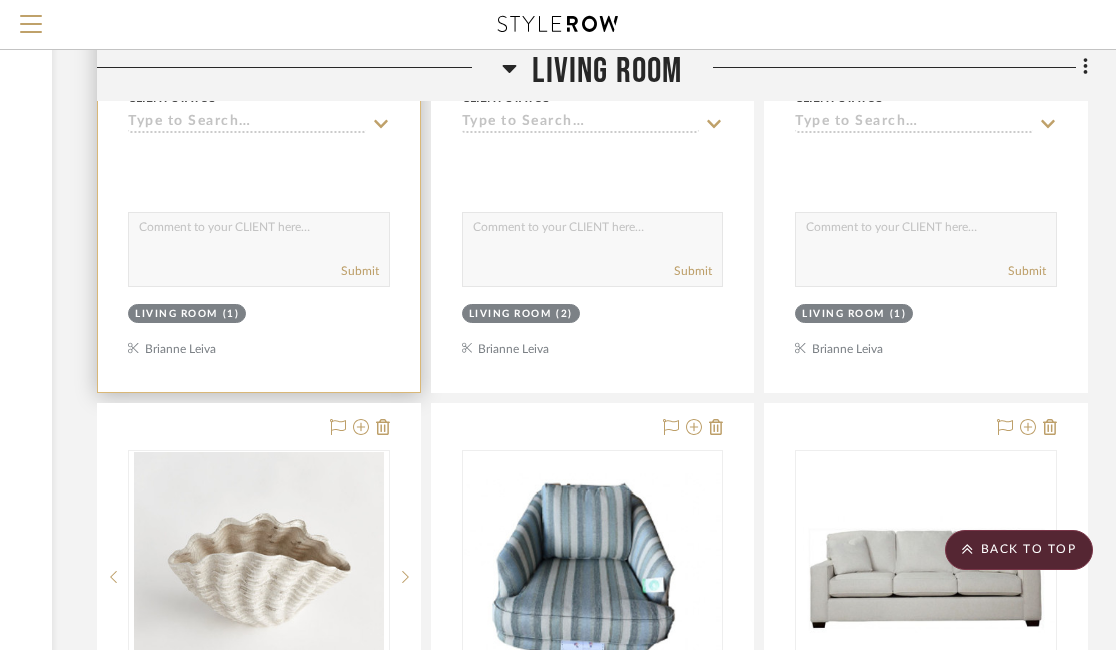 scroll, scrollTop: 1160, scrollLeft: 324, axis: both 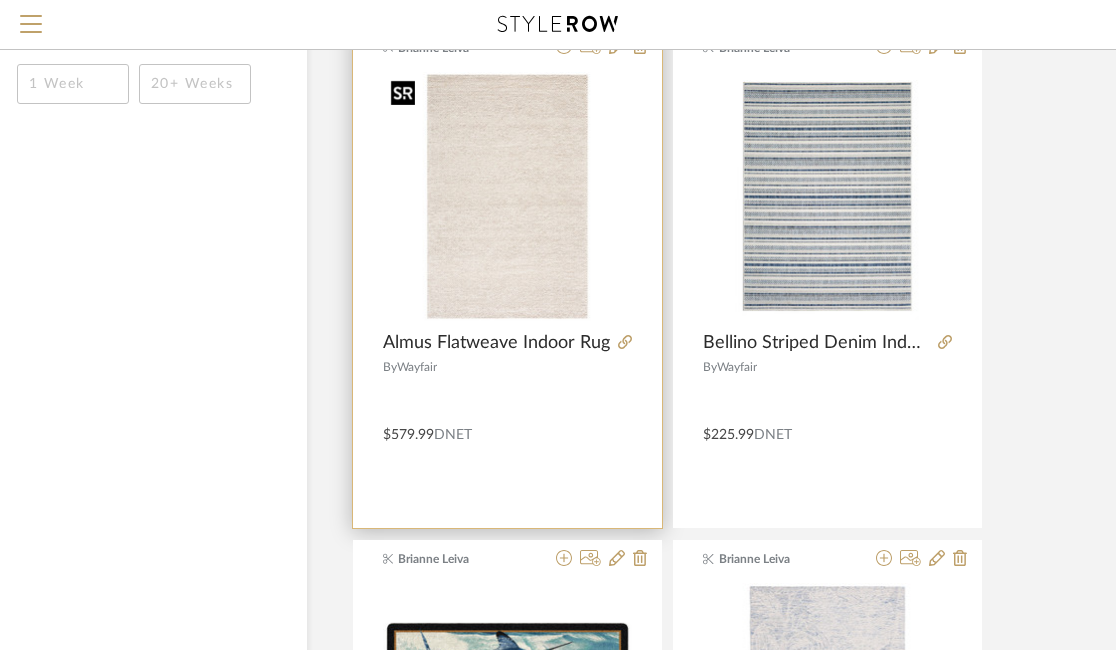 click at bounding box center (507, 196) 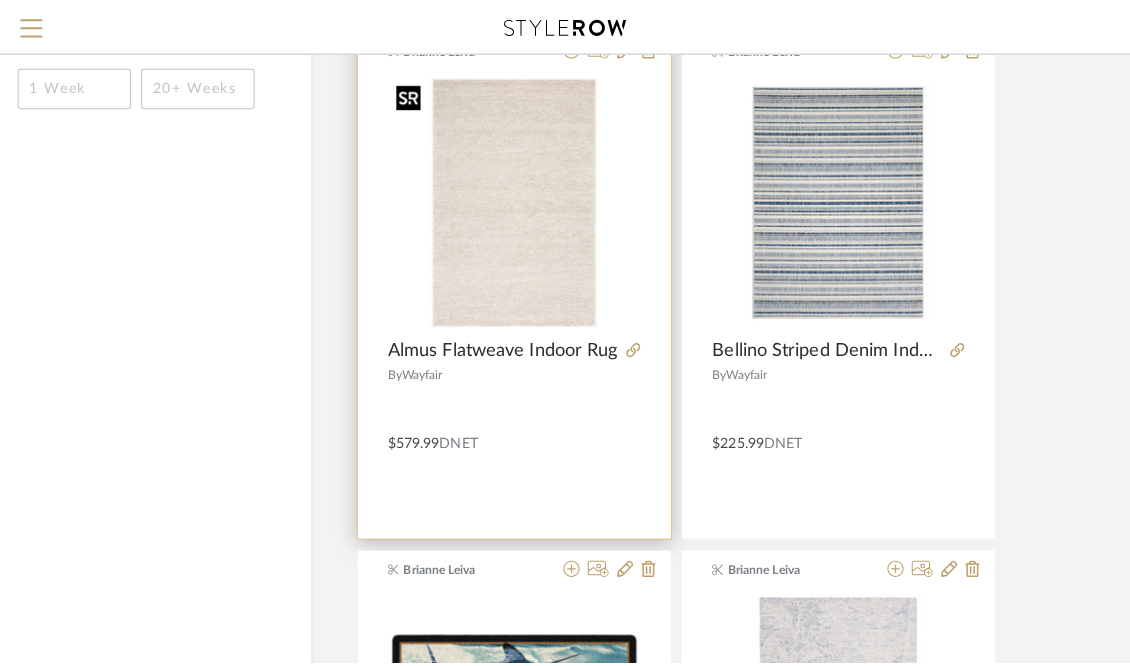 scroll, scrollTop: 0, scrollLeft: 0, axis: both 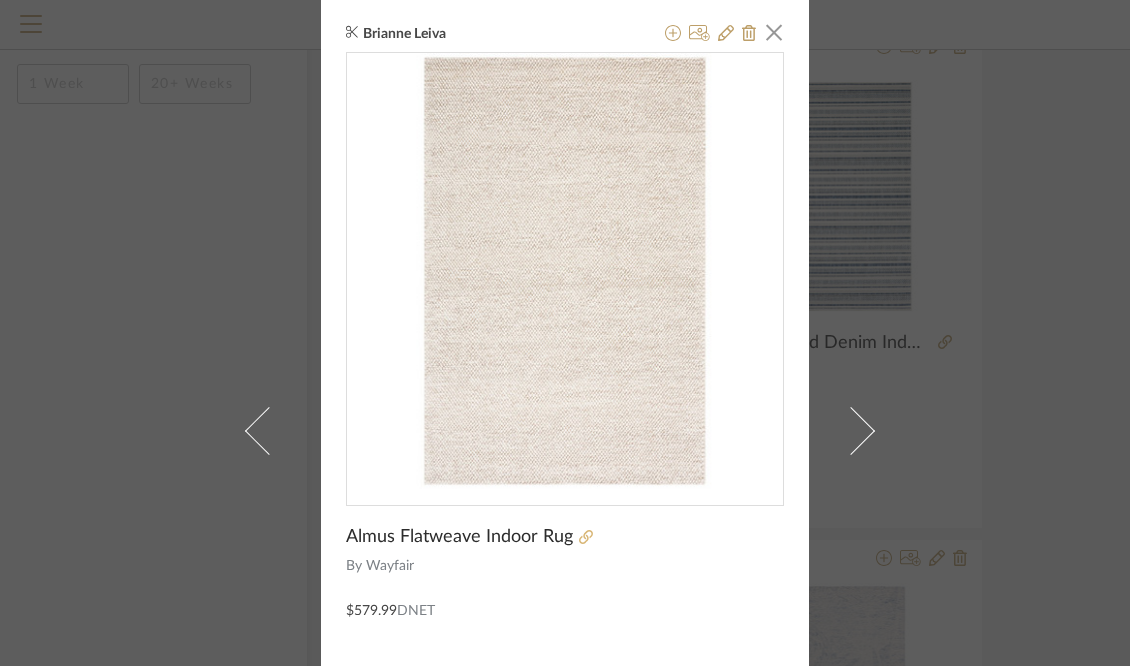 click 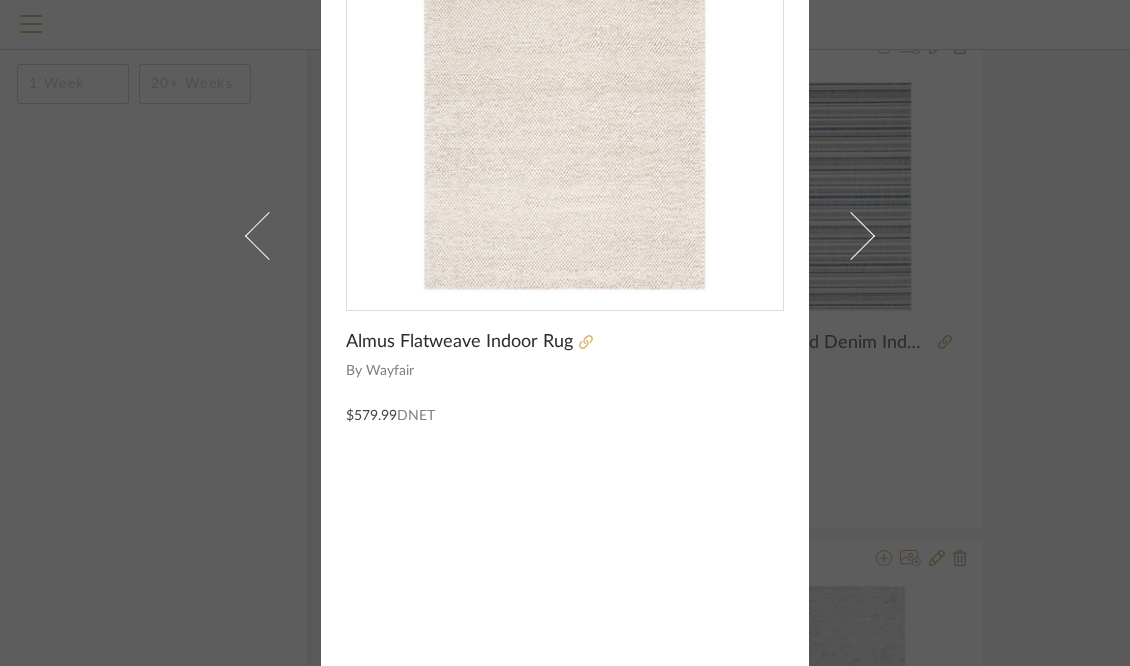 scroll, scrollTop: 0, scrollLeft: 0, axis: both 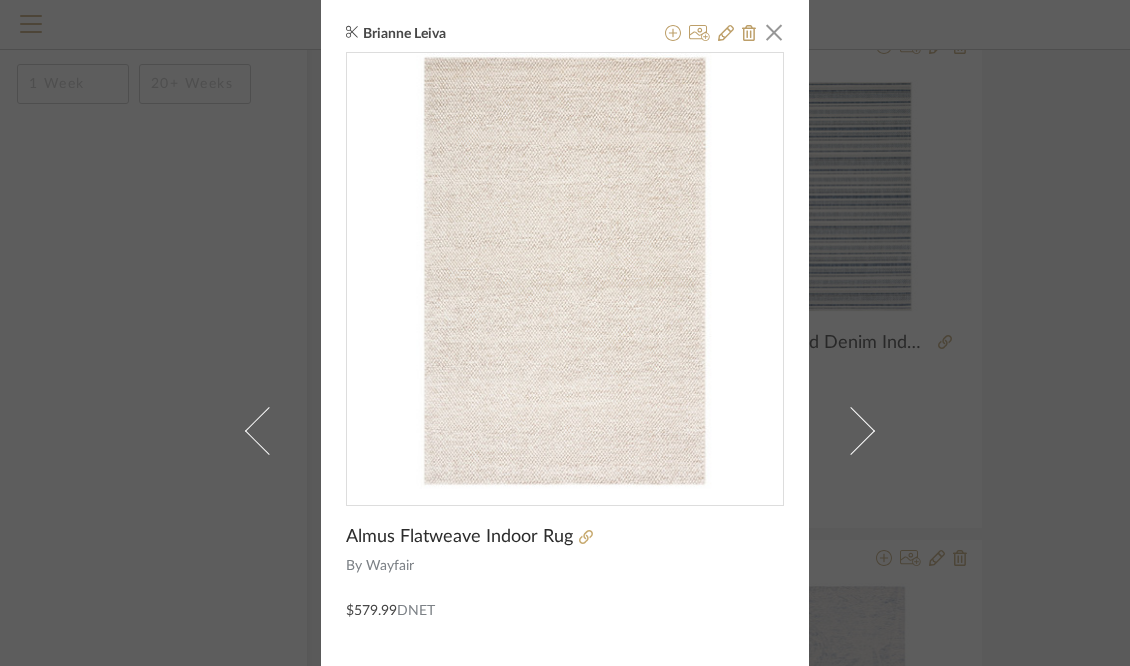 click on "Brianne Leiva" at bounding box center [551, 37] 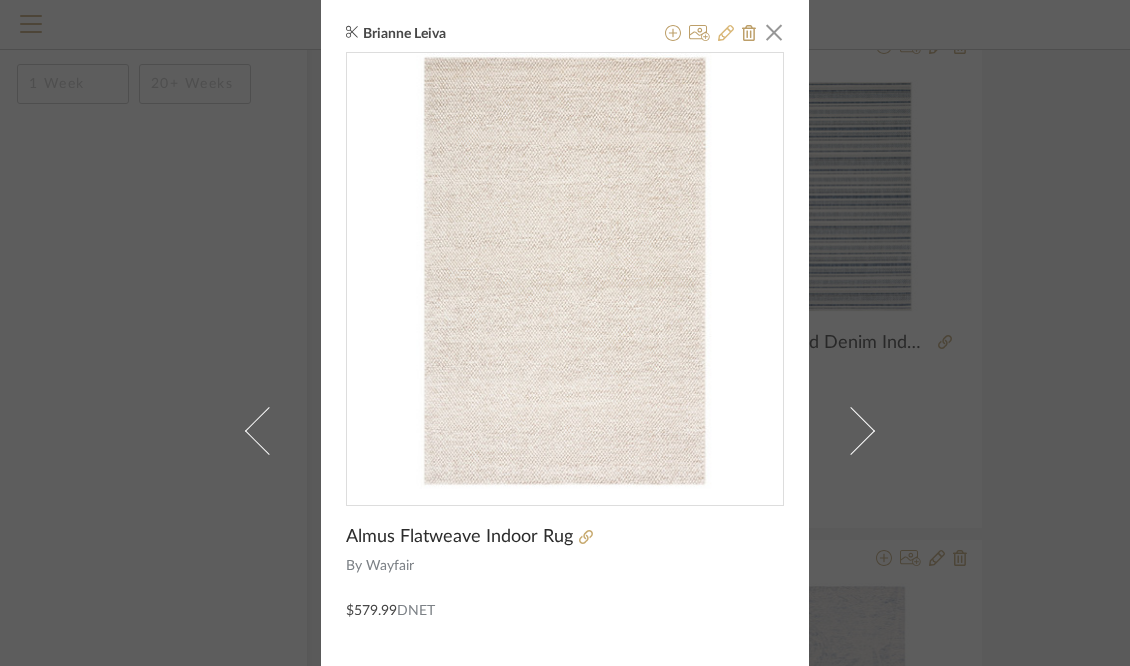 click 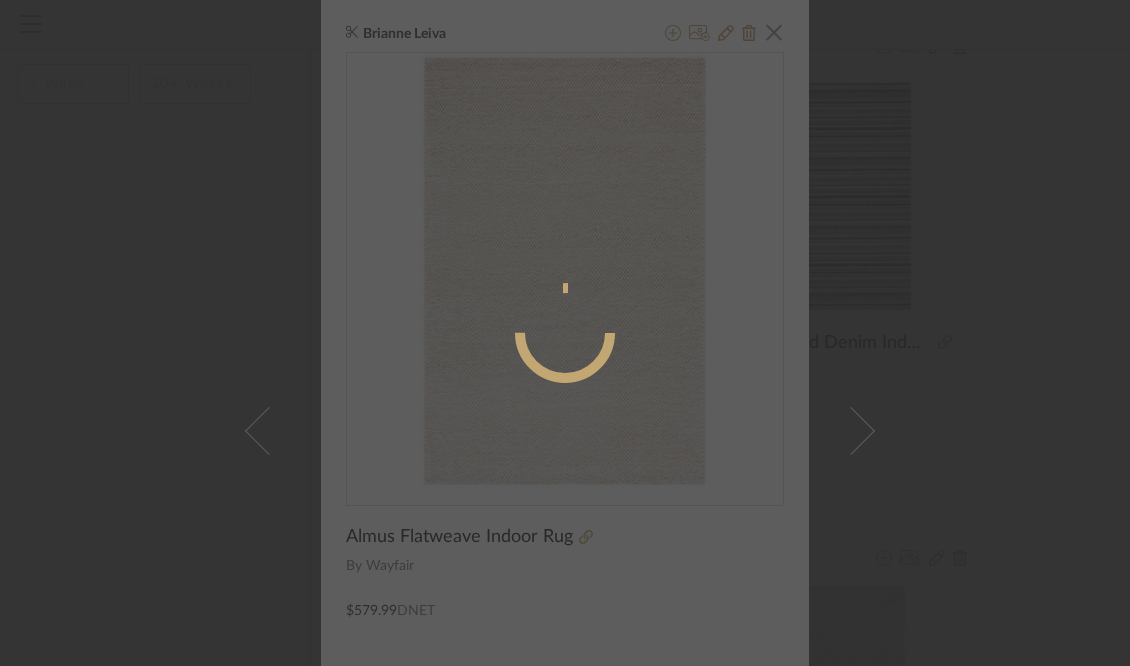 radio on "true" 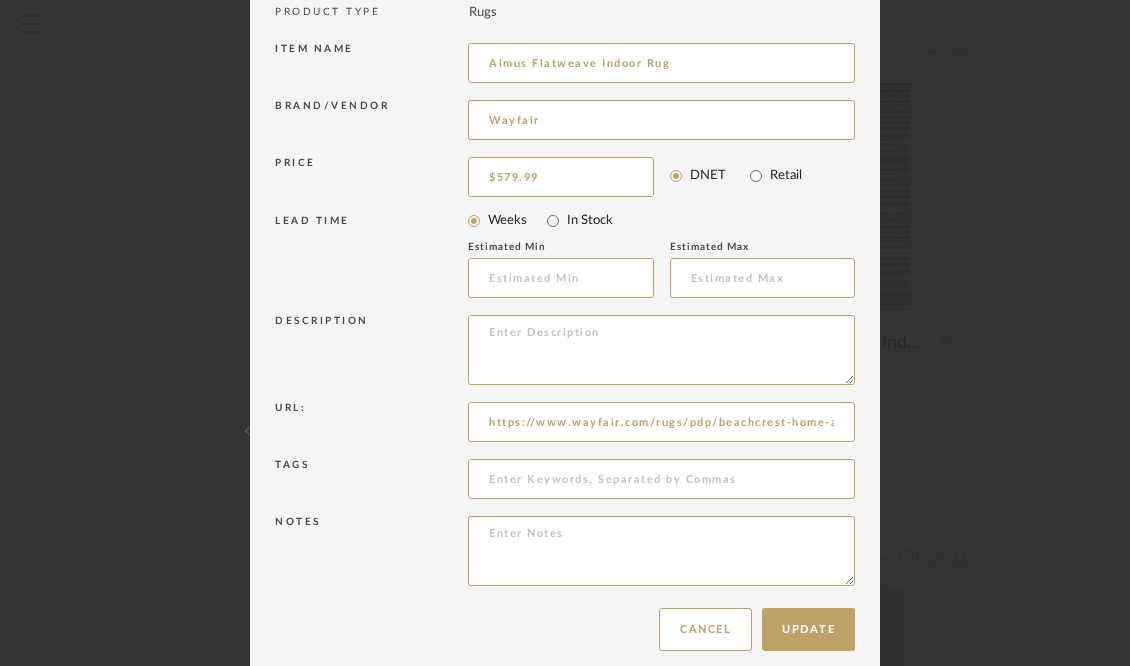 scroll, scrollTop: 245, scrollLeft: 0, axis: vertical 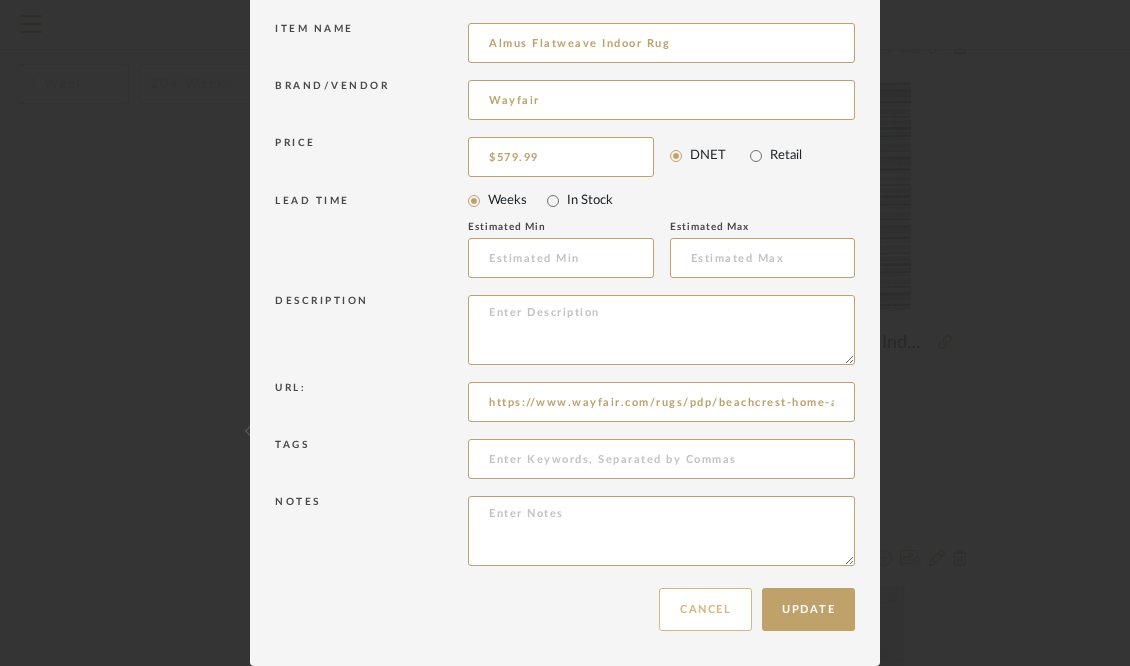 click on "Cancel" at bounding box center (705, 609) 